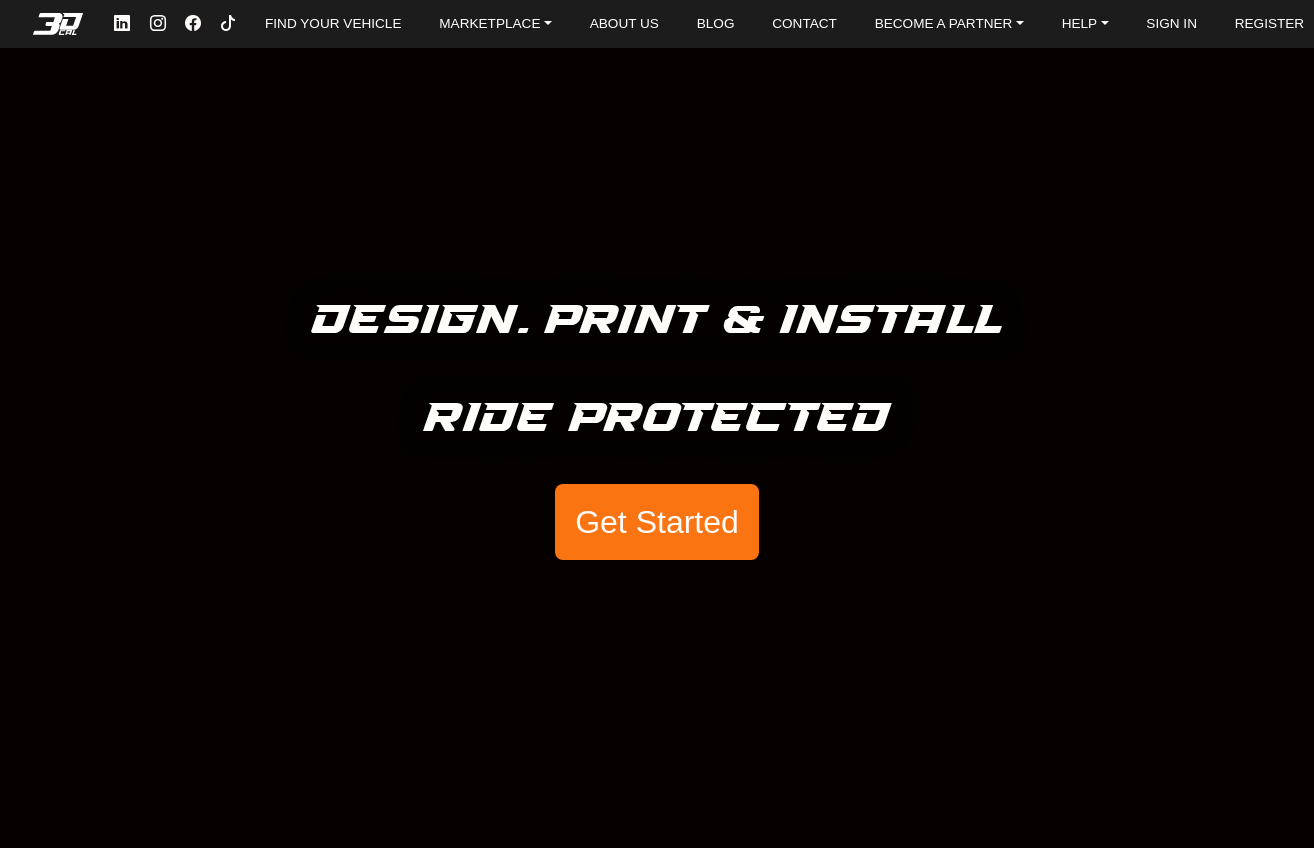 scroll, scrollTop: 0, scrollLeft: 0, axis: both 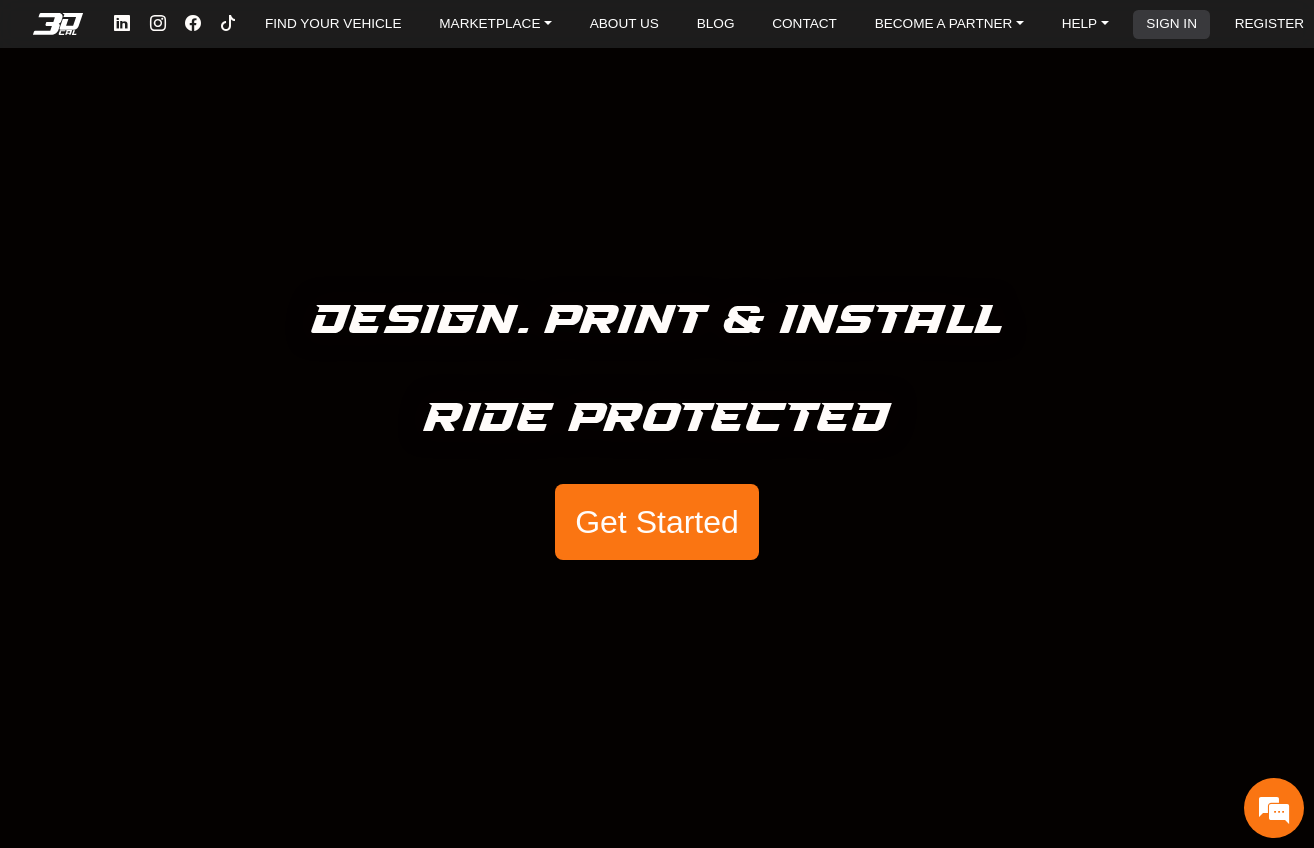 click on "SIGN IN" at bounding box center [1171, 24] 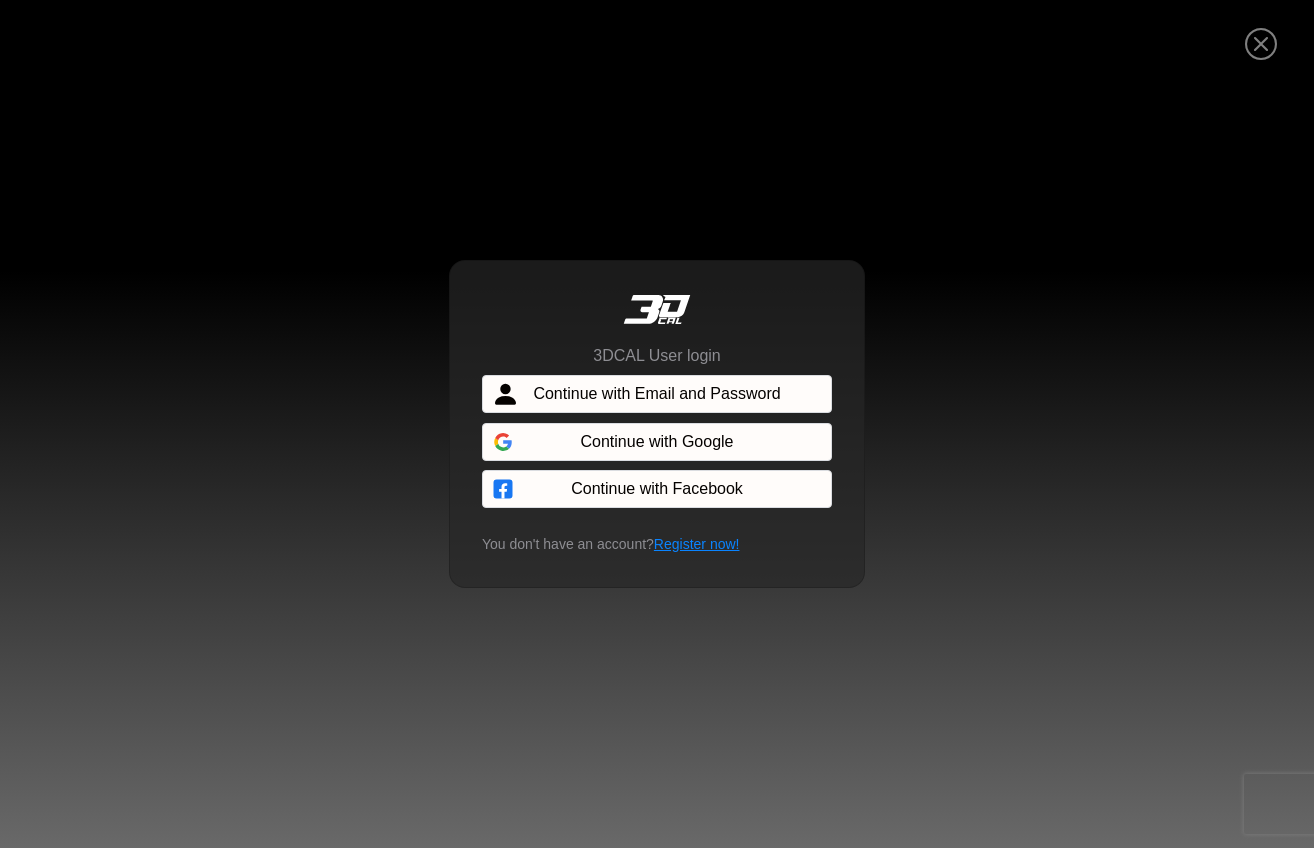 click on "Continue with Email and Password" at bounding box center [656, 394] 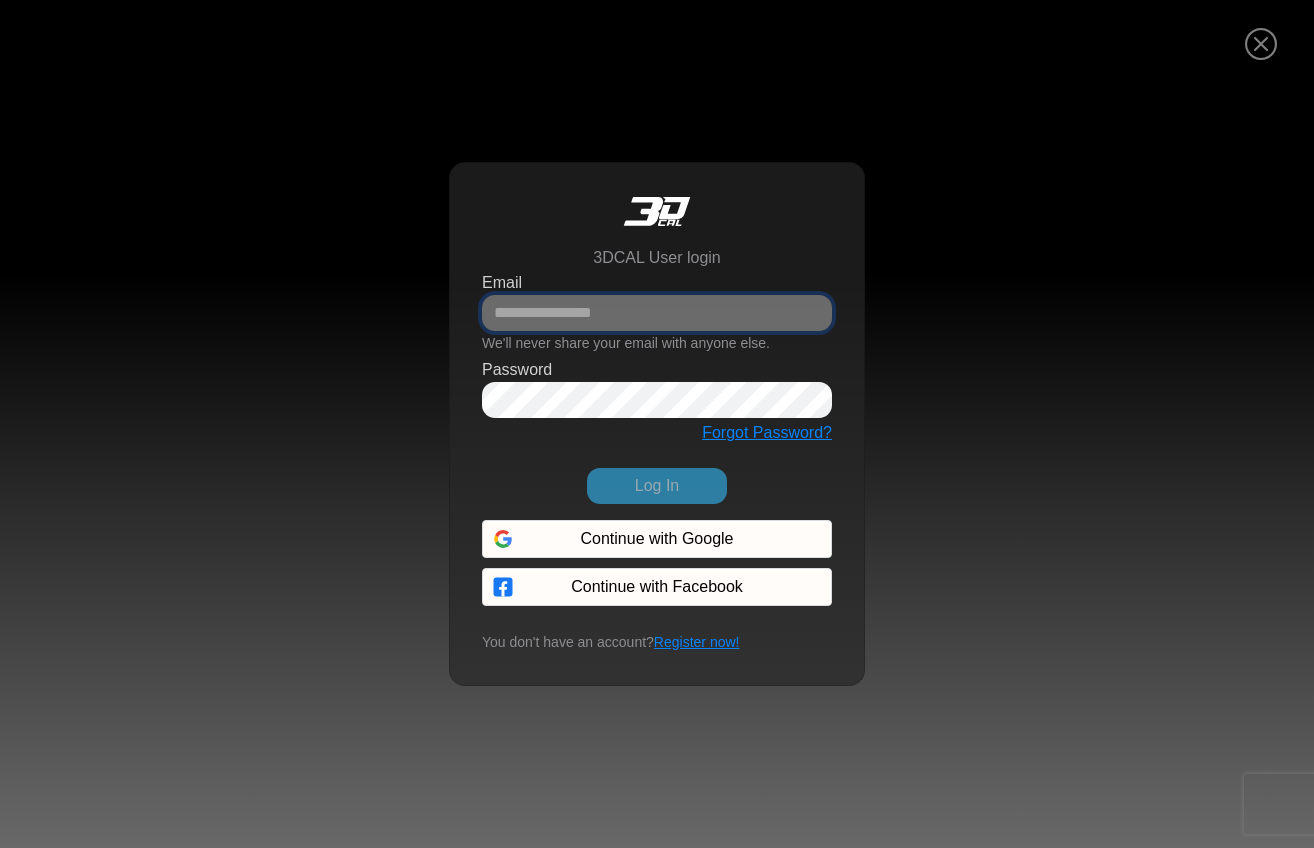 click on "Email" at bounding box center [657, 313] 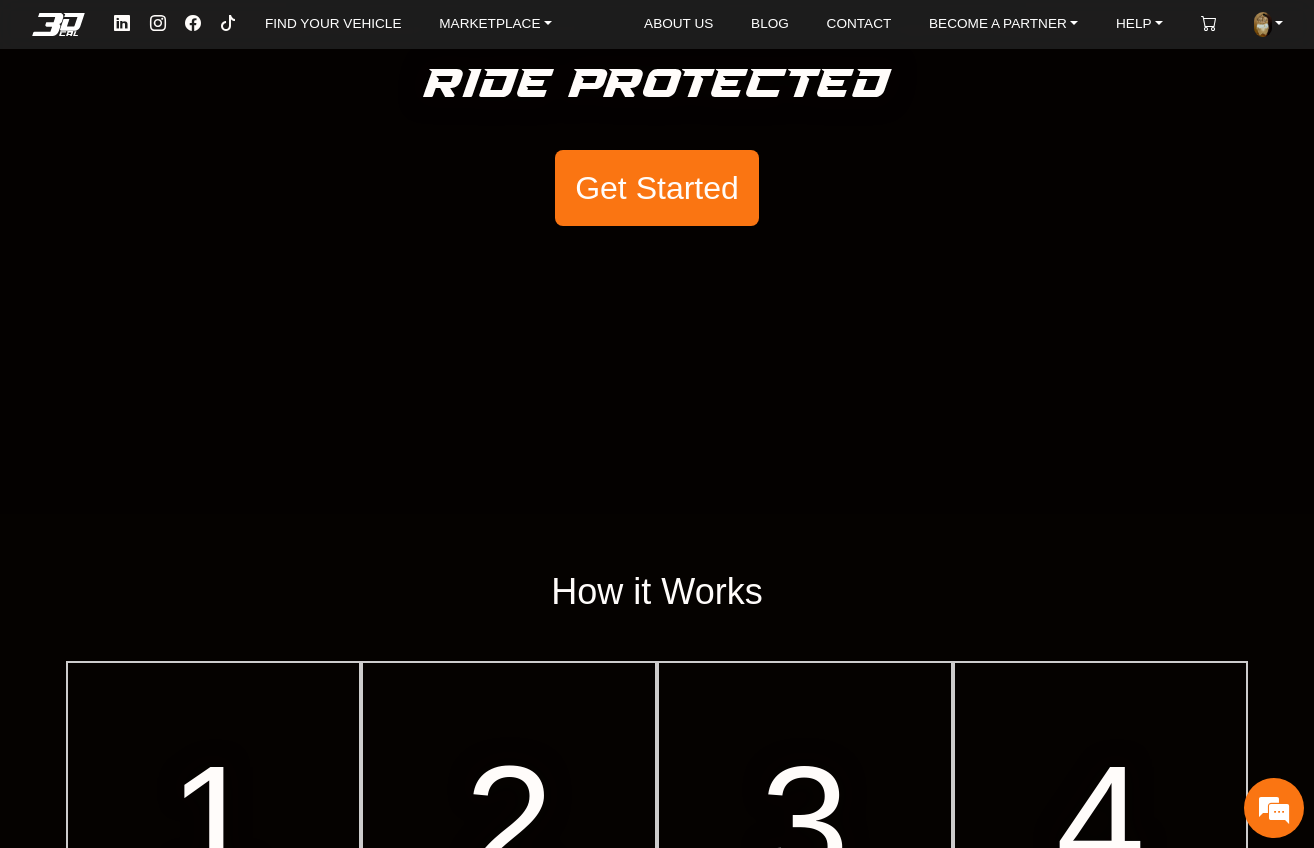 scroll, scrollTop: 0, scrollLeft: 0, axis: both 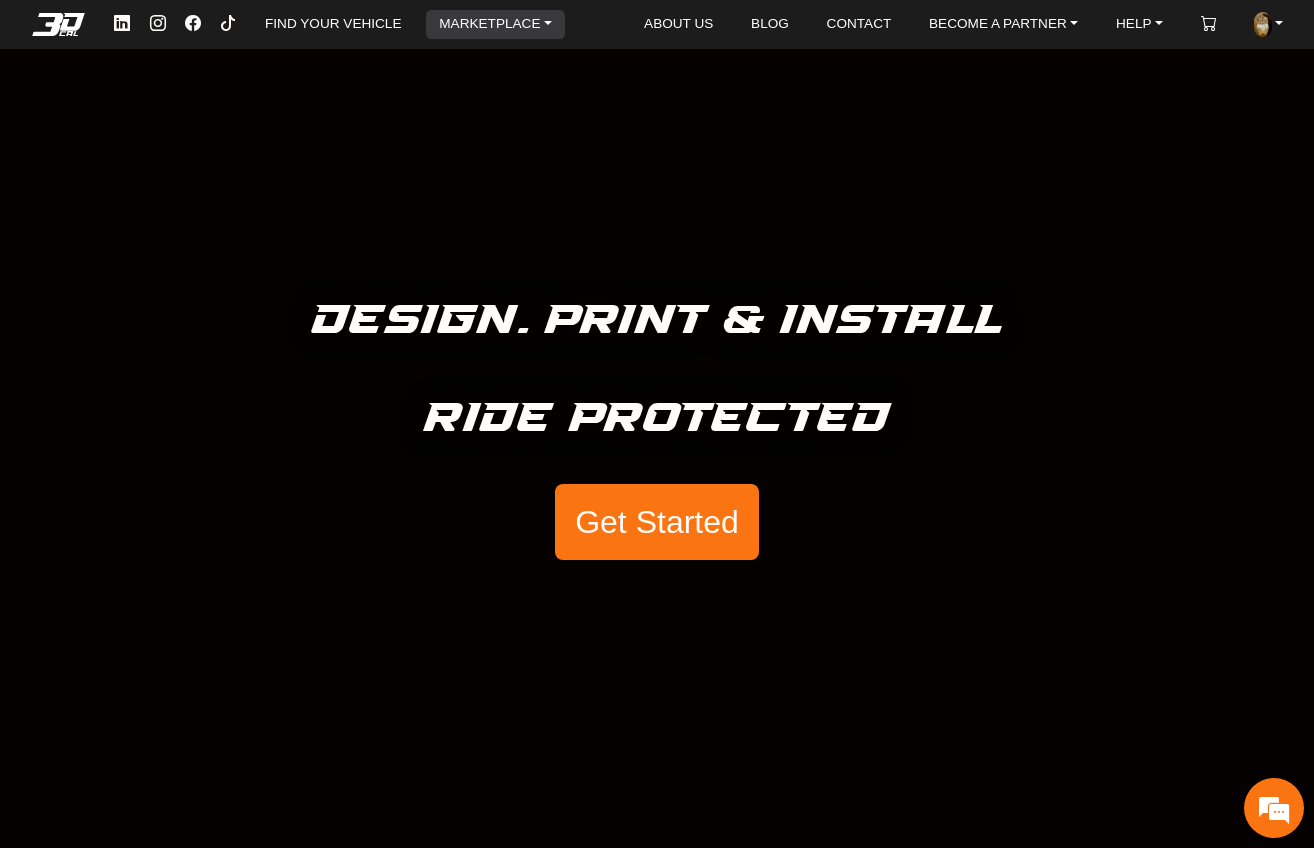 click on "MARKETPLACE" at bounding box center [495, 24] 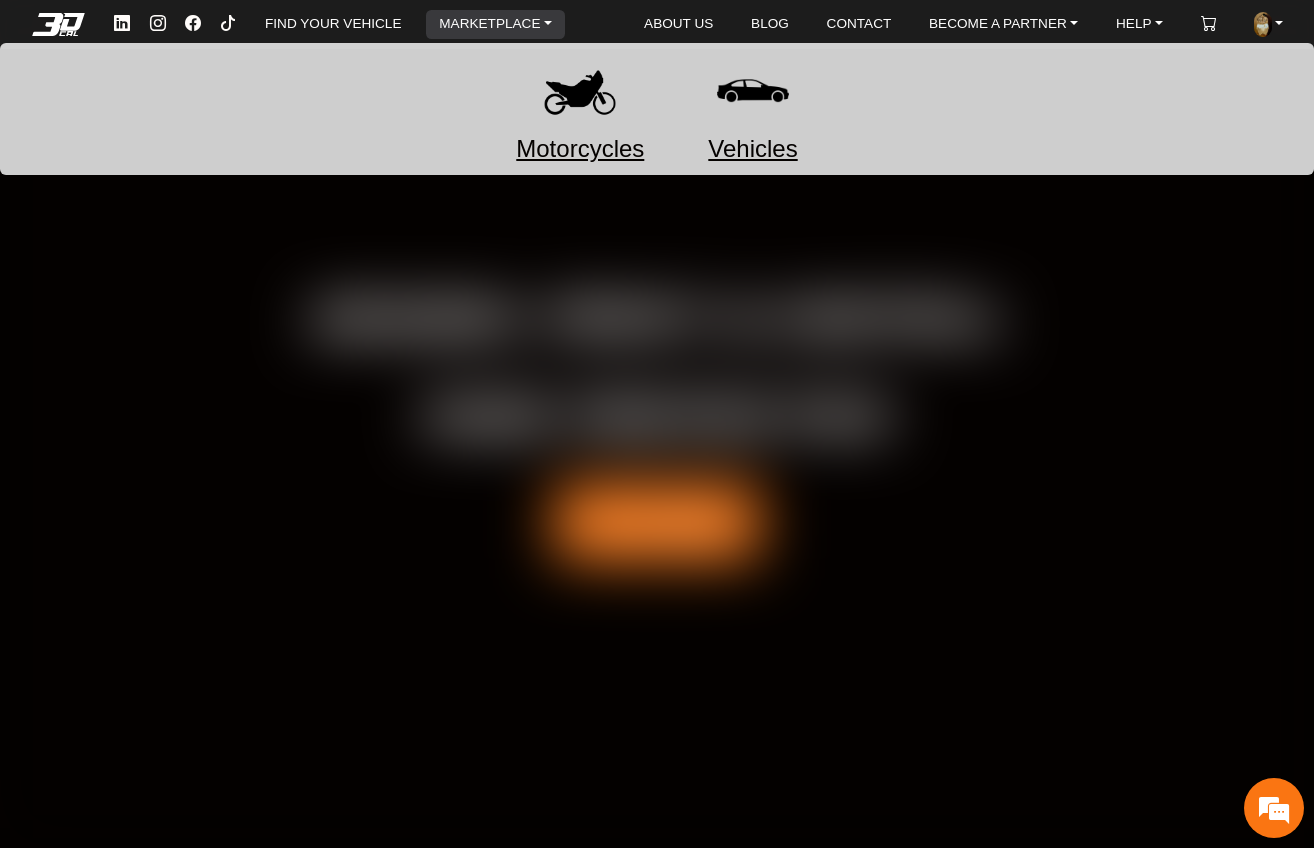 click at bounding box center (580, 91) 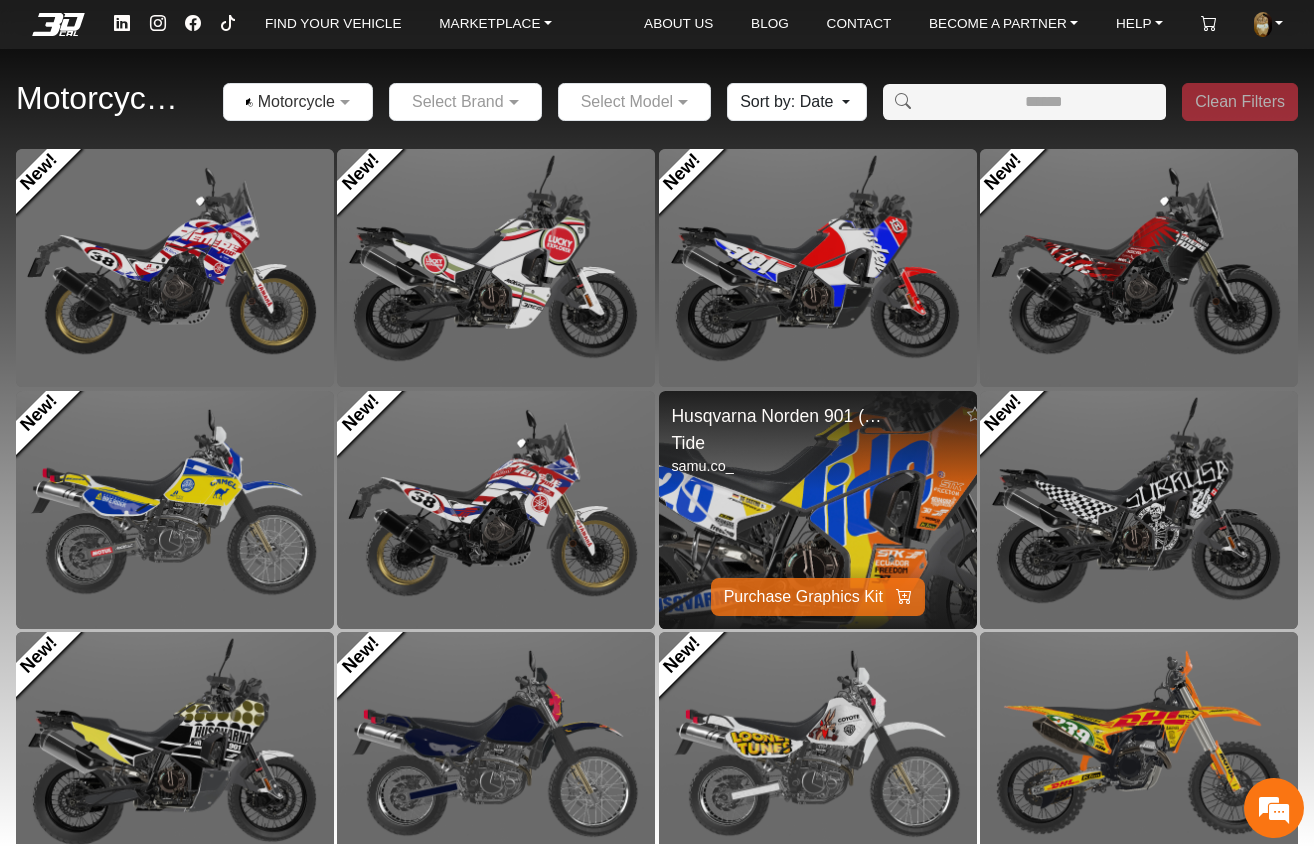 scroll, scrollTop: 0, scrollLeft: 0, axis: both 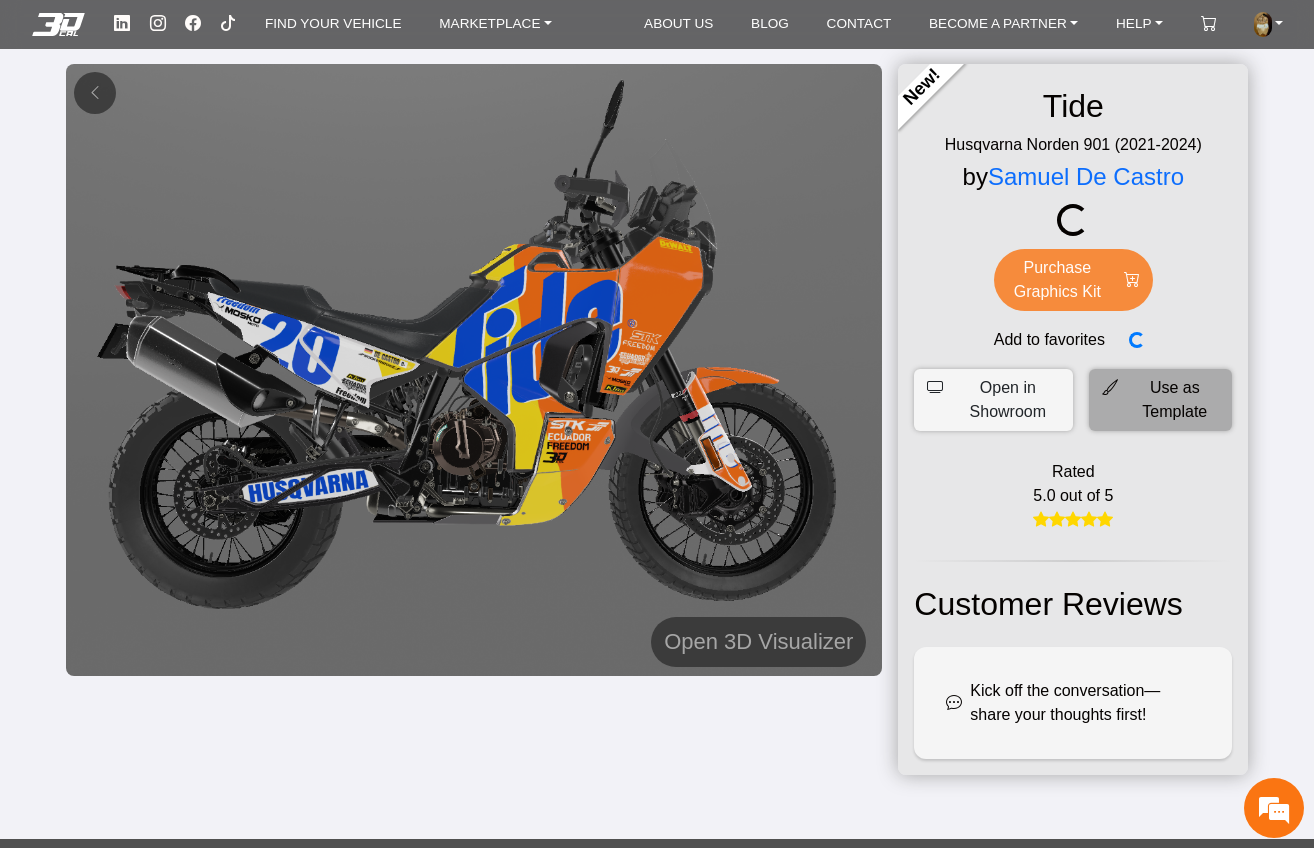 click on "Use as Template" 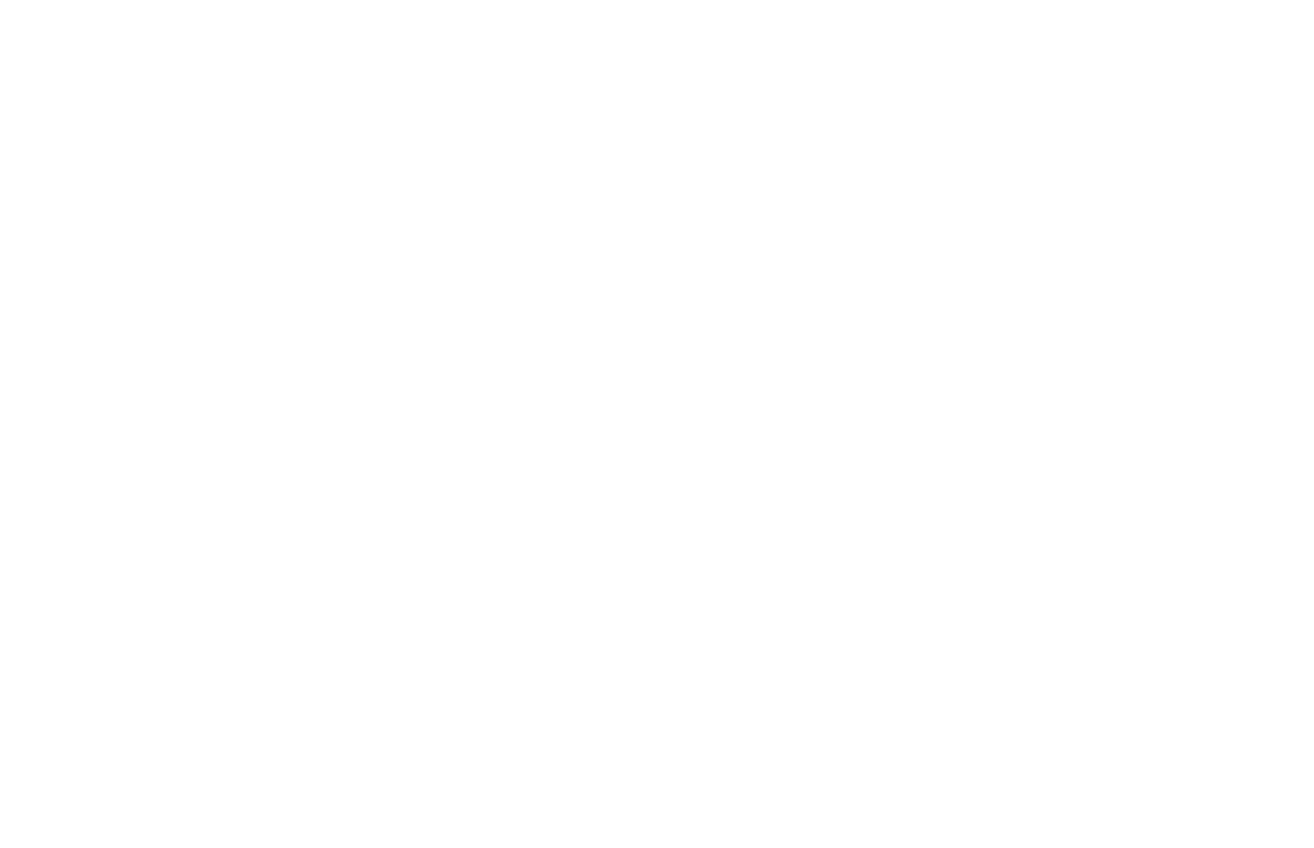 scroll, scrollTop: 0, scrollLeft: 0, axis: both 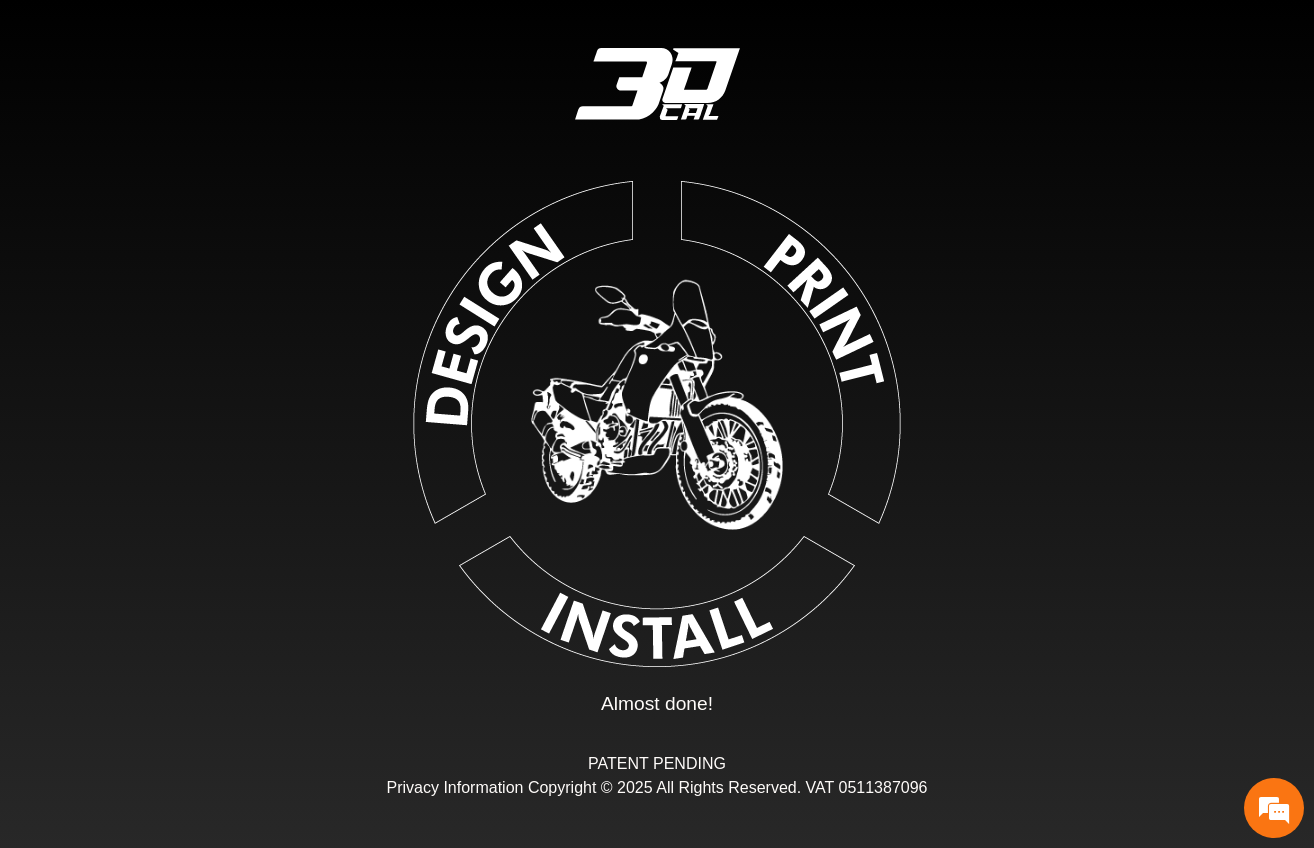 type on "*" 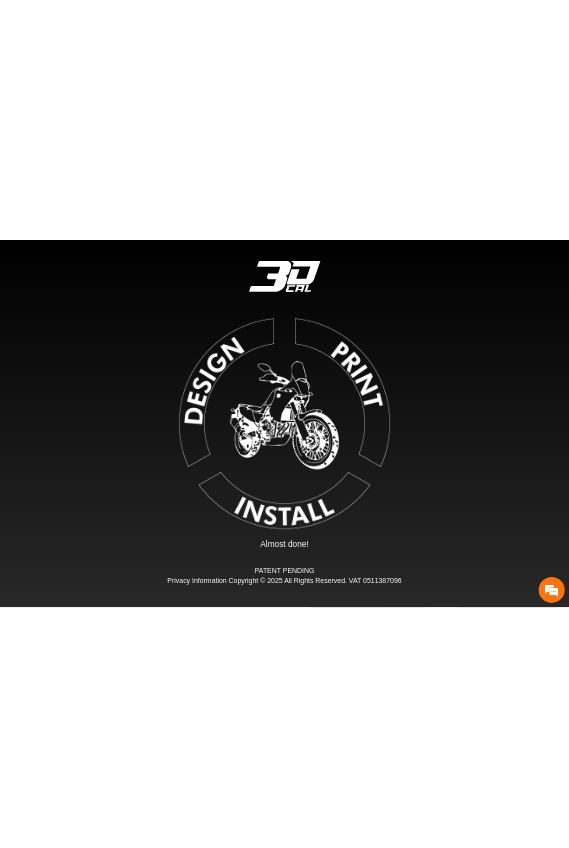 scroll, scrollTop: 219, scrollLeft: 246, axis: both 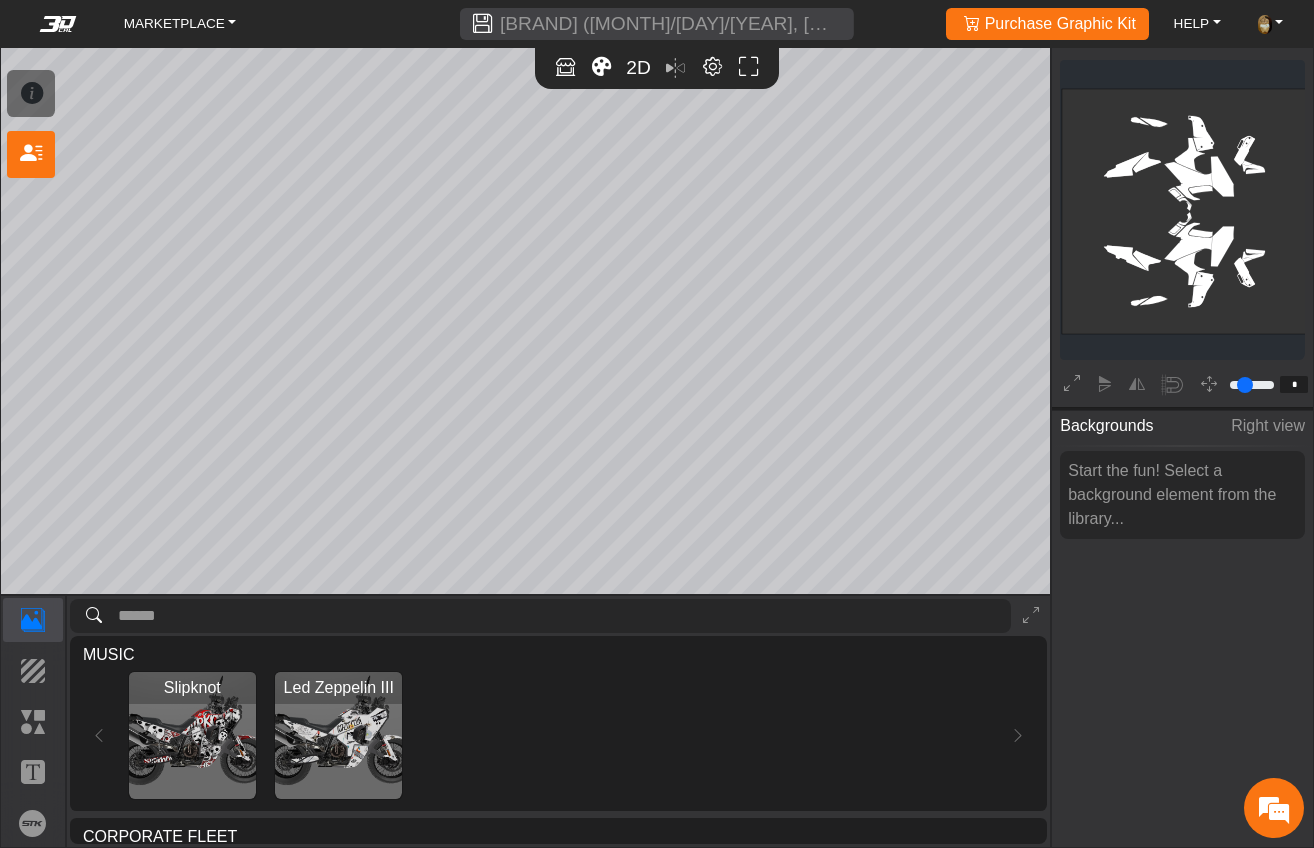 click at bounding box center (482, 23) 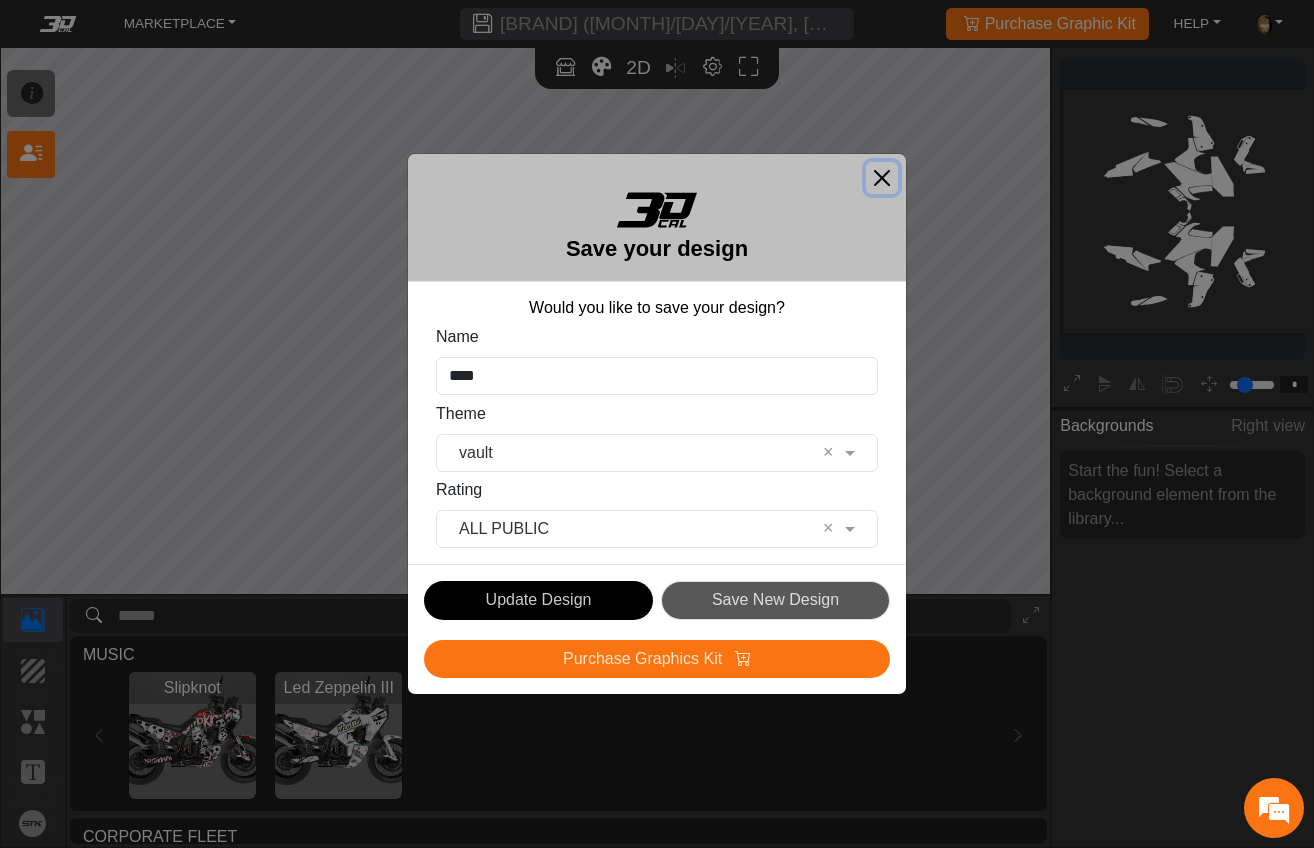 click at bounding box center (882, 178) 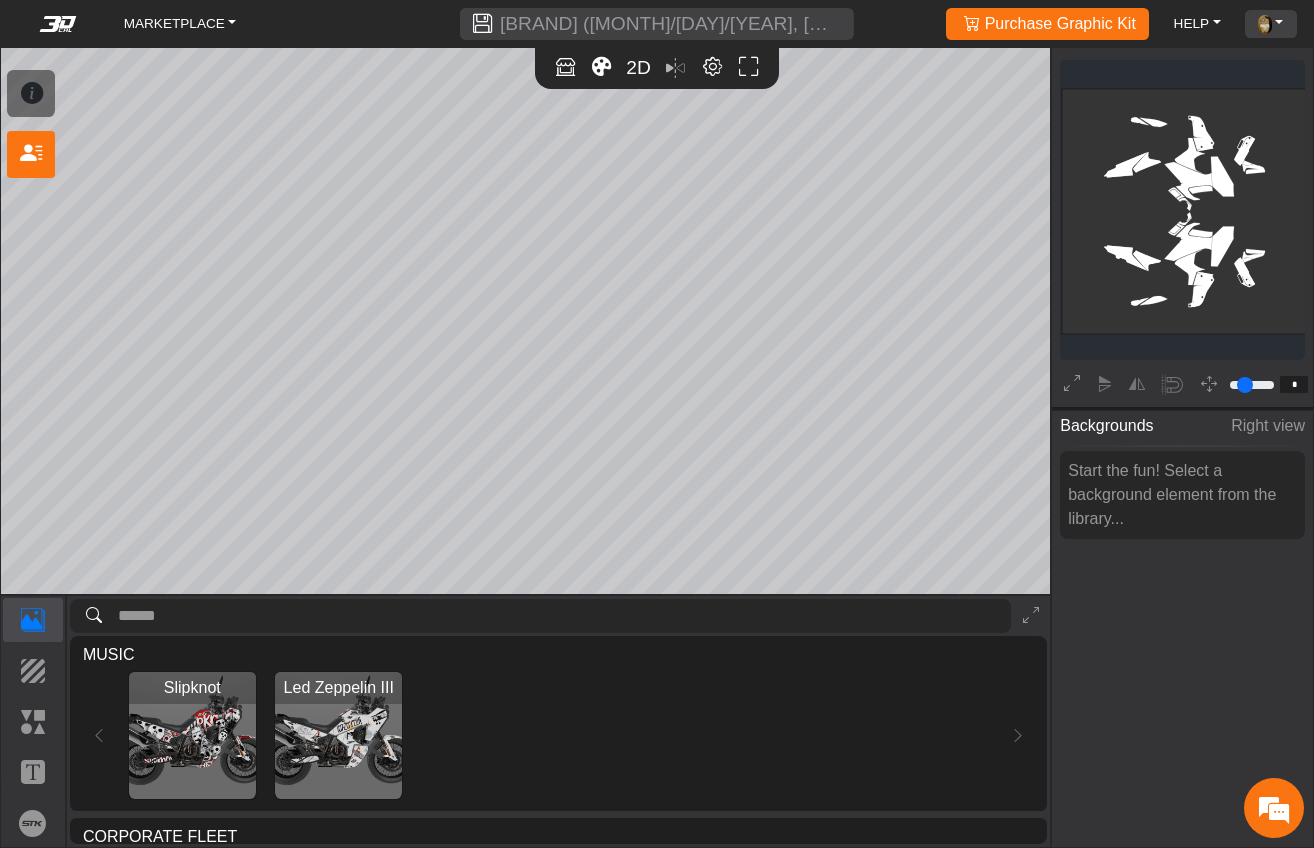 click on "ACCOUNT" at bounding box center [1270, 24] 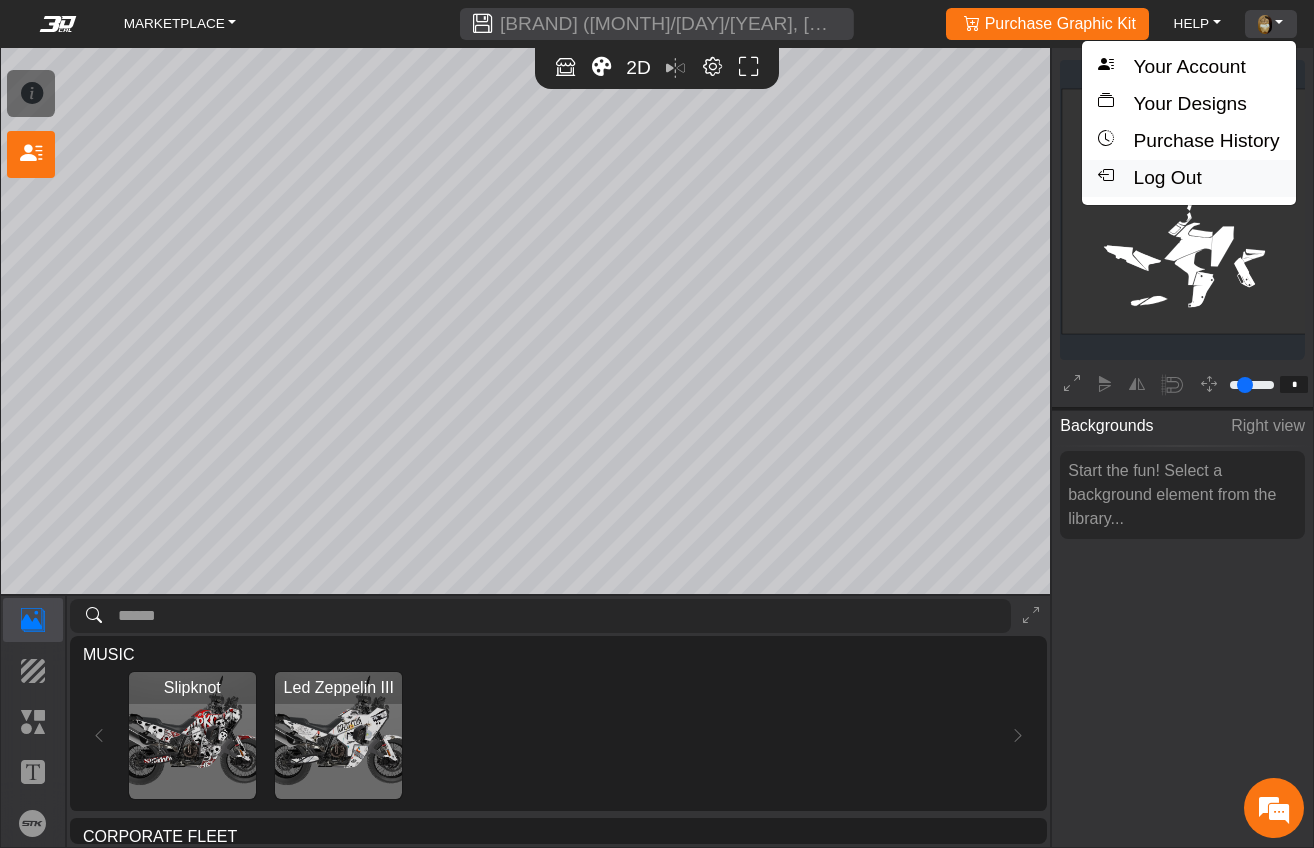 click on "Log Out" at bounding box center [1188, 178] 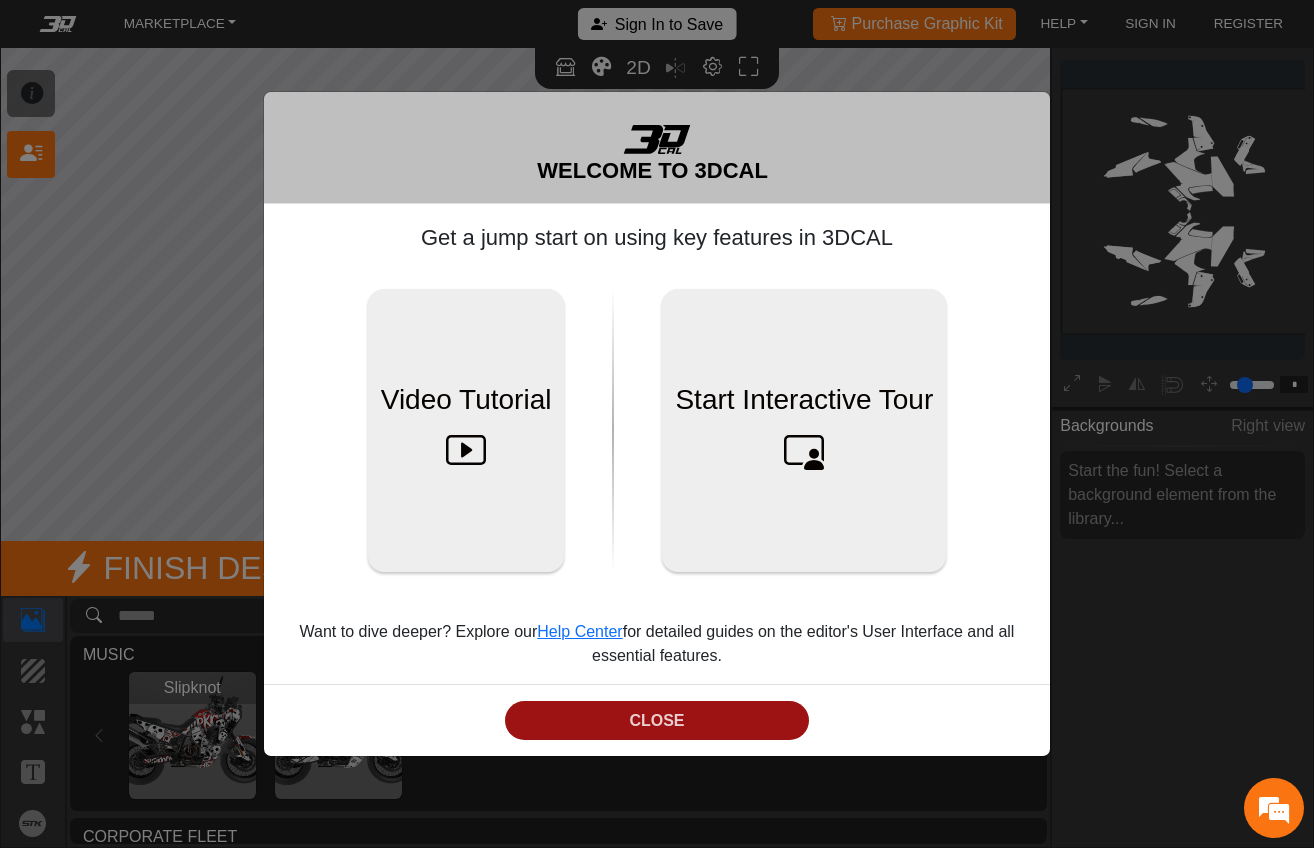 click on "CLOSE" at bounding box center (657, 720) 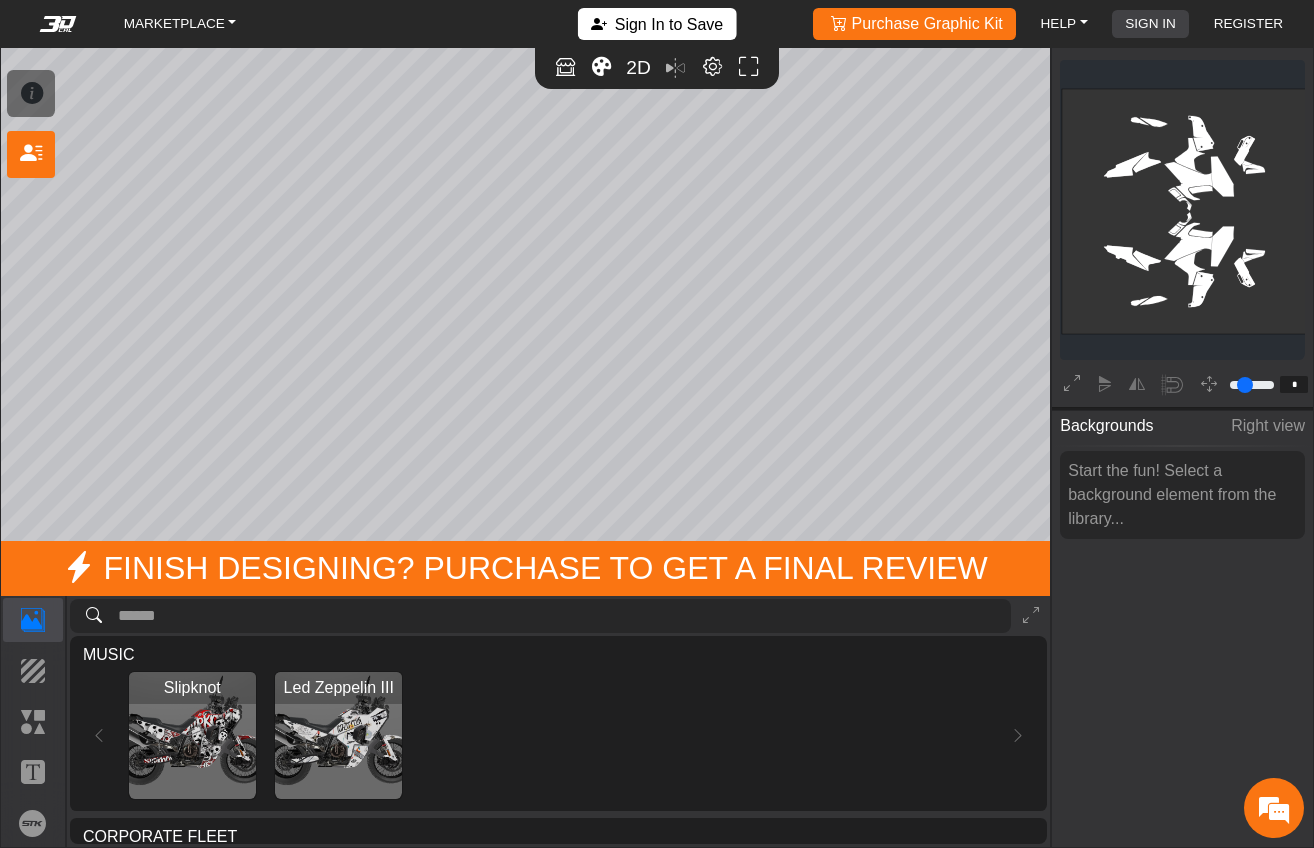 click on "SIGN IN" at bounding box center [1150, 24] 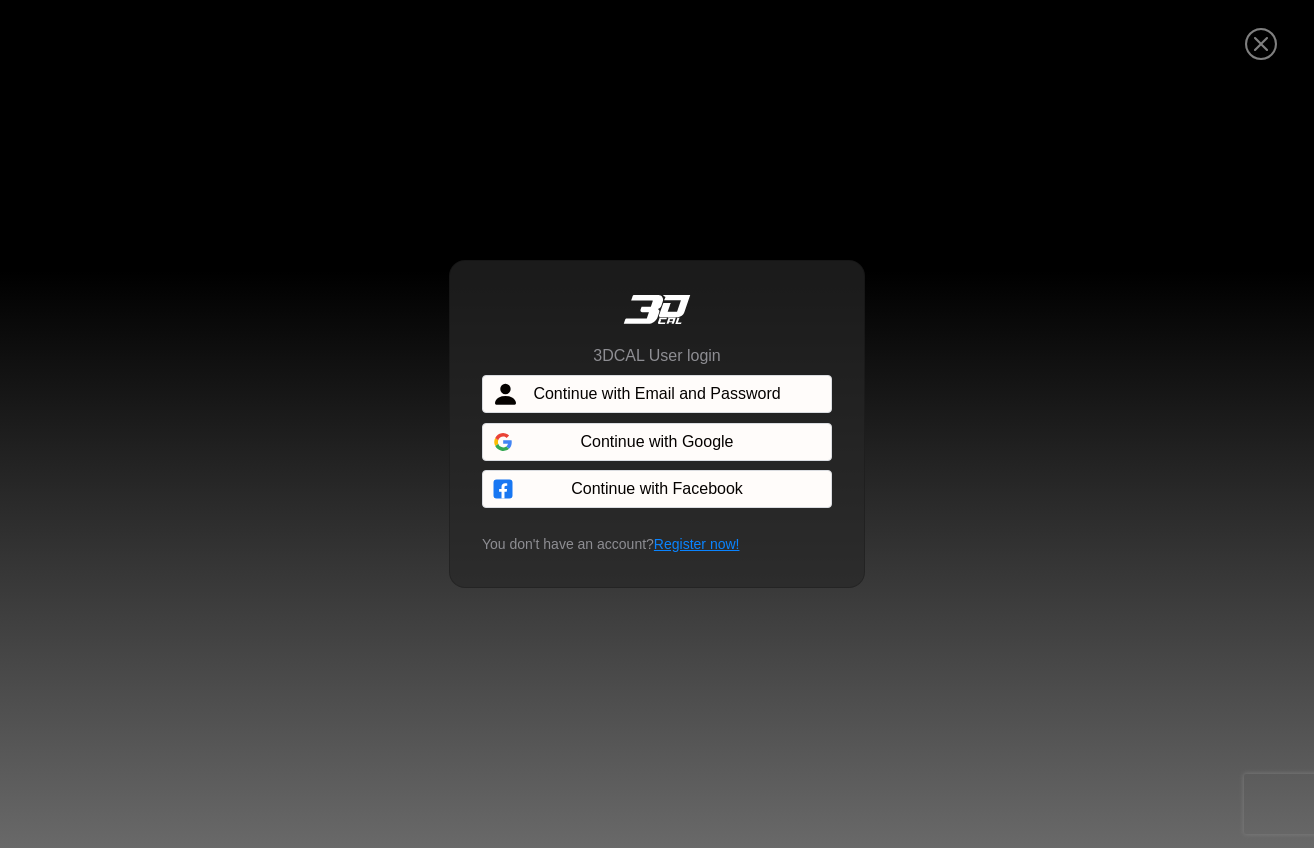 click on "Continue with Email and Password" at bounding box center (657, 394) 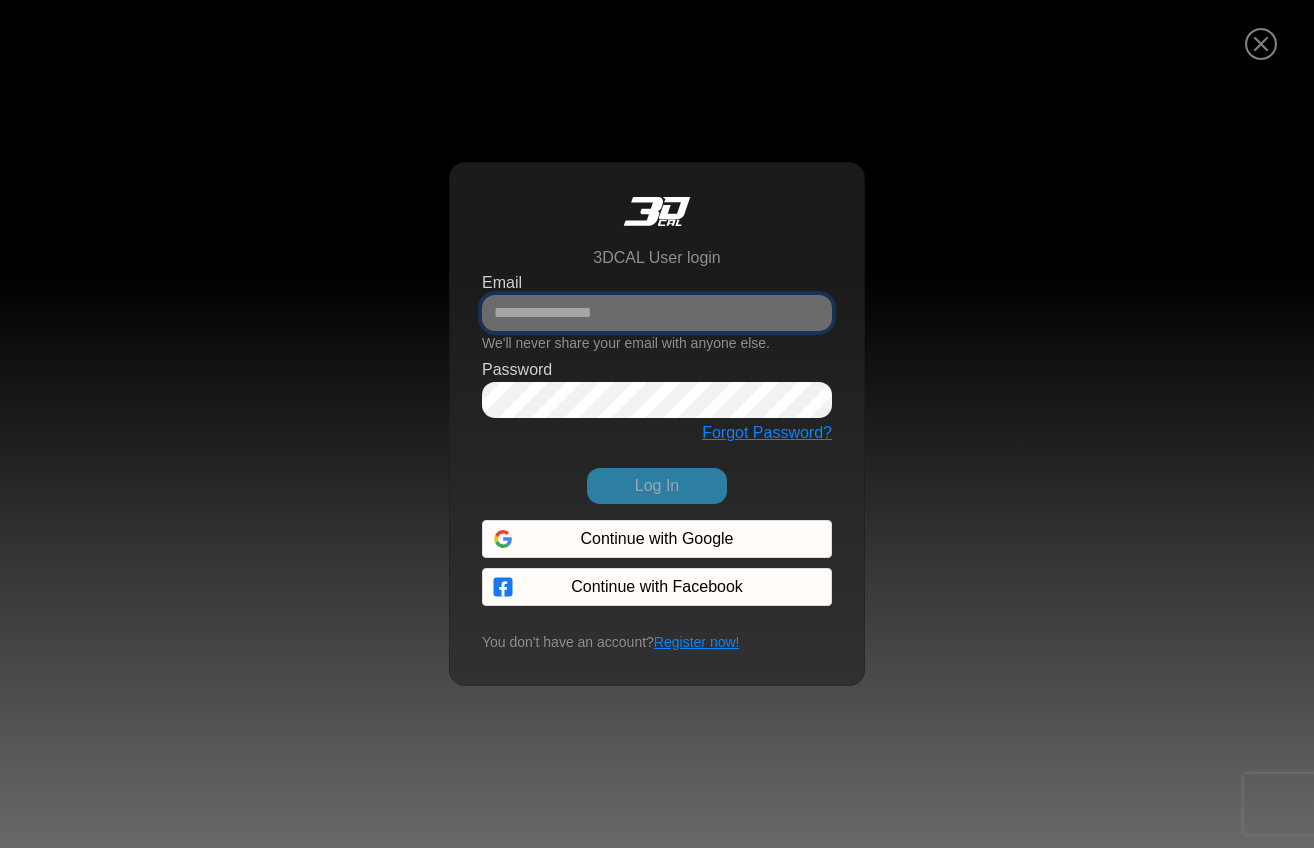 click on "Email" at bounding box center (657, 313) 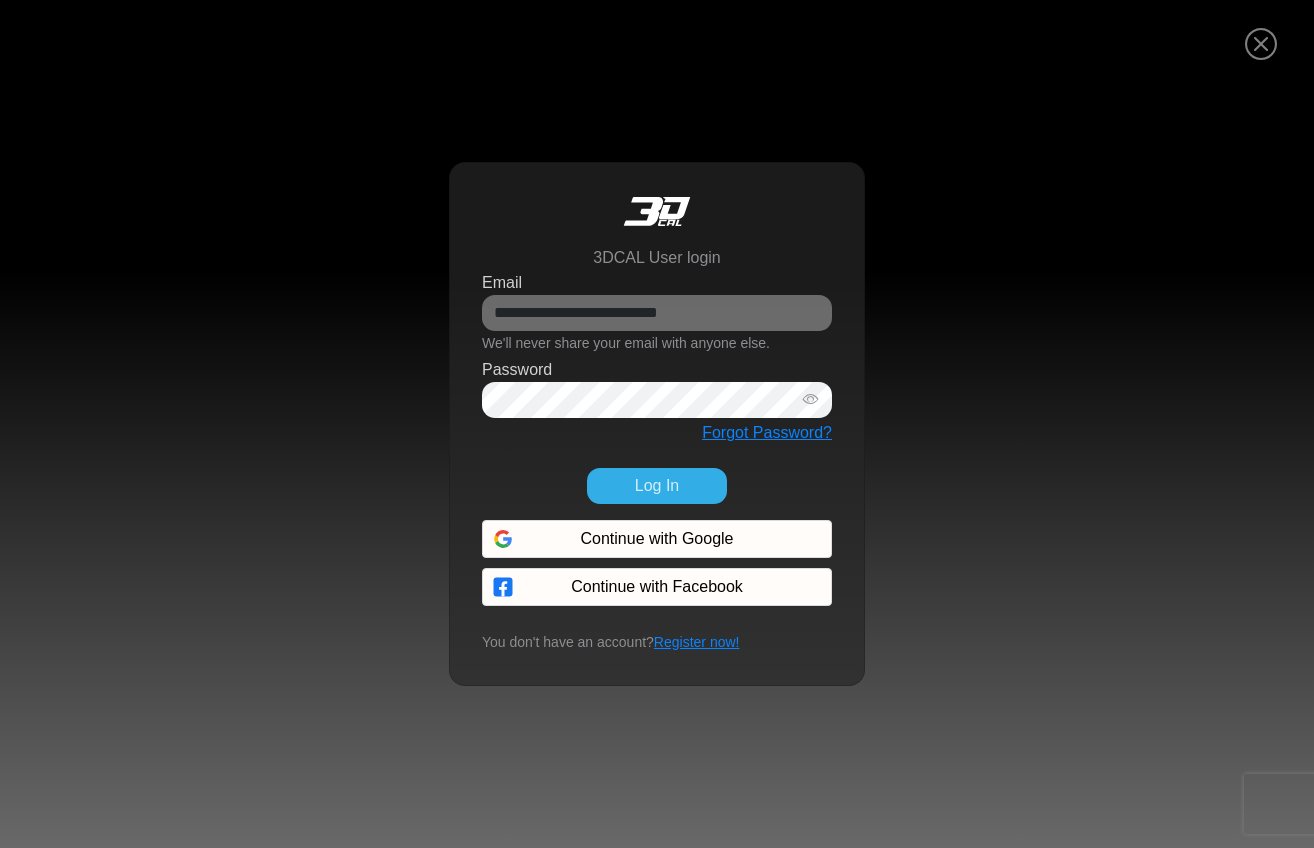 click on "Log In" at bounding box center [657, 486] 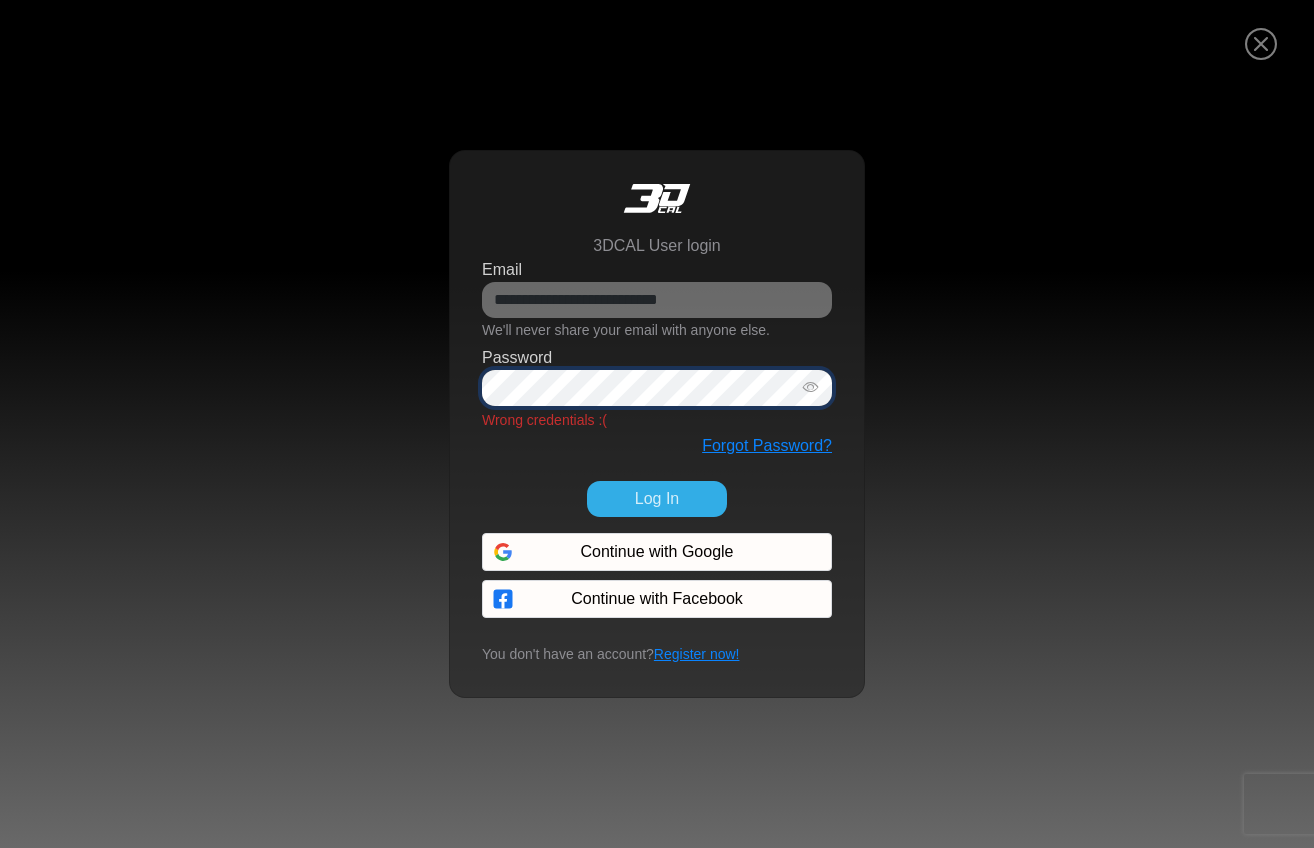 click at bounding box center (811, 387) 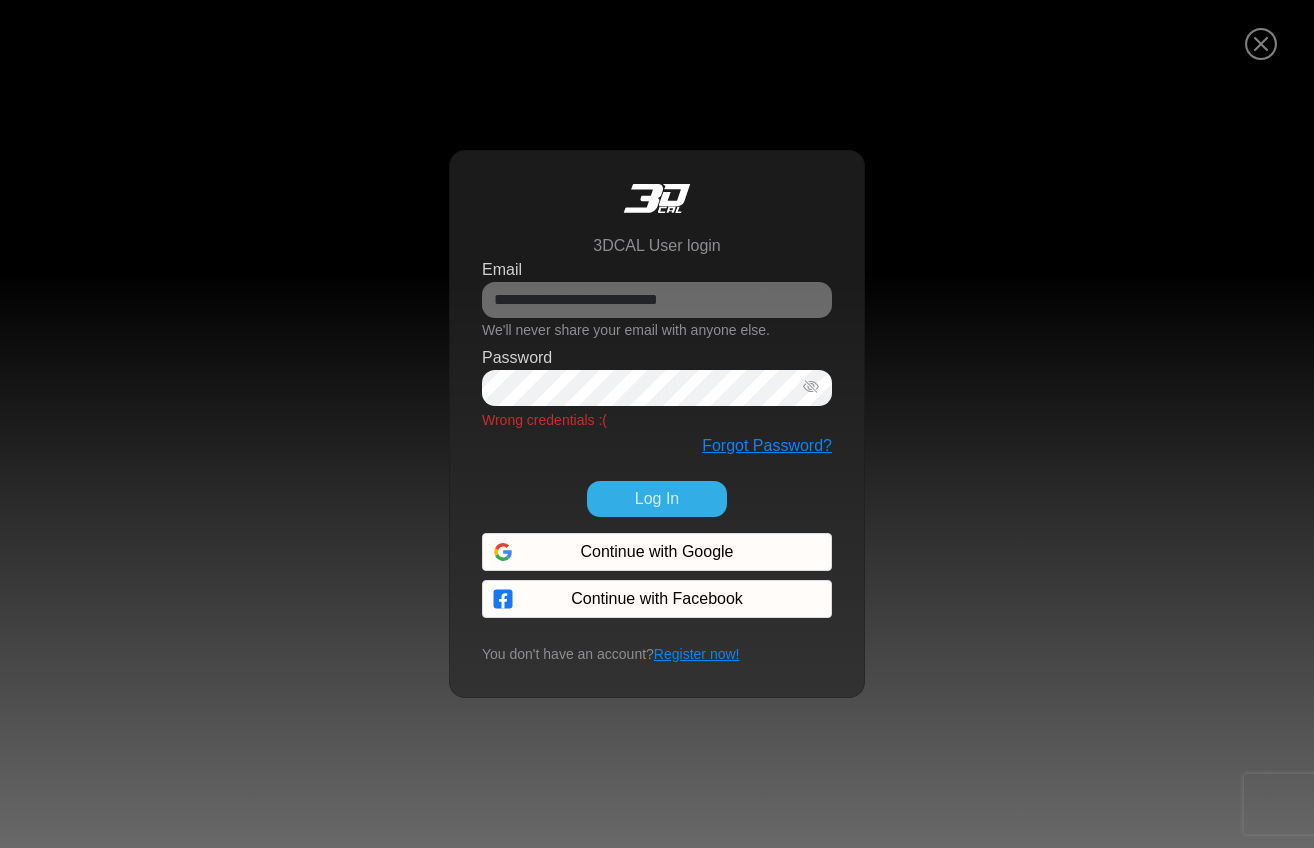 click on "Forgot Password?" at bounding box center (657, 446) 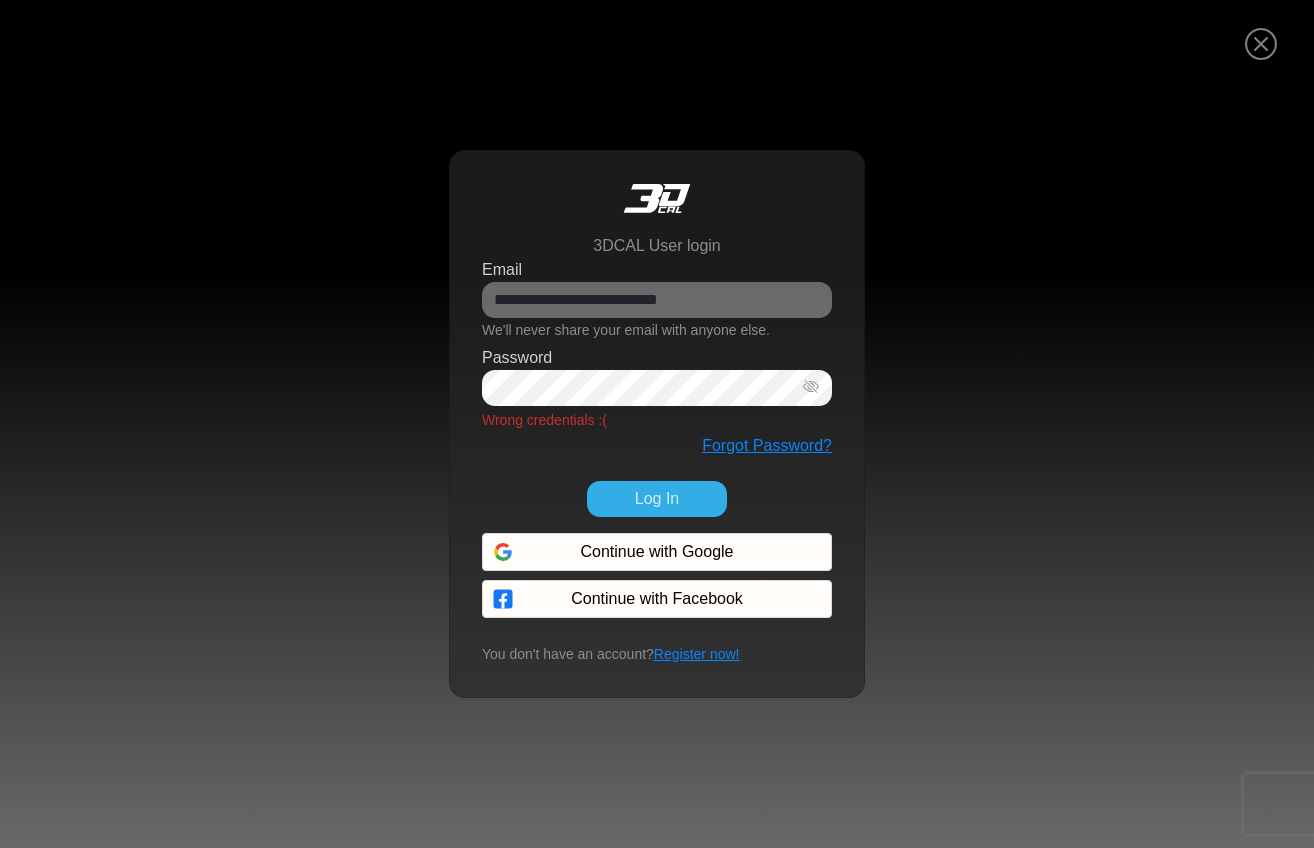 click on "Forgot Password?" at bounding box center (657, 446) 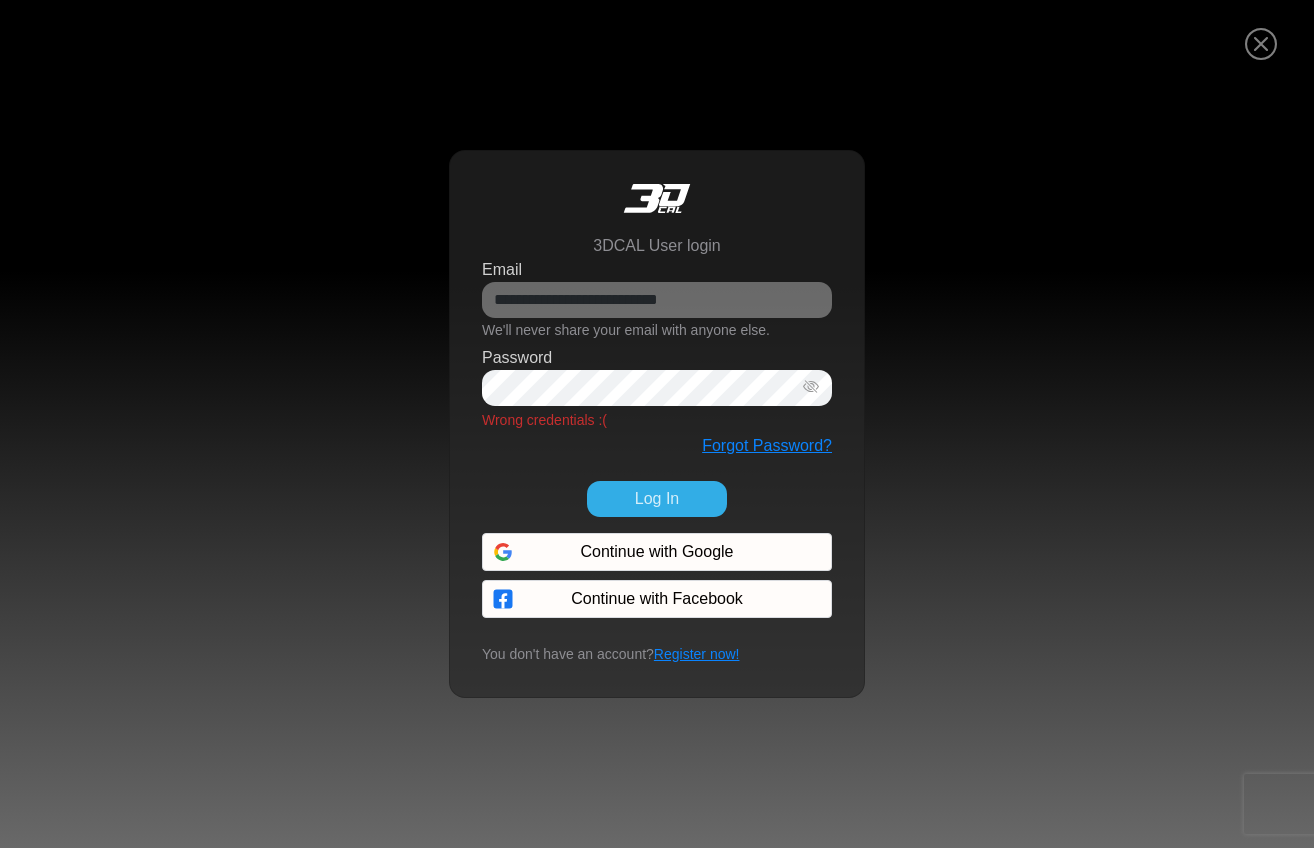 click on "Log In" at bounding box center (657, 499) 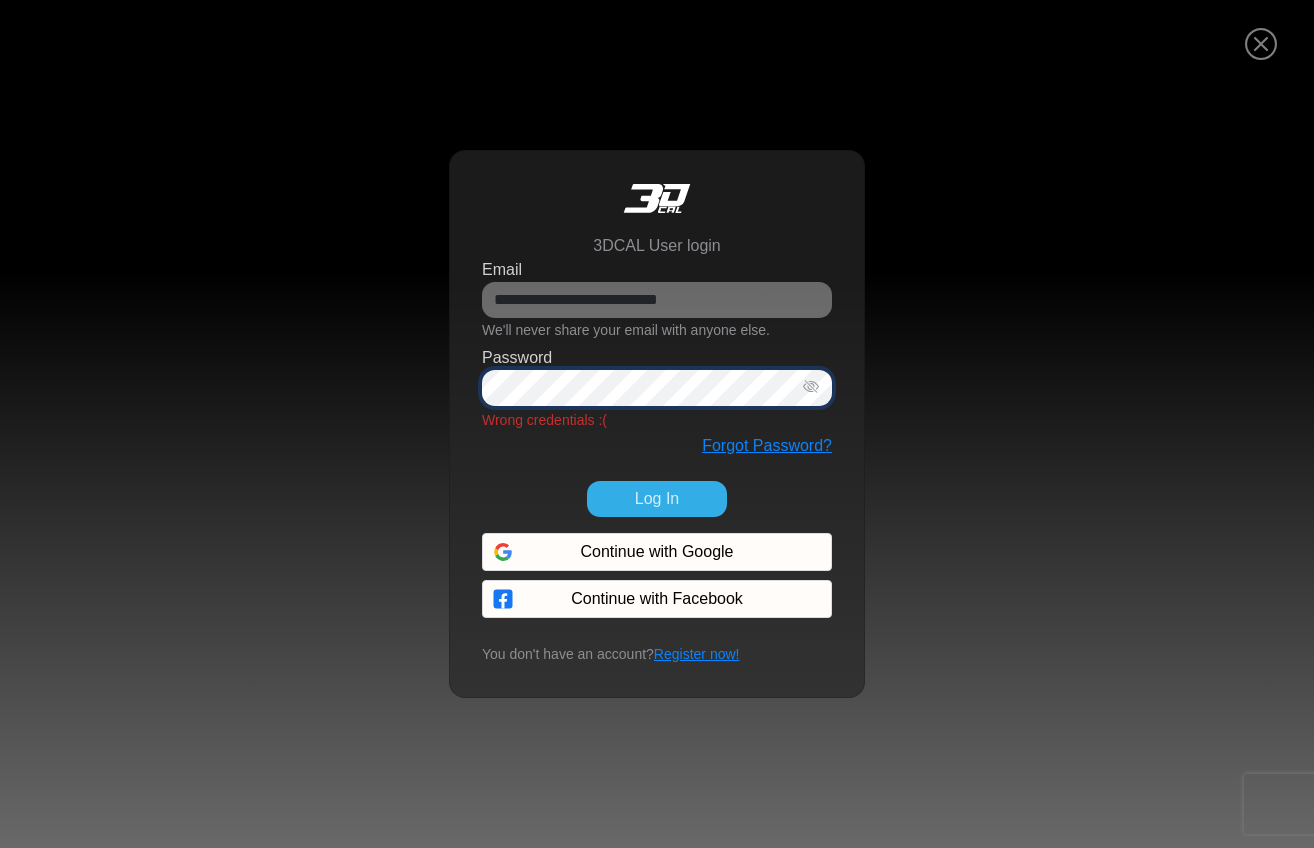 click at bounding box center (811, 387) 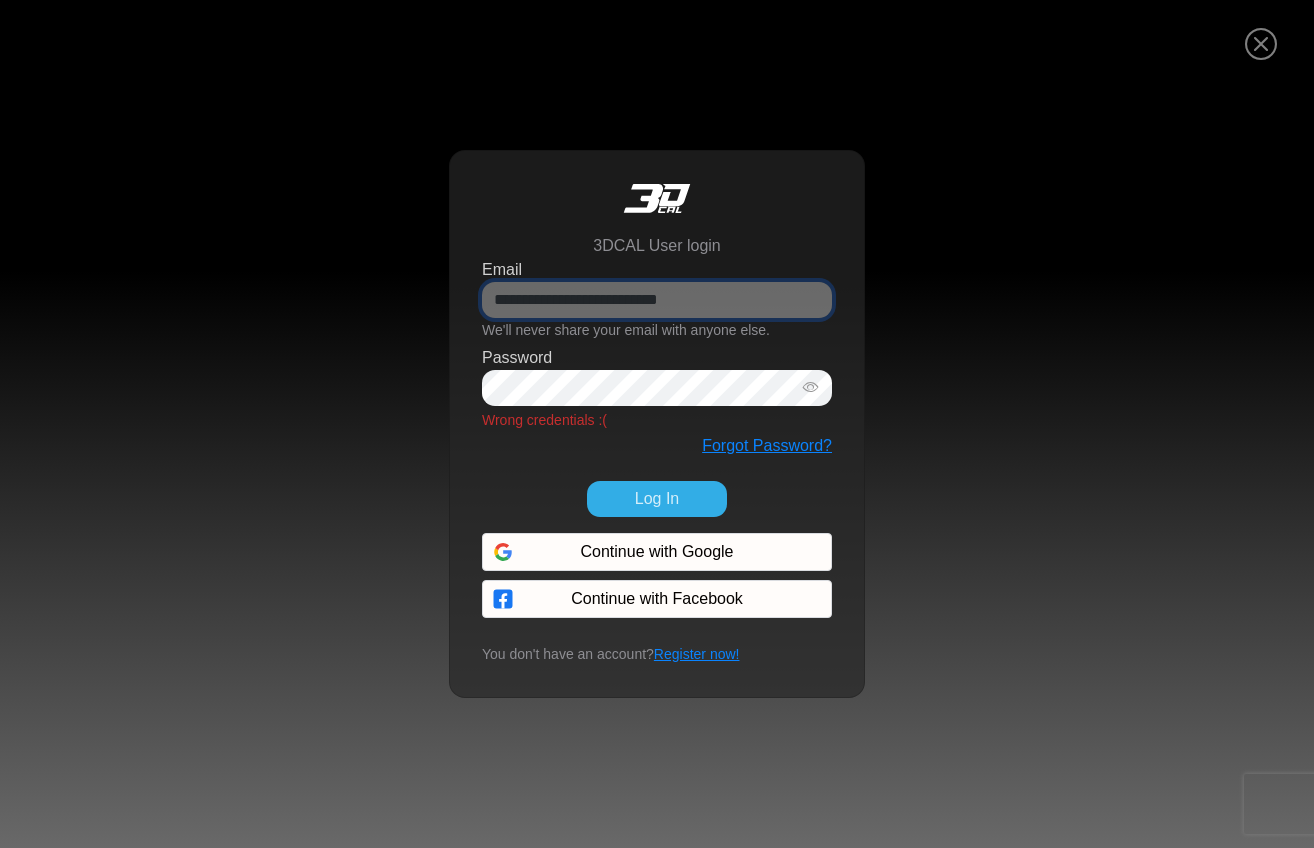 click on "**********" at bounding box center [657, 300] 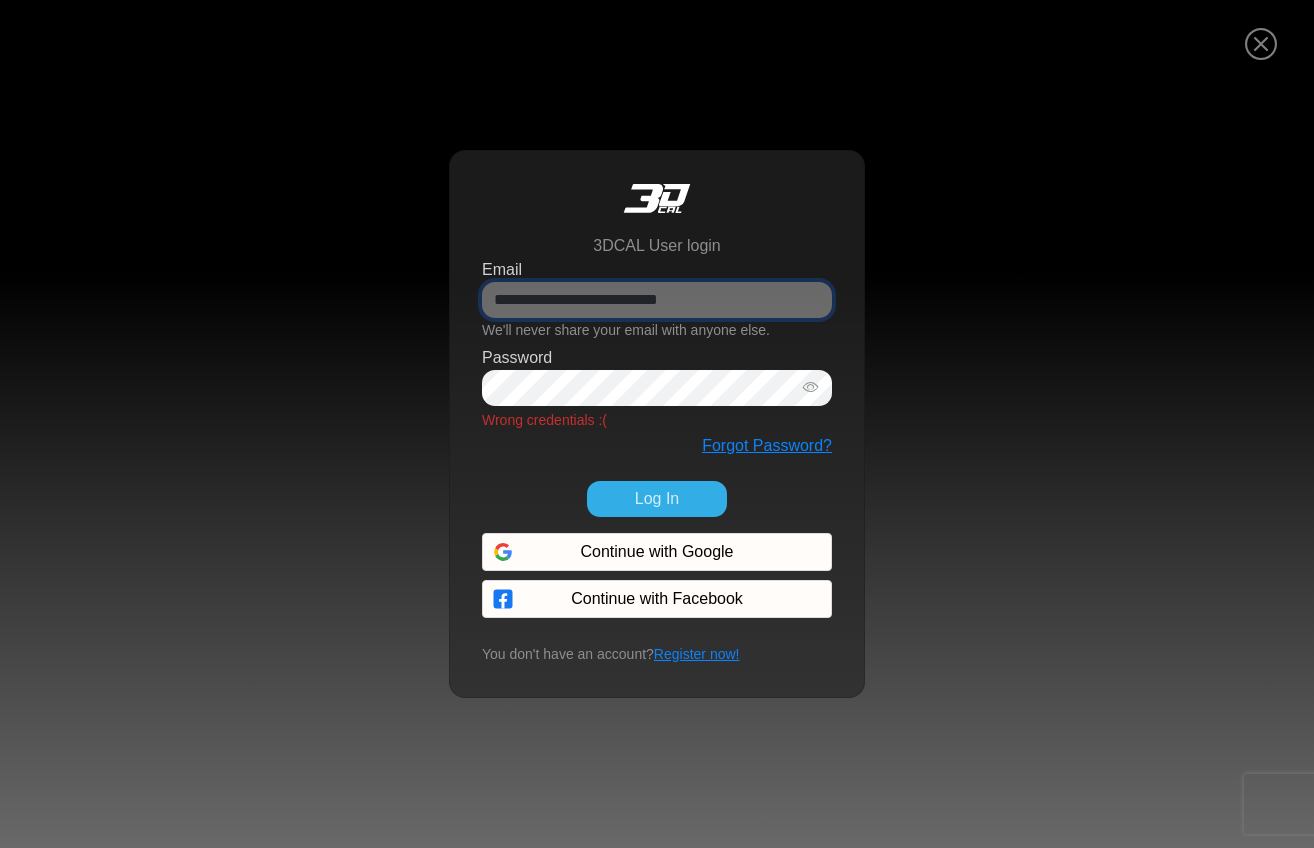 click on "**********" at bounding box center [657, 300] 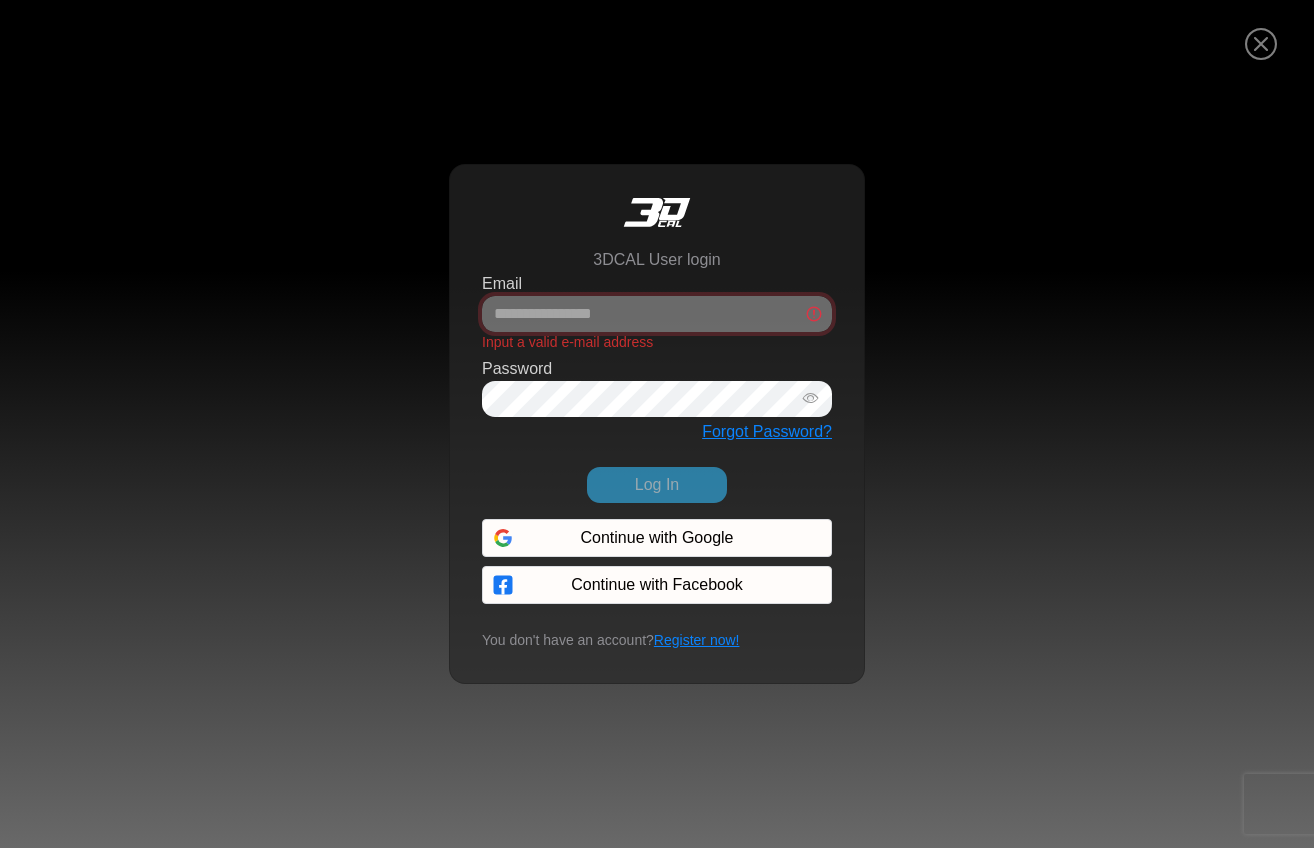 type on "**********" 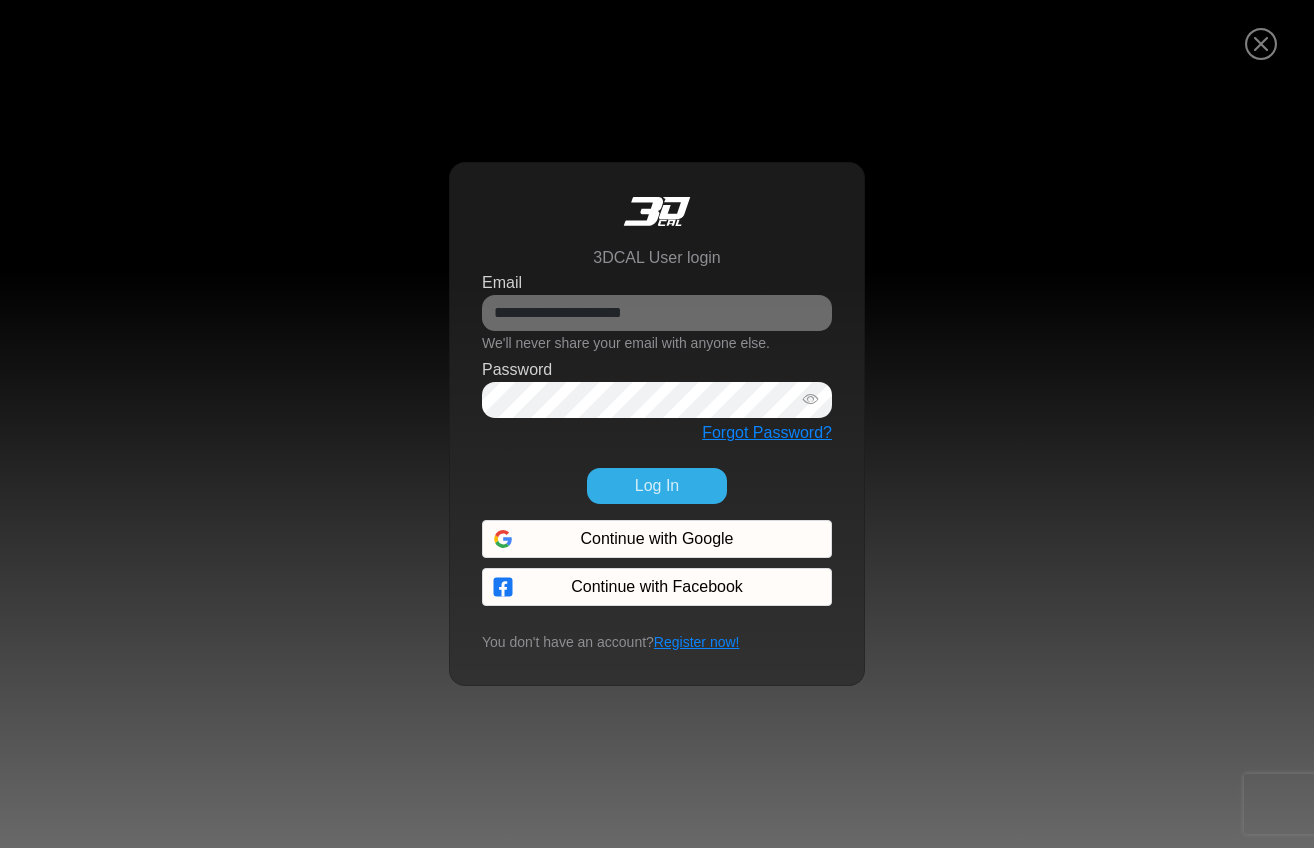click on "Log In" at bounding box center (657, 486) 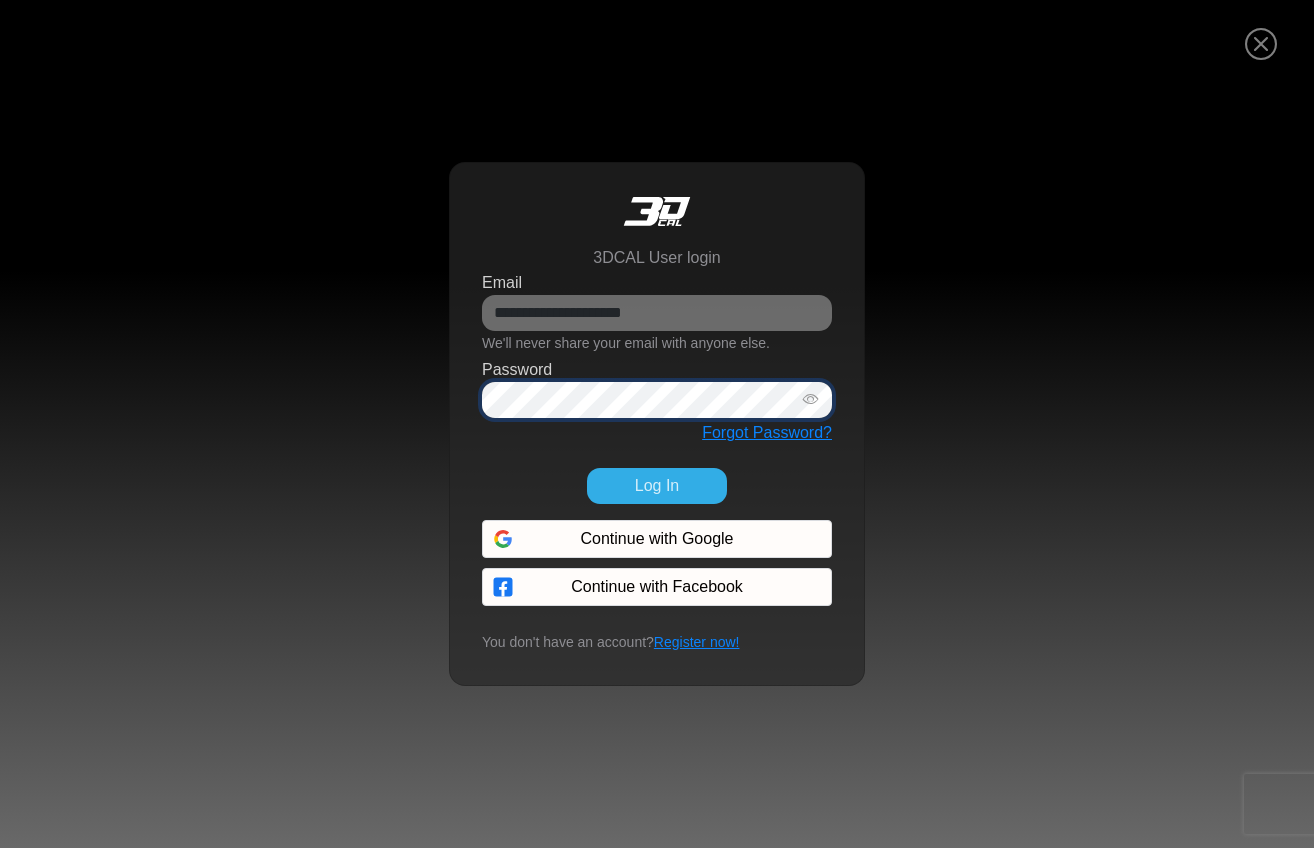 click at bounding box center (811, 399) 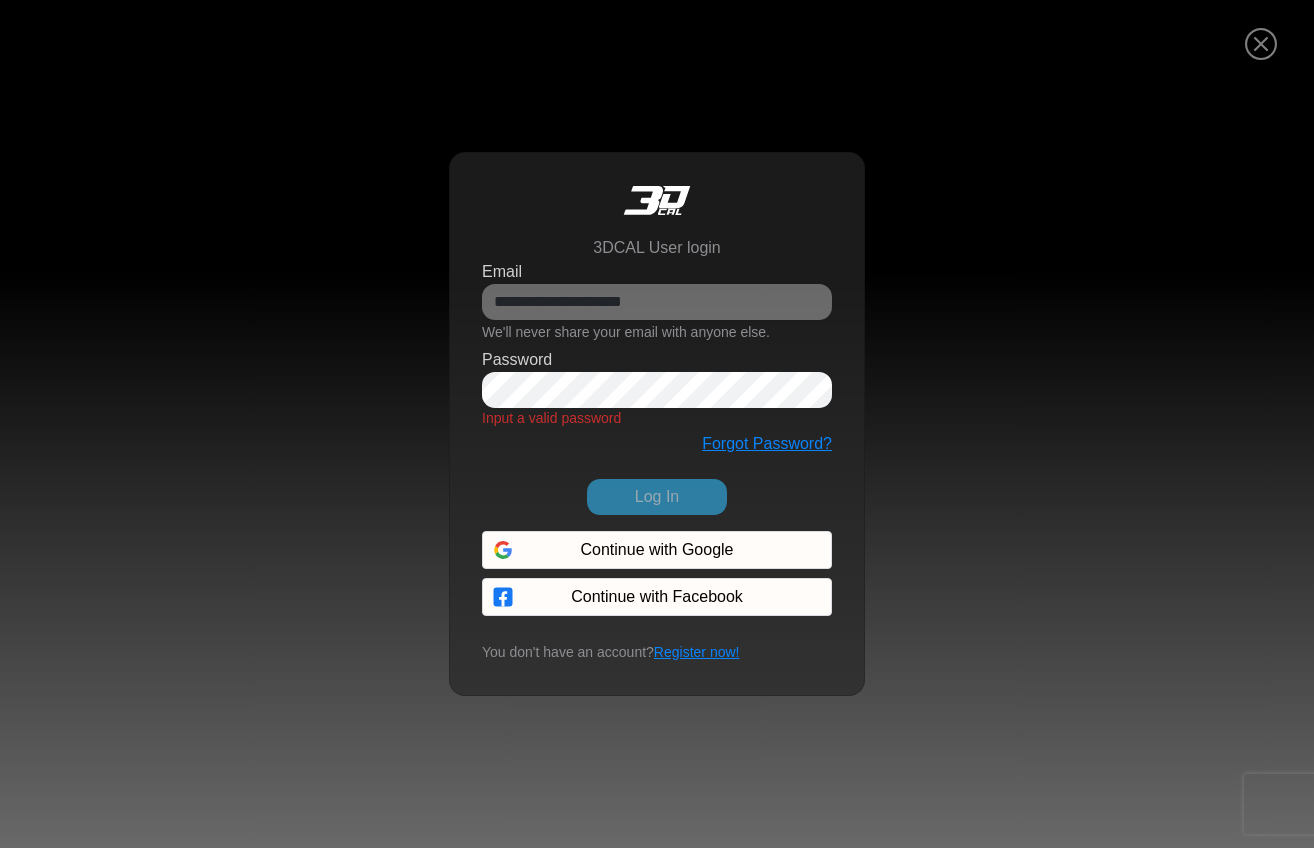 click on "**********" at bounding box center [657, 394] 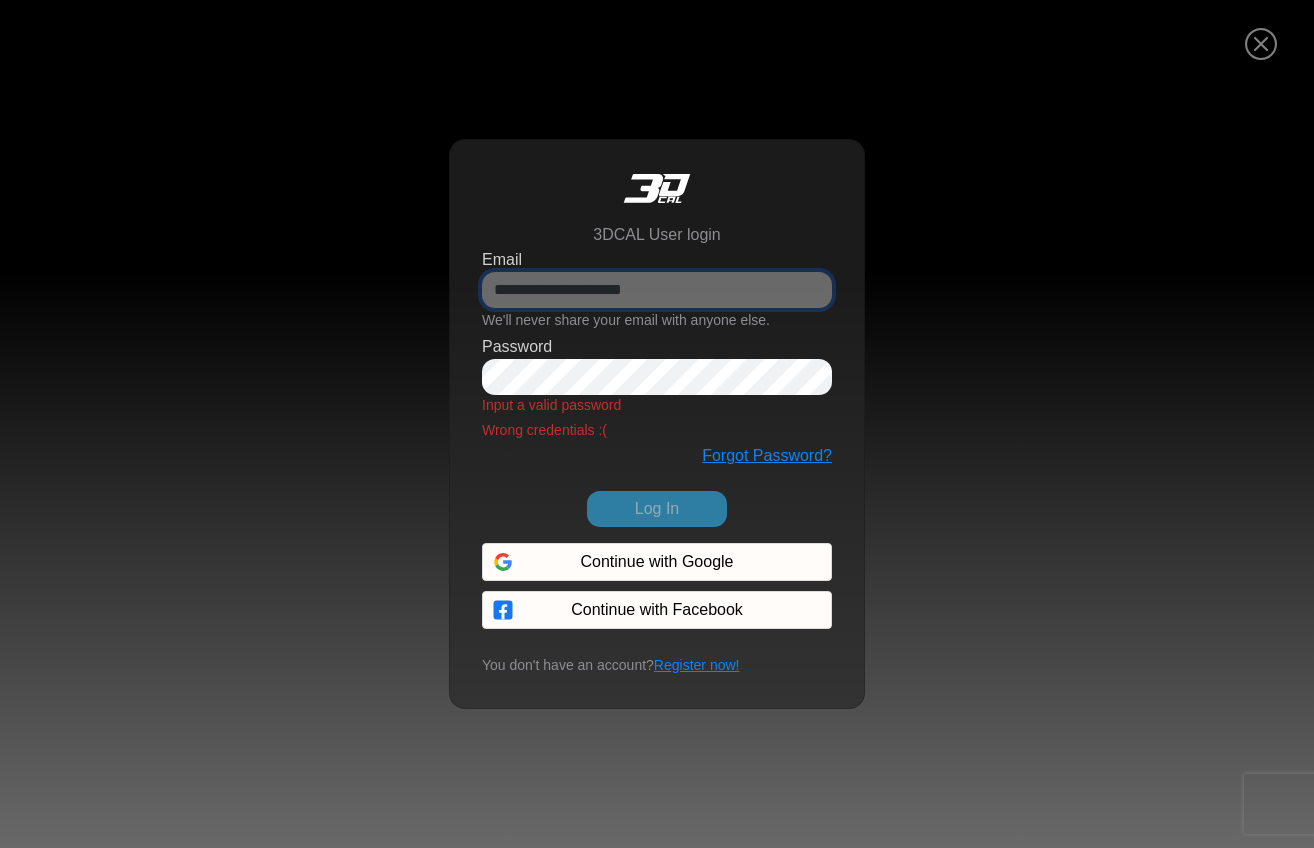 click on "**********" at bounding box center (657, 290) 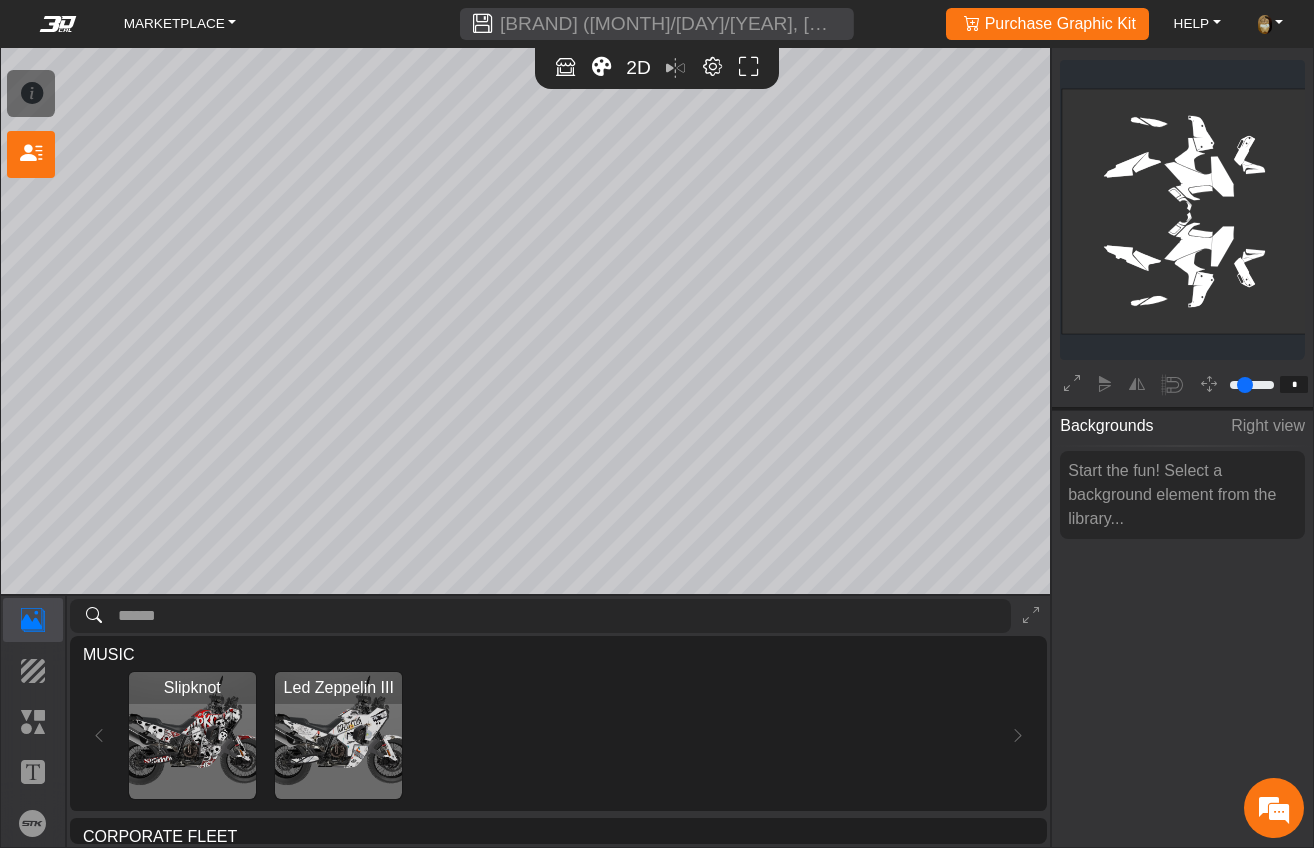 click on "Purchase Graphic Kit Purchase!" at bounding box center (1047, 24) 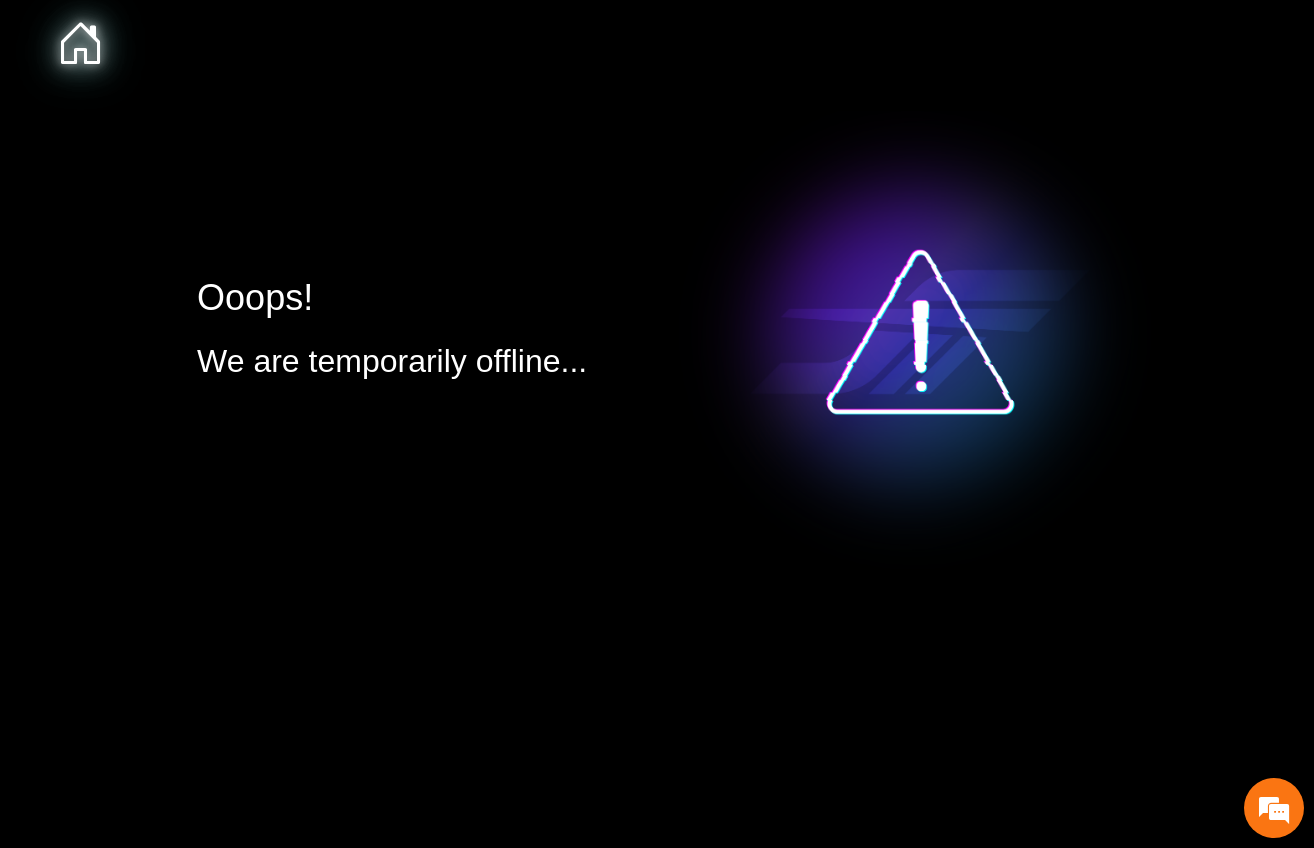 click 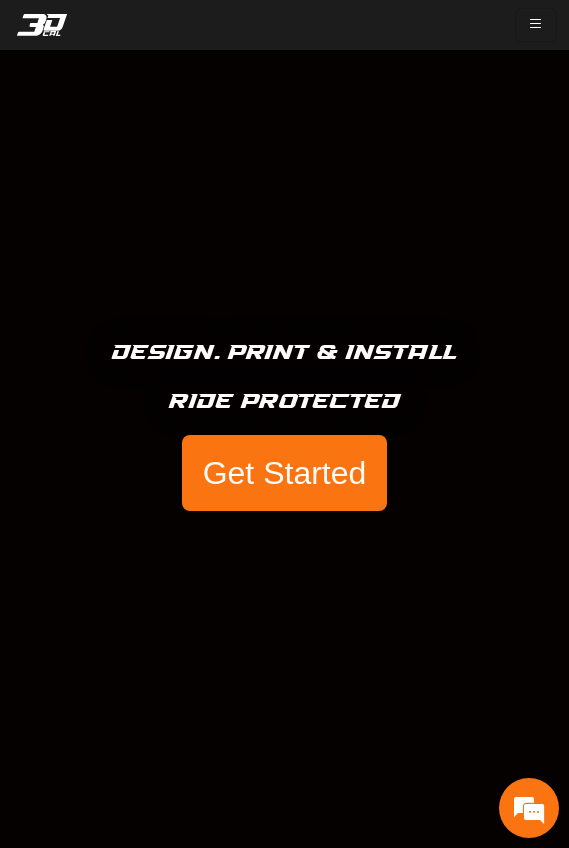 drag, startPoint x: 568, startPoint y: 241, endPoint x: 891, endPoint y: 238, distance: 323.01395 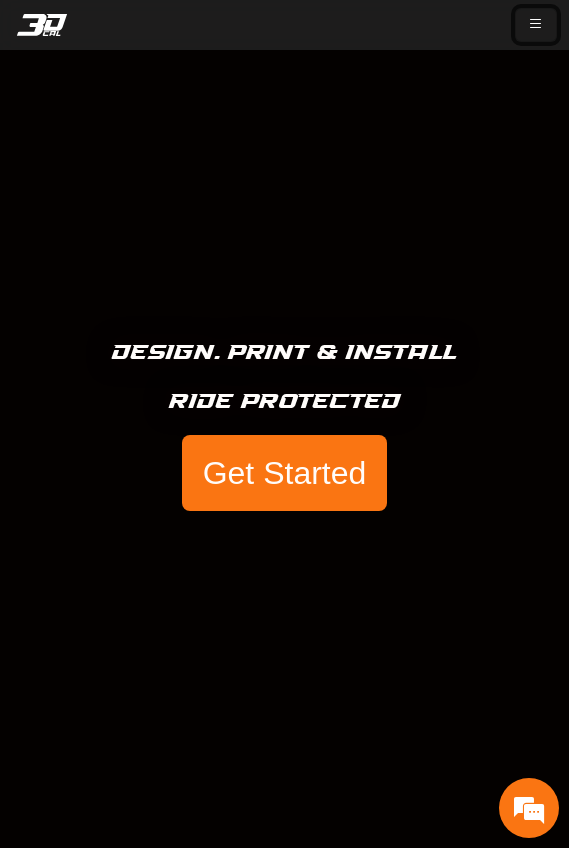click at bounding box center [536, 24] 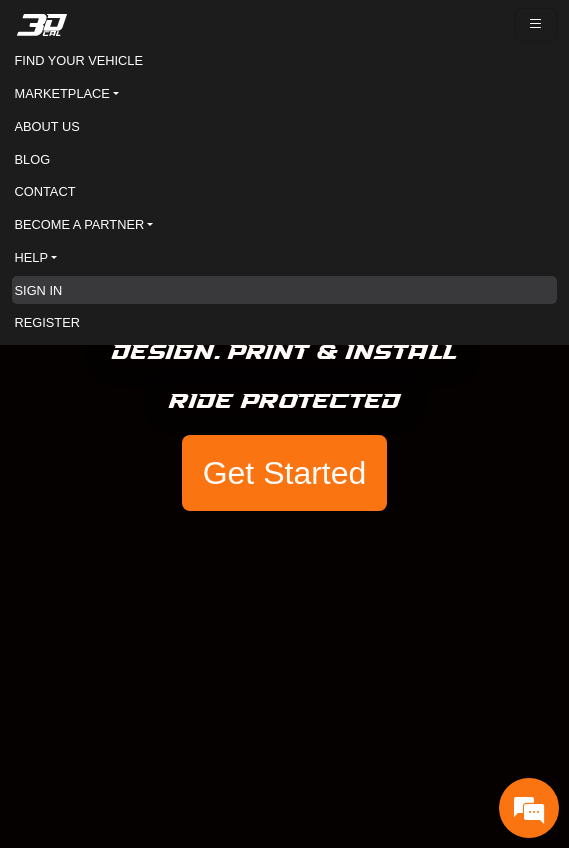 click on "SIGN IN" at bounding box center [285, 290] 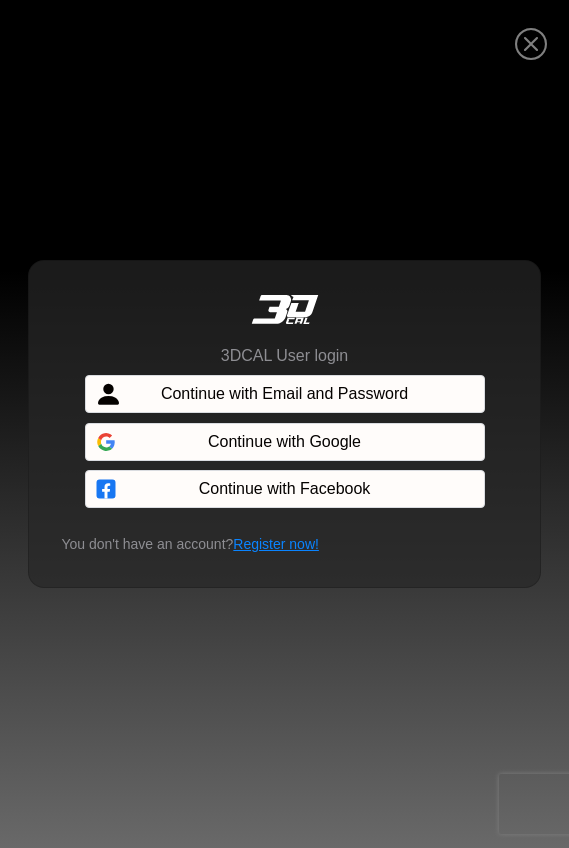click on "Continue with Email and Password" at bounding box center (284, 394) 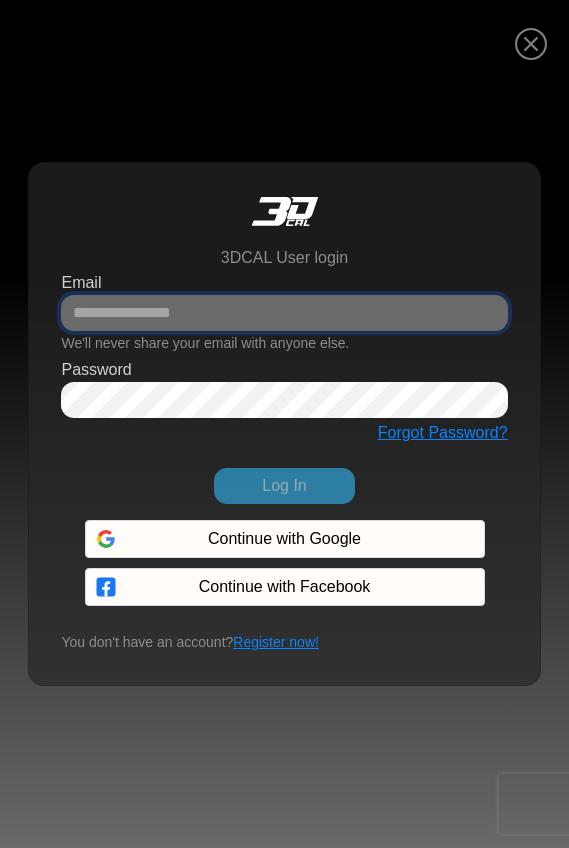 click on "Email" at bounding box center (284, 313) 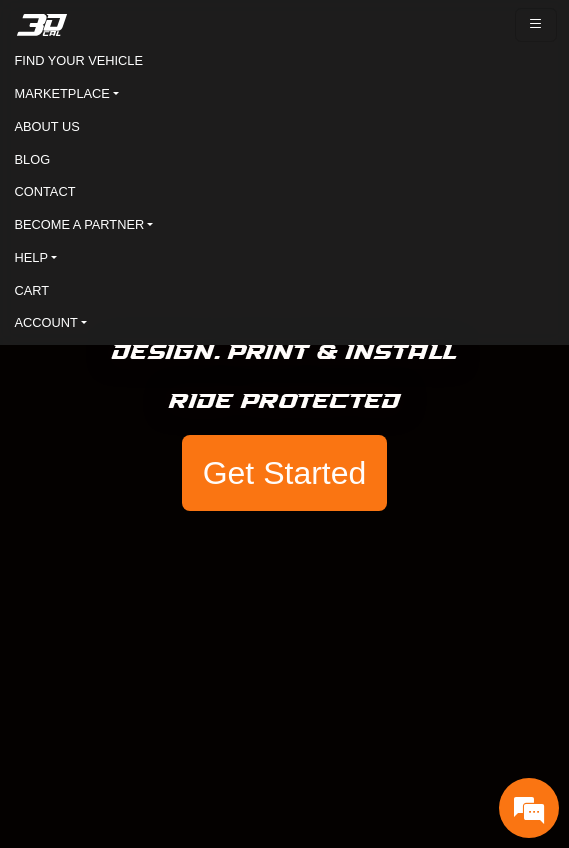 click on "Design. Print & Install Ride Protected Get Started" at bounding box center (284, 424) 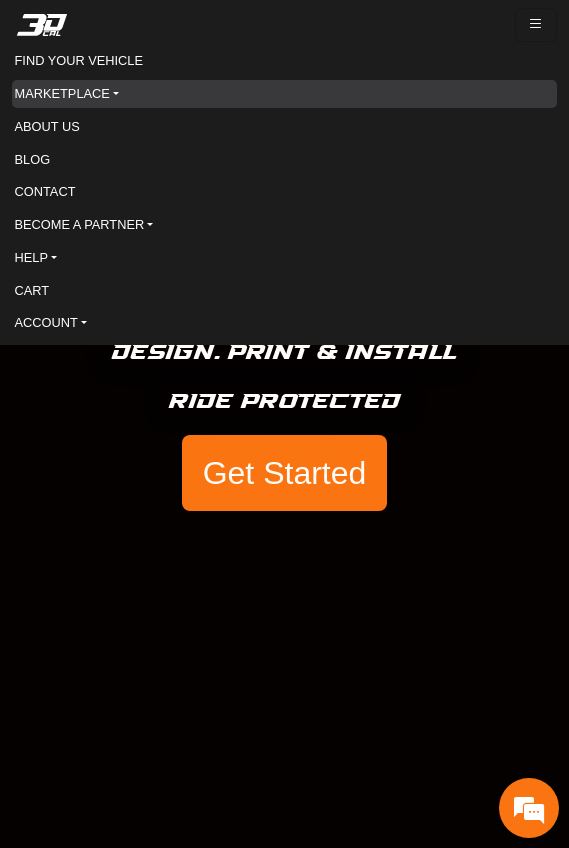 click on "MARKETPLACE" at bounding box center [285, 94] 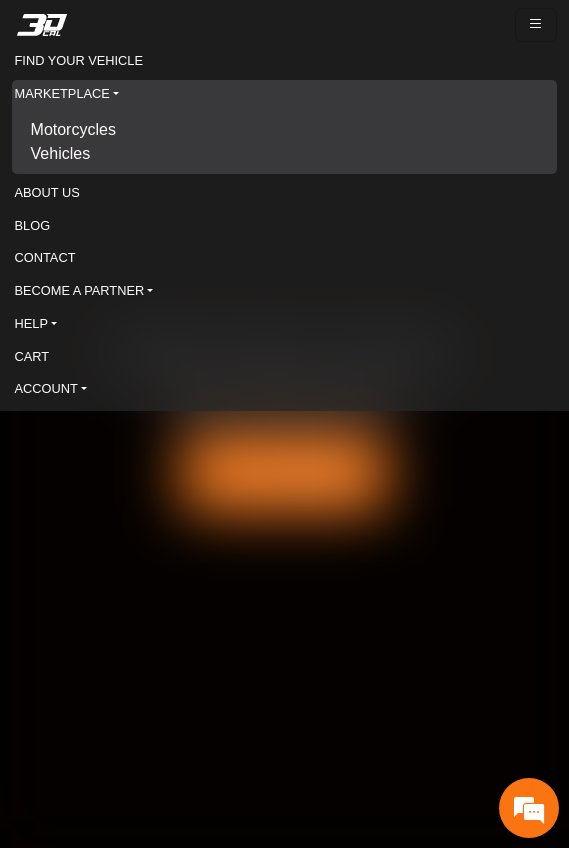 click on "Motorcycles" at bounding box center [73, 130] 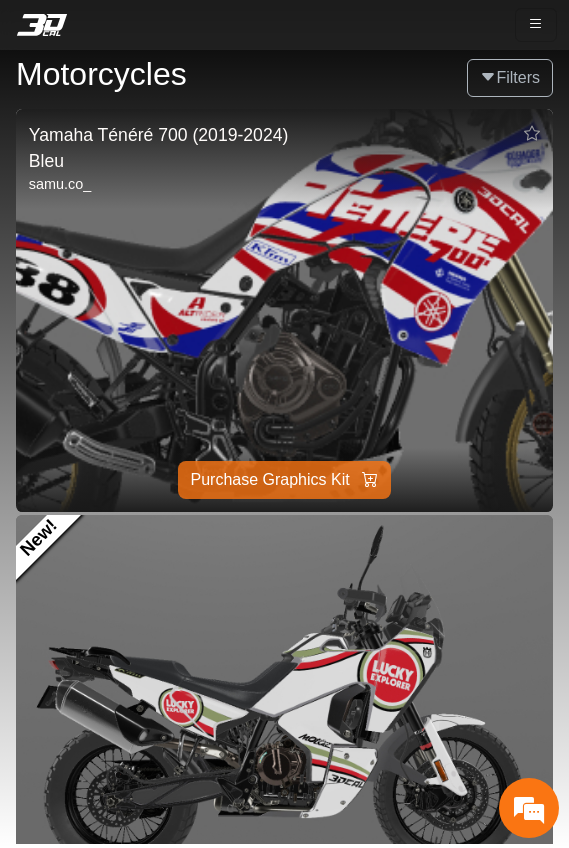 click at bounding box center [285, 310] 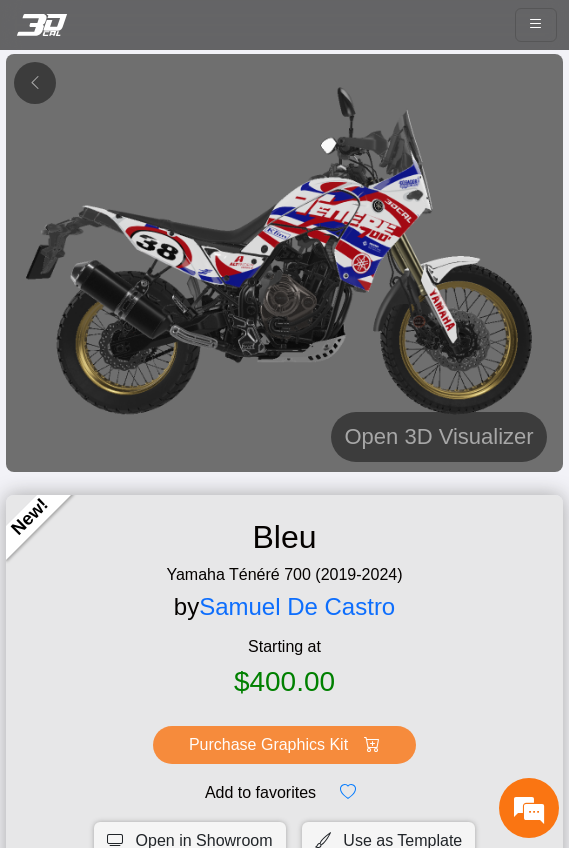 scroll, scrollTop: 231, scrollLeft: 0, axis: vertical 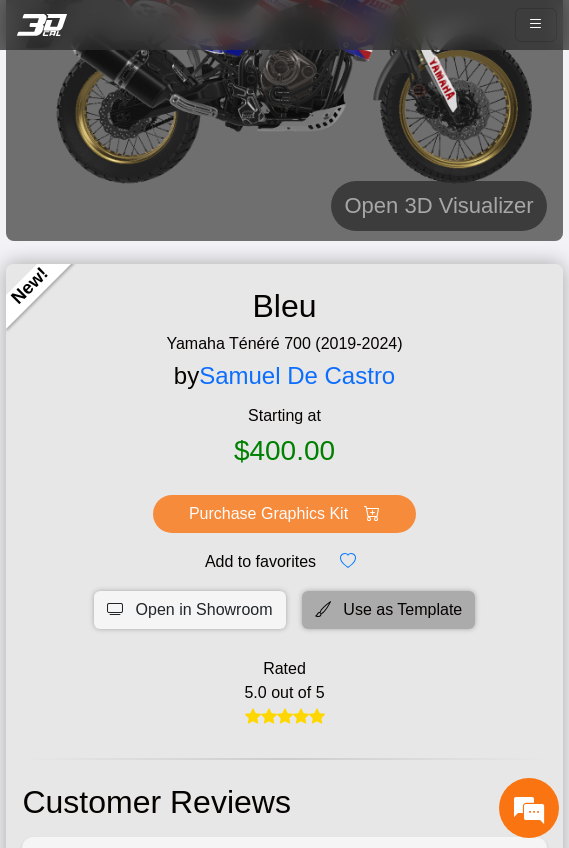 click on "Use as Template" 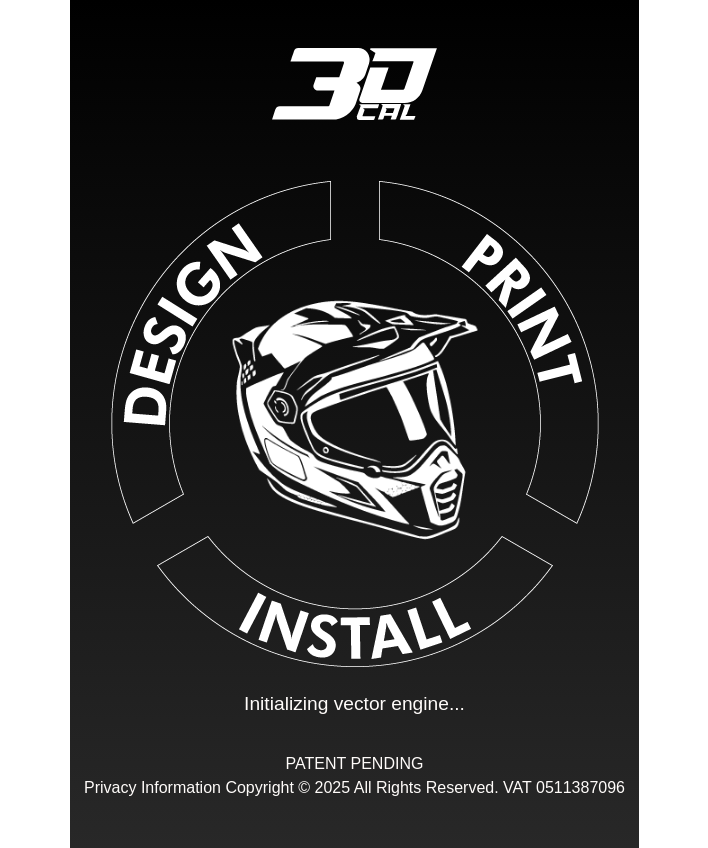 scroll, scrollTop: 0, scrollLeft: 0, axis: both 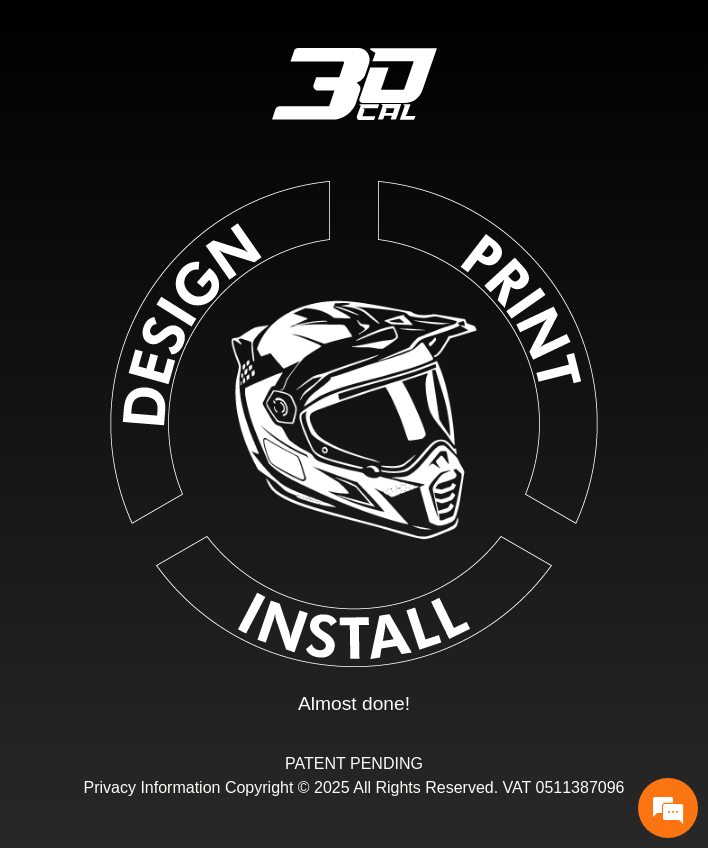 type on "*" 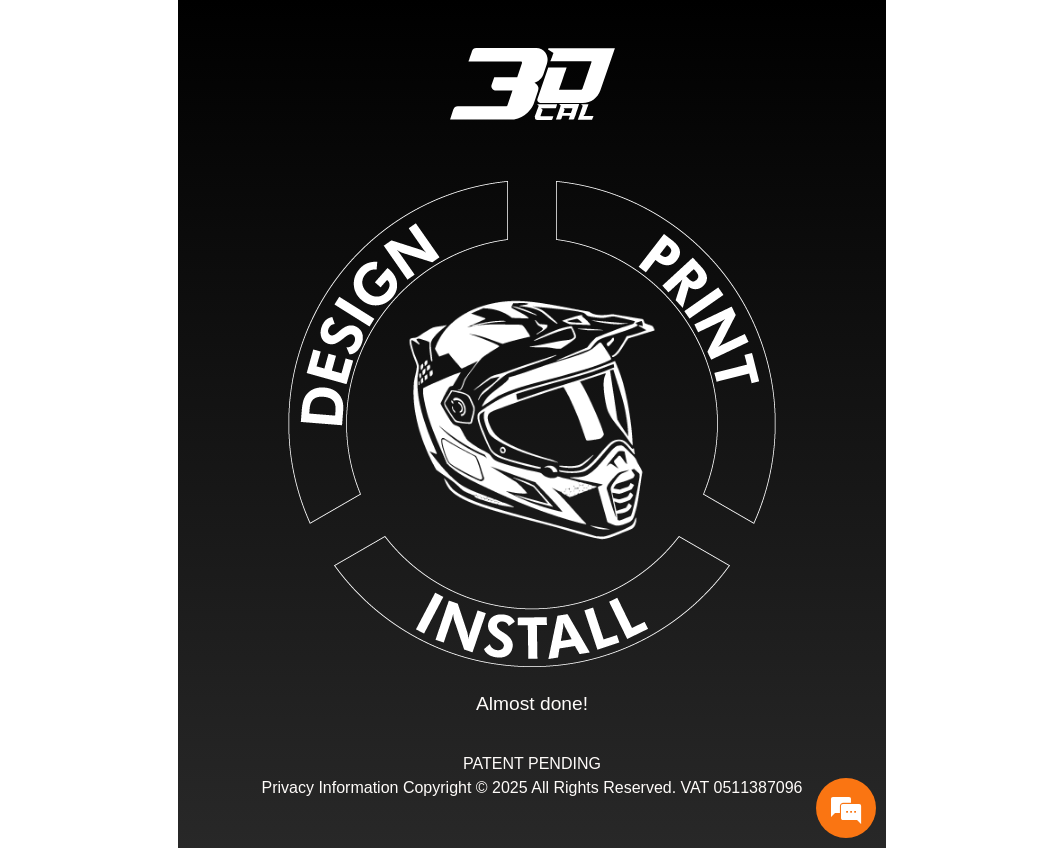 scroll, scrollTop: 219, scrollLeft: 307, axis: both 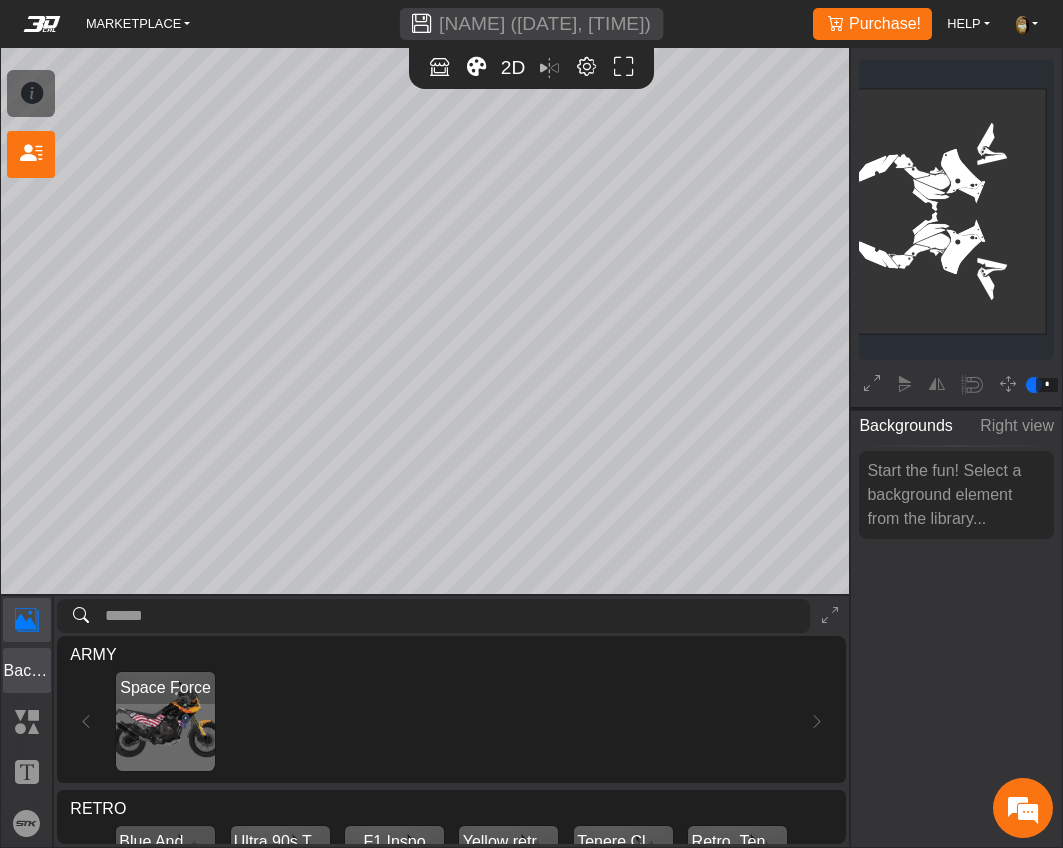 click on "Background" at bounding box center (27, 671) 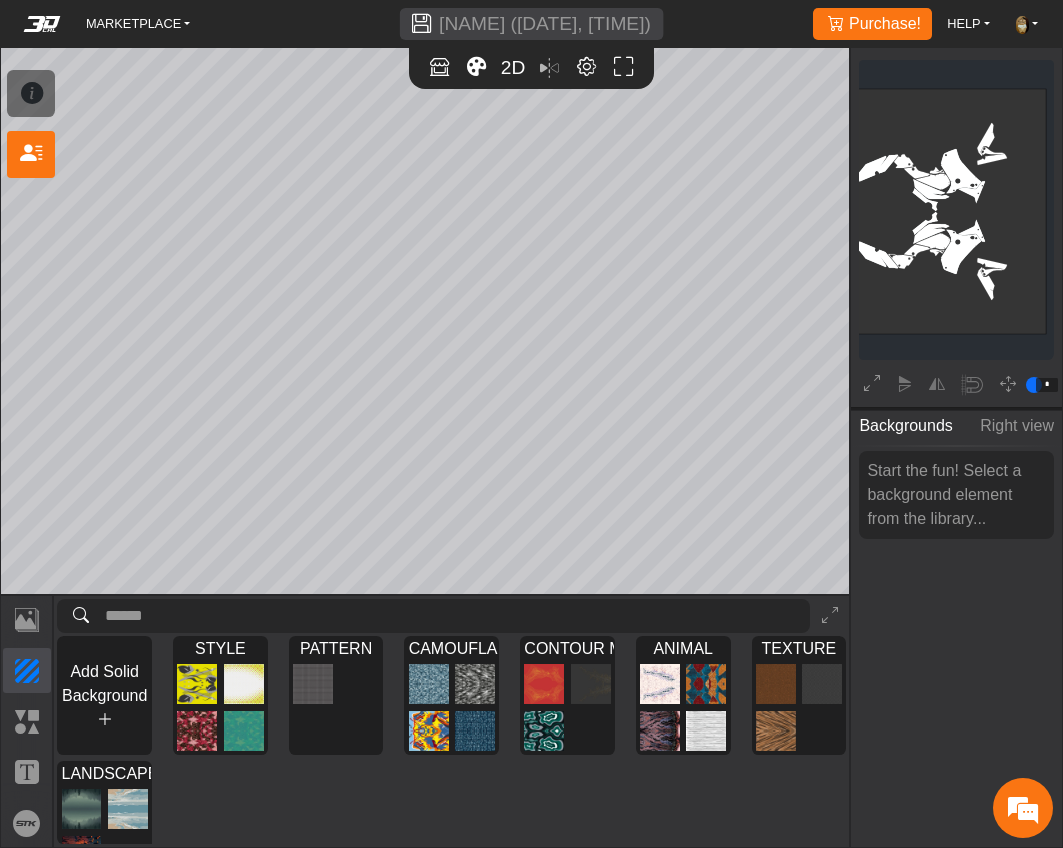 click on "Purchase Graphic Kit Purchase!" at bounding box center [872, 24] 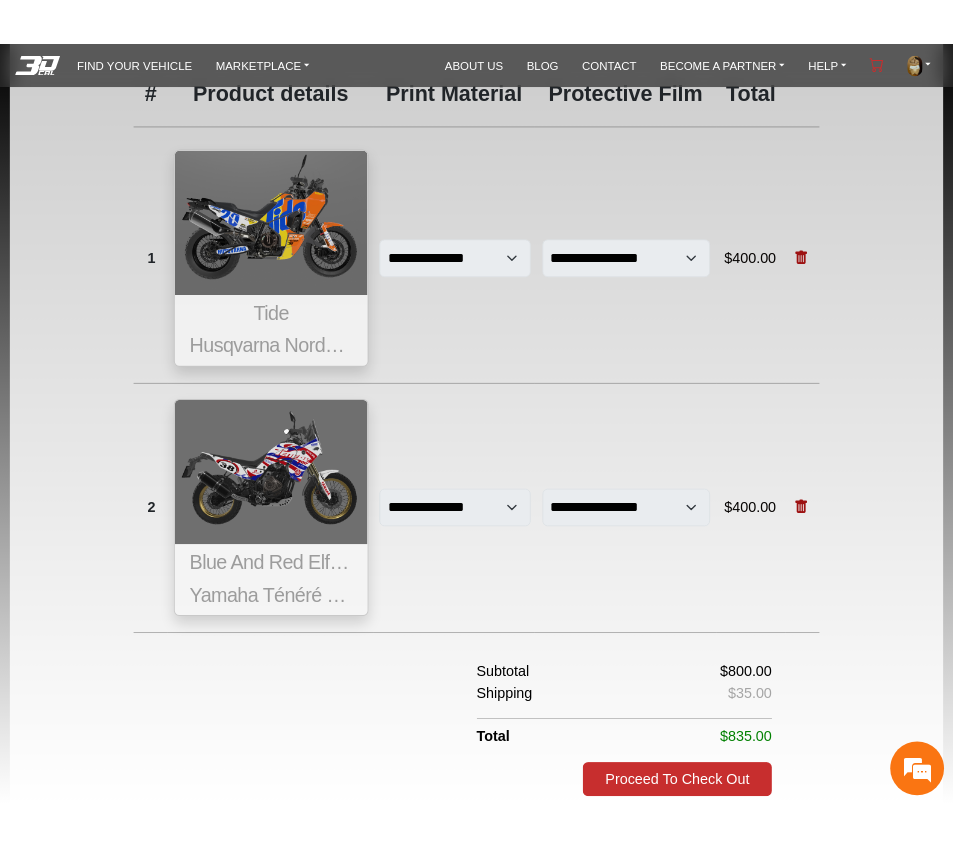 scroll, scrollTop: 0, scrollLeft: 0, axis: both 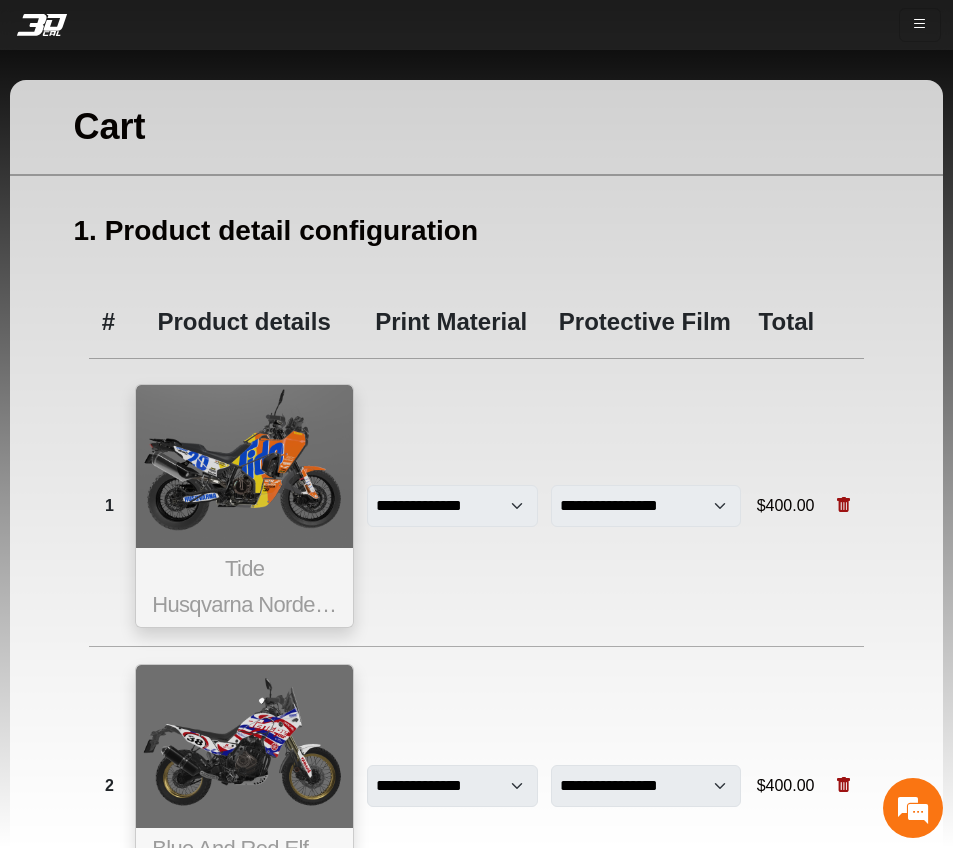 click at bounding box center (844, 506) 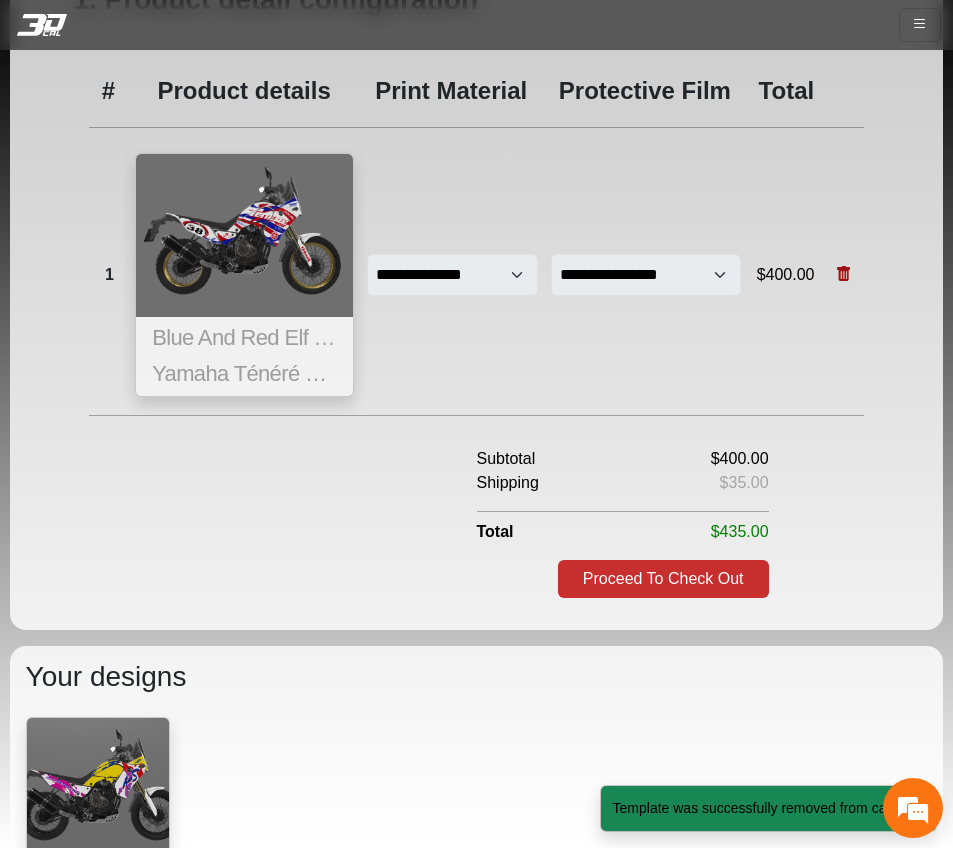 click on "Proceed To Check Out" at bounding box center [663, 578] 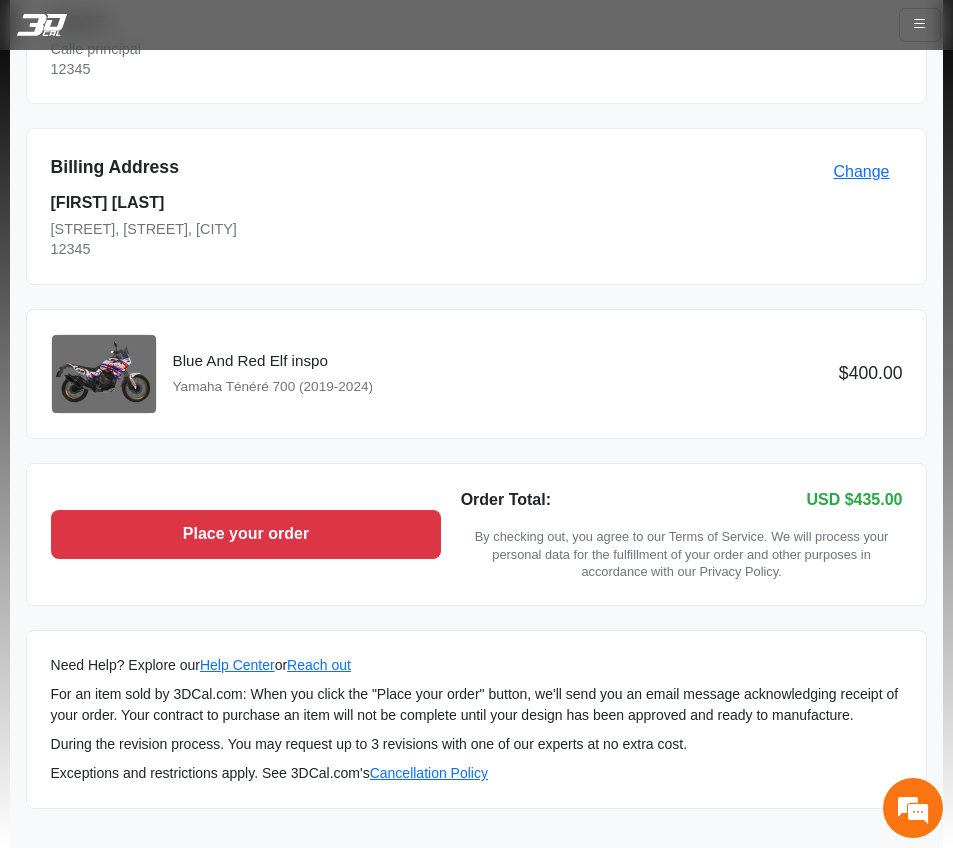 scroll, scrollTop: 14, scrollLeft: 0, axis: vertical 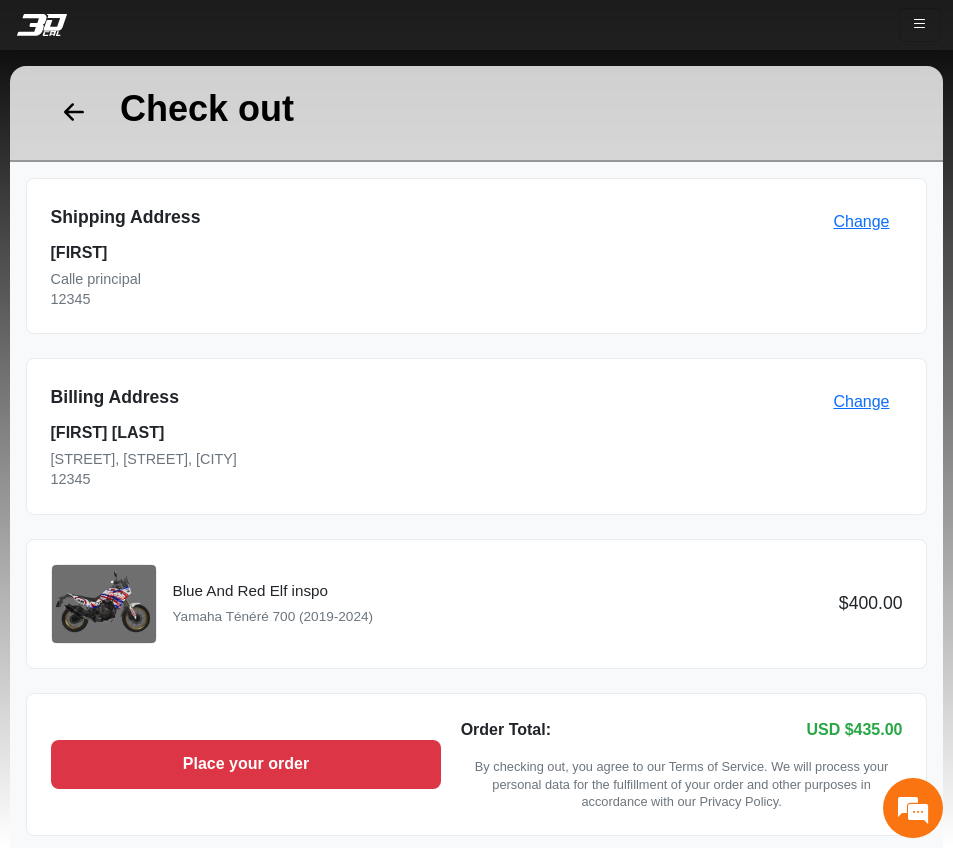 click at bounding box center [74, 113] 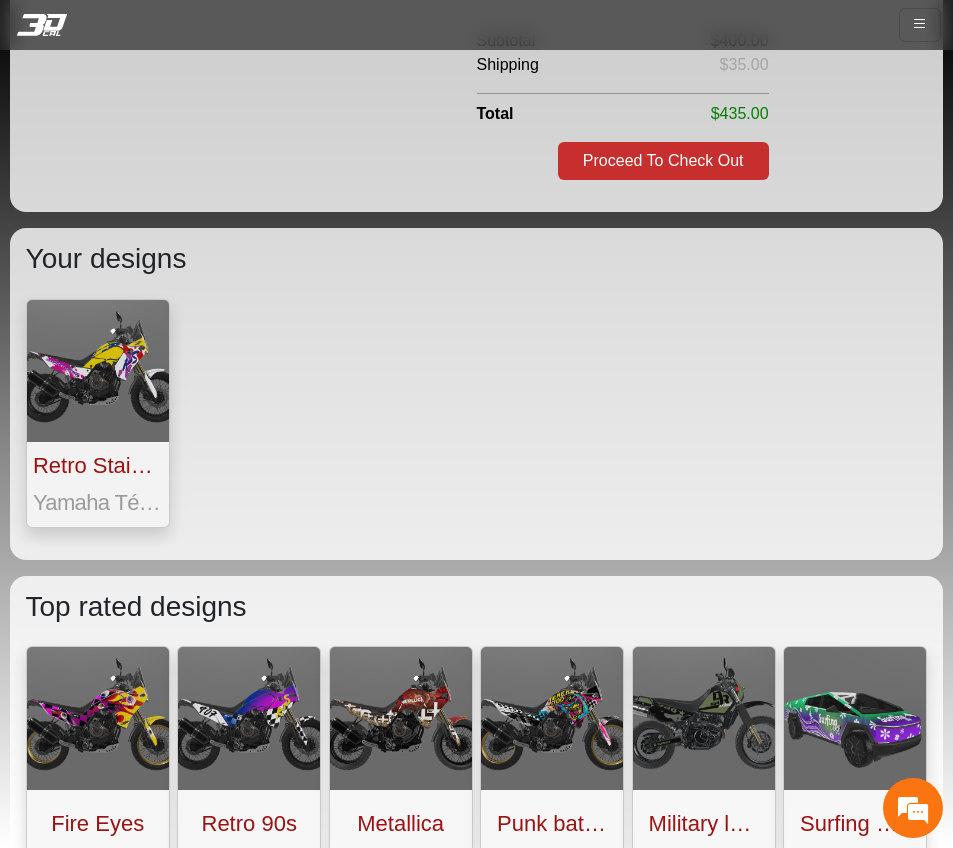 scroll, scrollTop: 0, scrollLeft: 0, axis: both 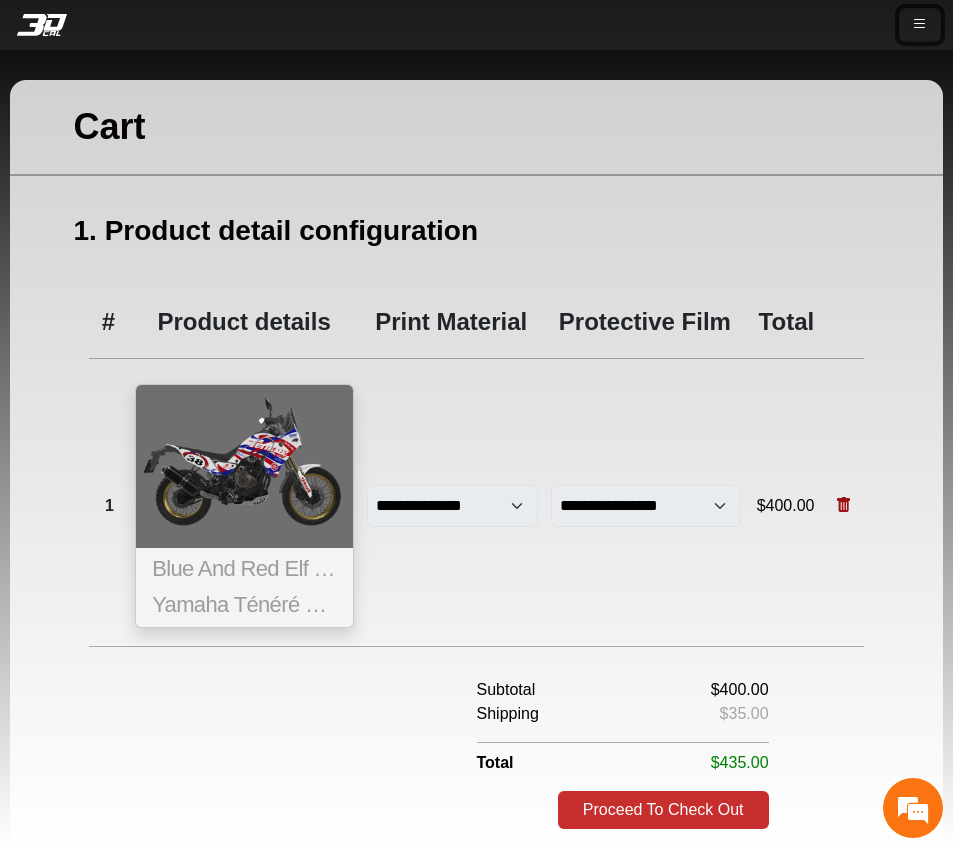 click at bounding box center (920, 25) 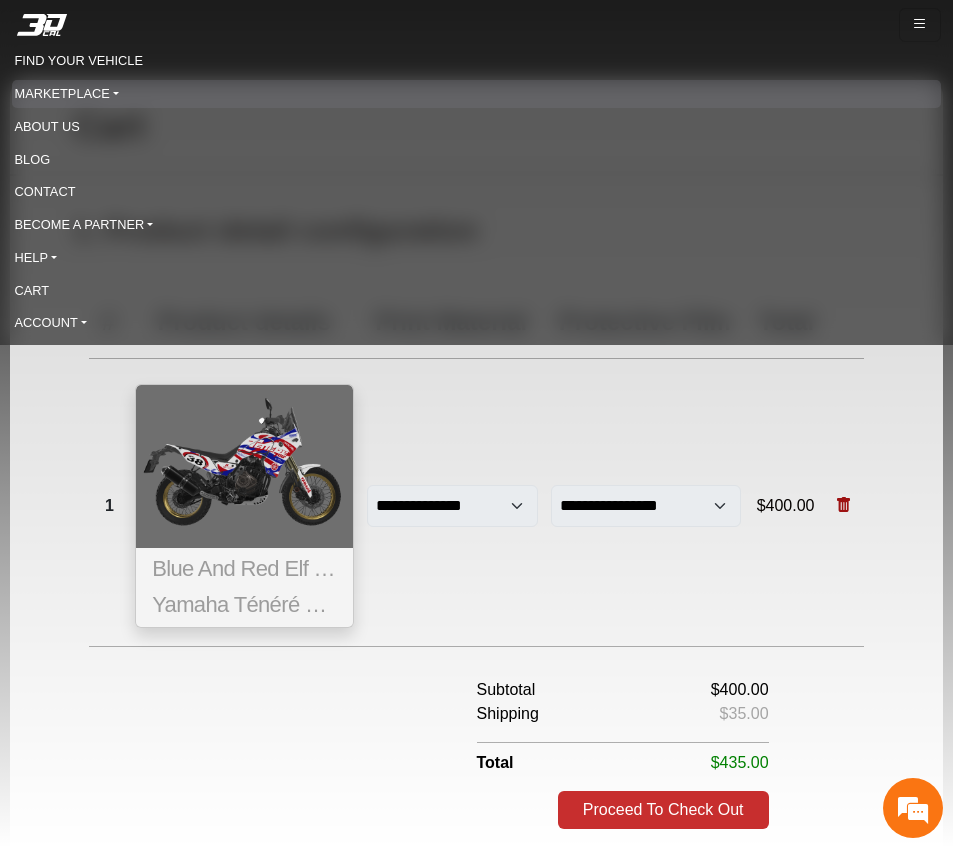 click on "MARKETPLACE" at bounding box center [477, 94] 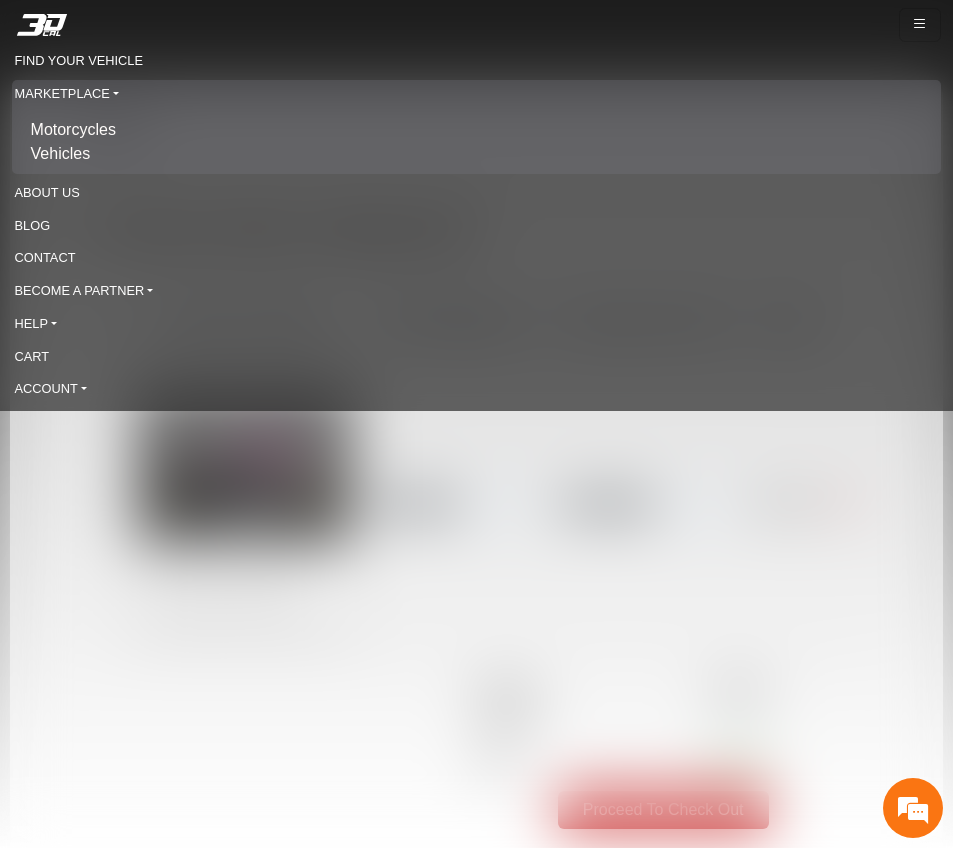 click on "Motorcycles" at bounding box center [73, 130] 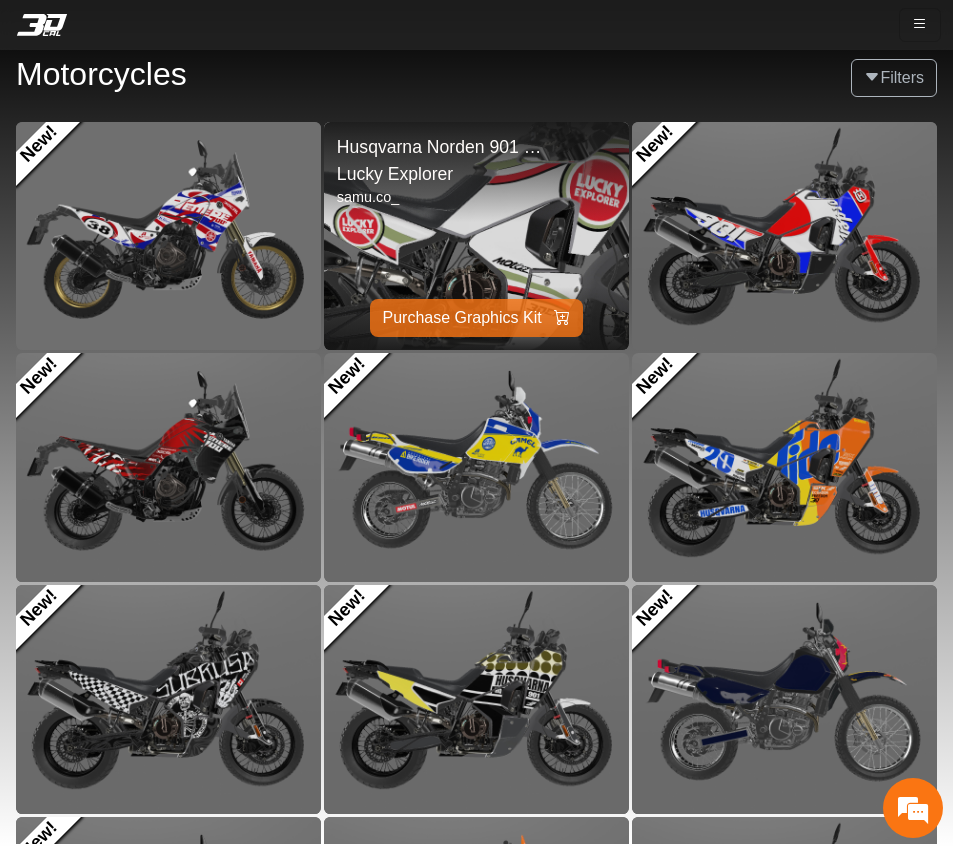 click at bounding box center [477, 235] 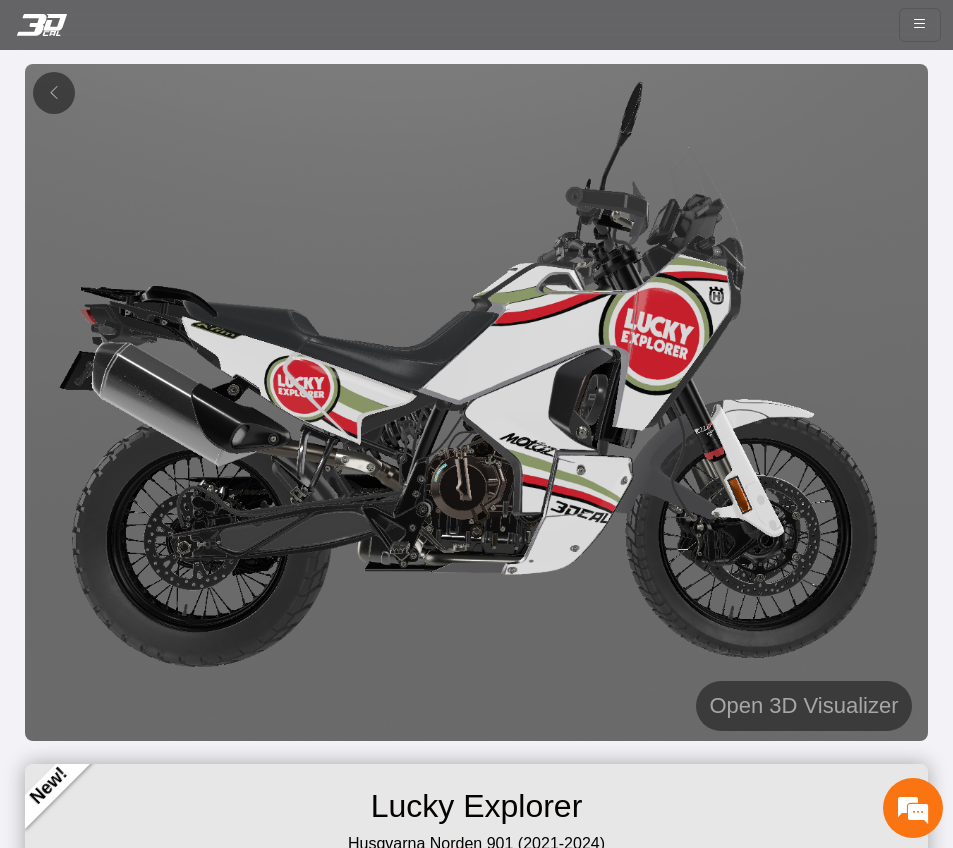 scroll, scrollTop: 333, scrollLeft: 0, axis: vertical 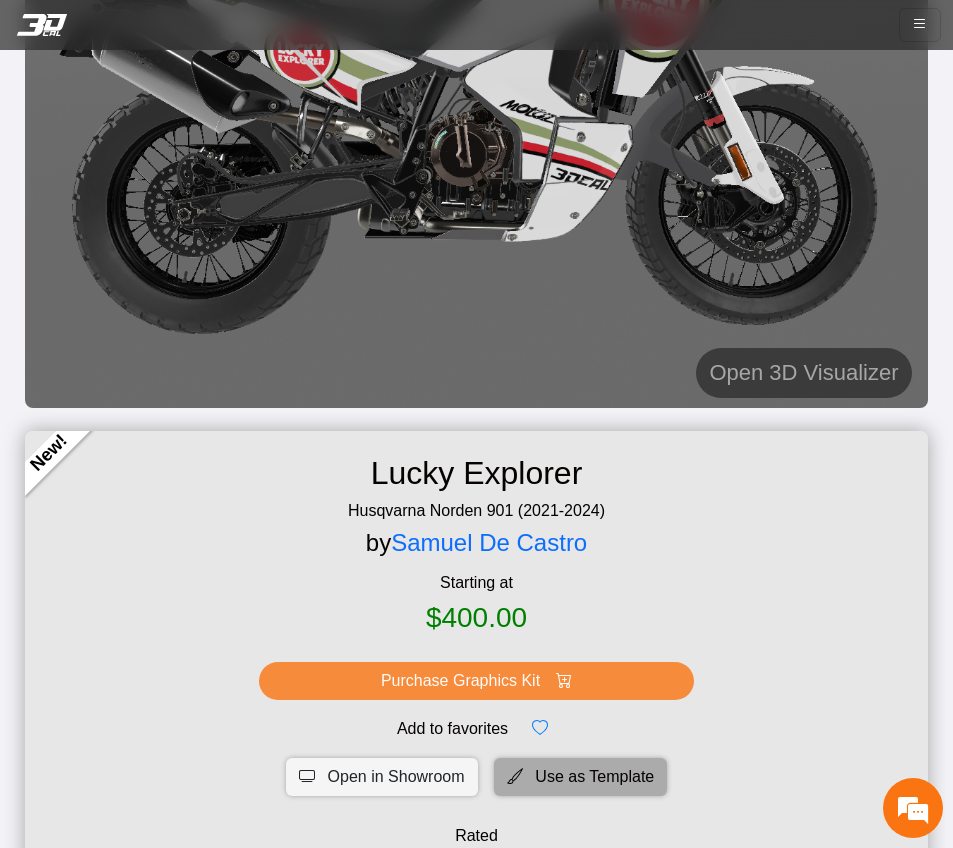 click on "Use as Template" 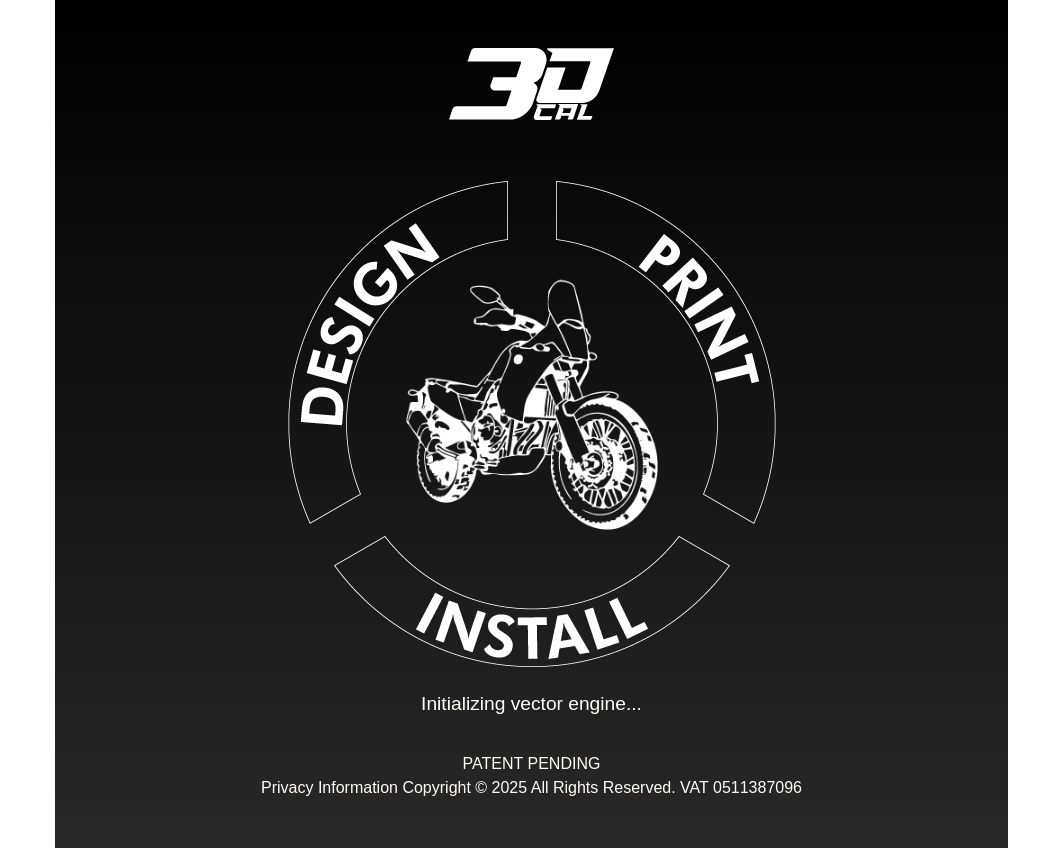 scroll, scrollTop: 0, scrollLeft: 0, axis: both 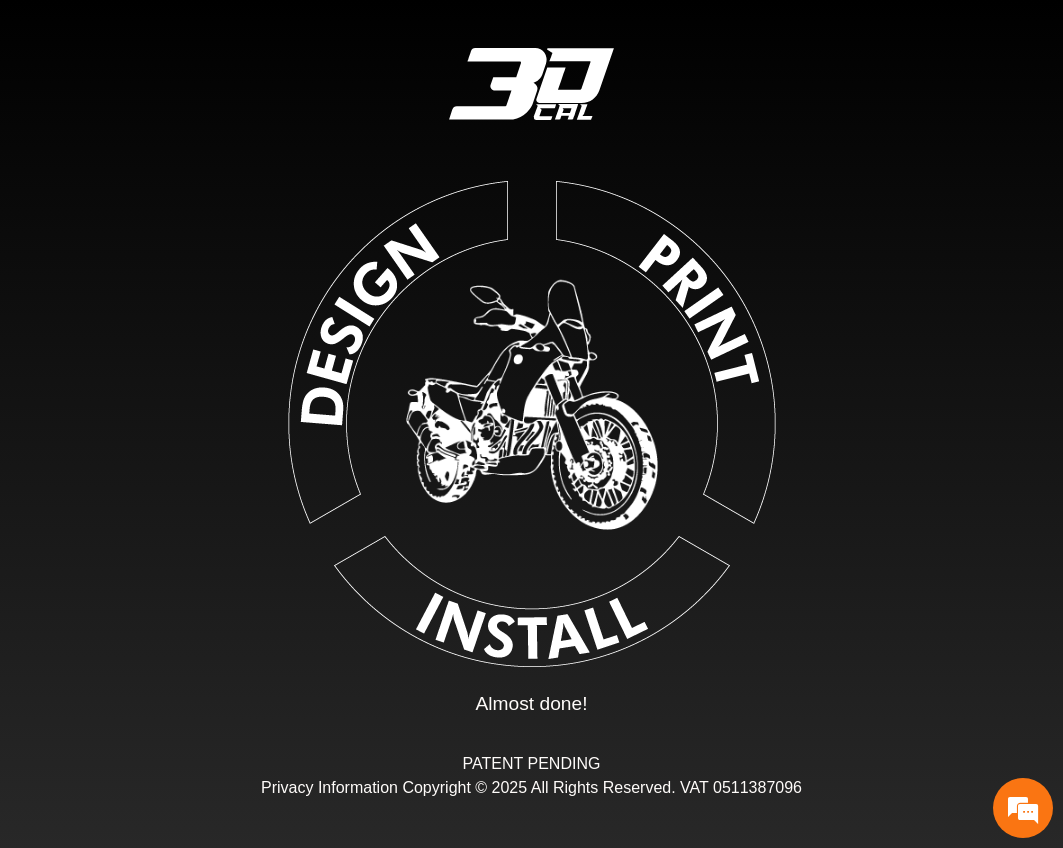 type on "*" 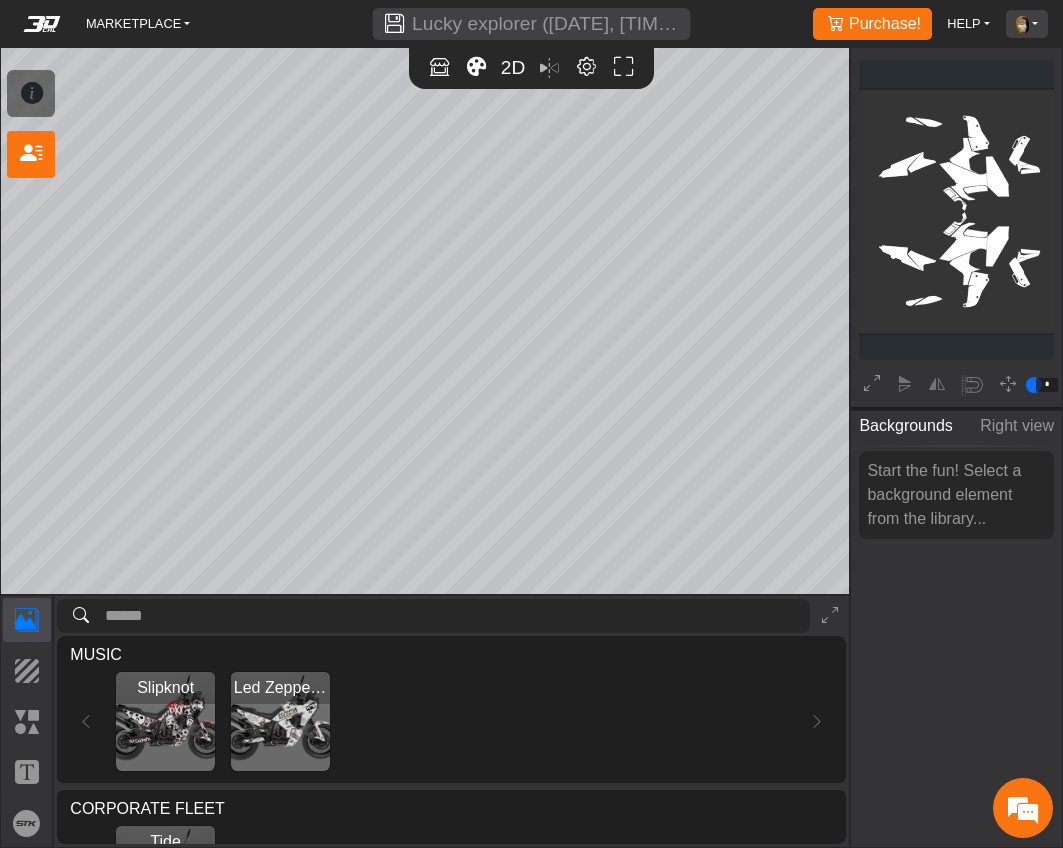 click on "ACCOUNT" at bounding box center (1027, 24) 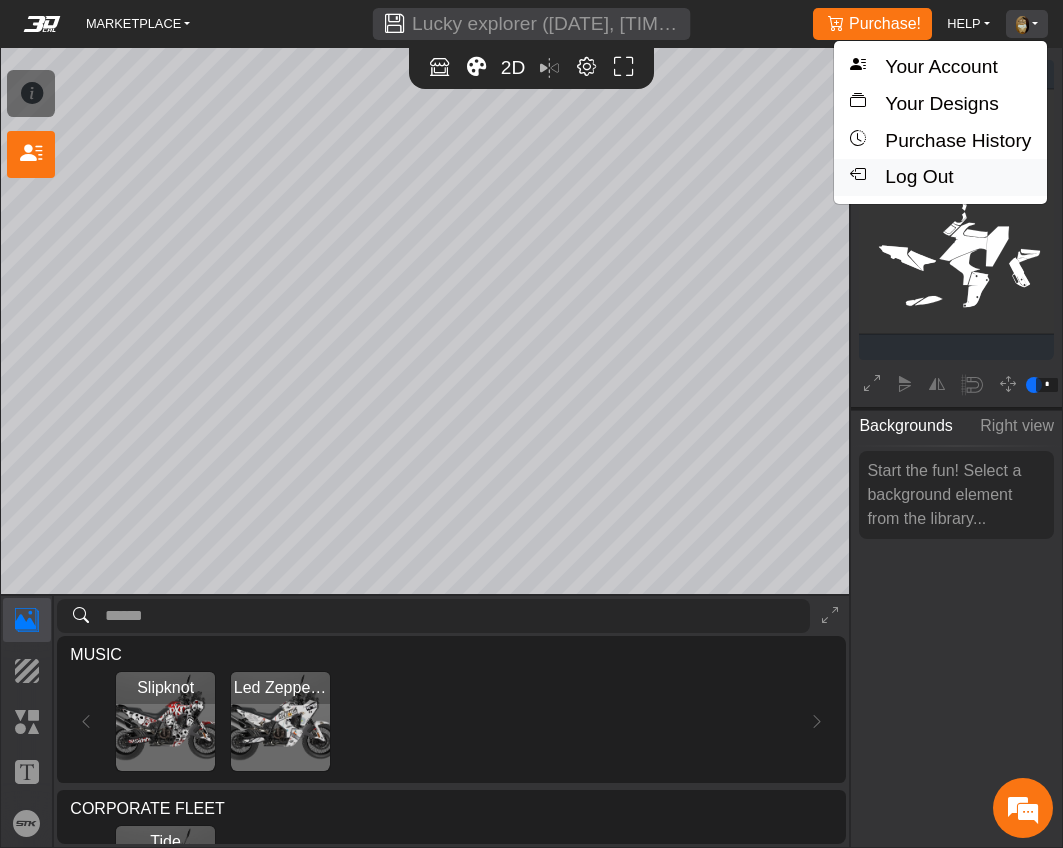 scroll, scrollTop: 0, scrollLeft: 0, axis: both 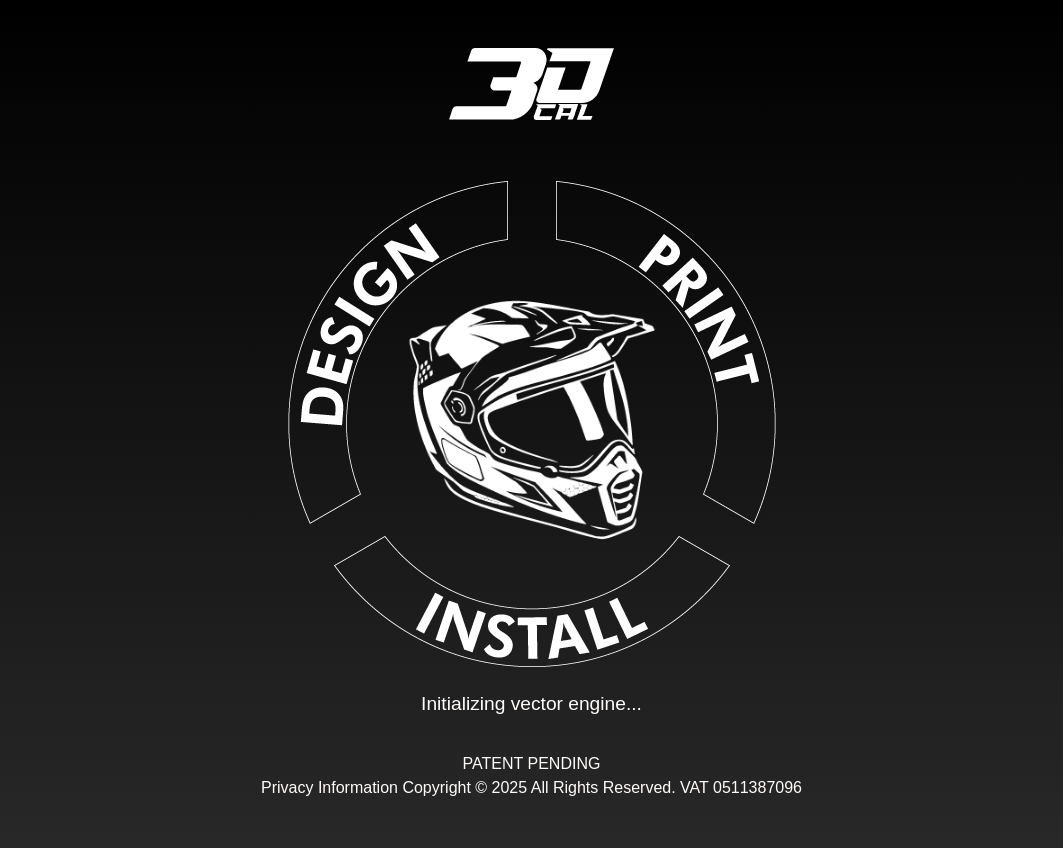 click on "Initializing vector engine..." at bounding box center [531, 704] 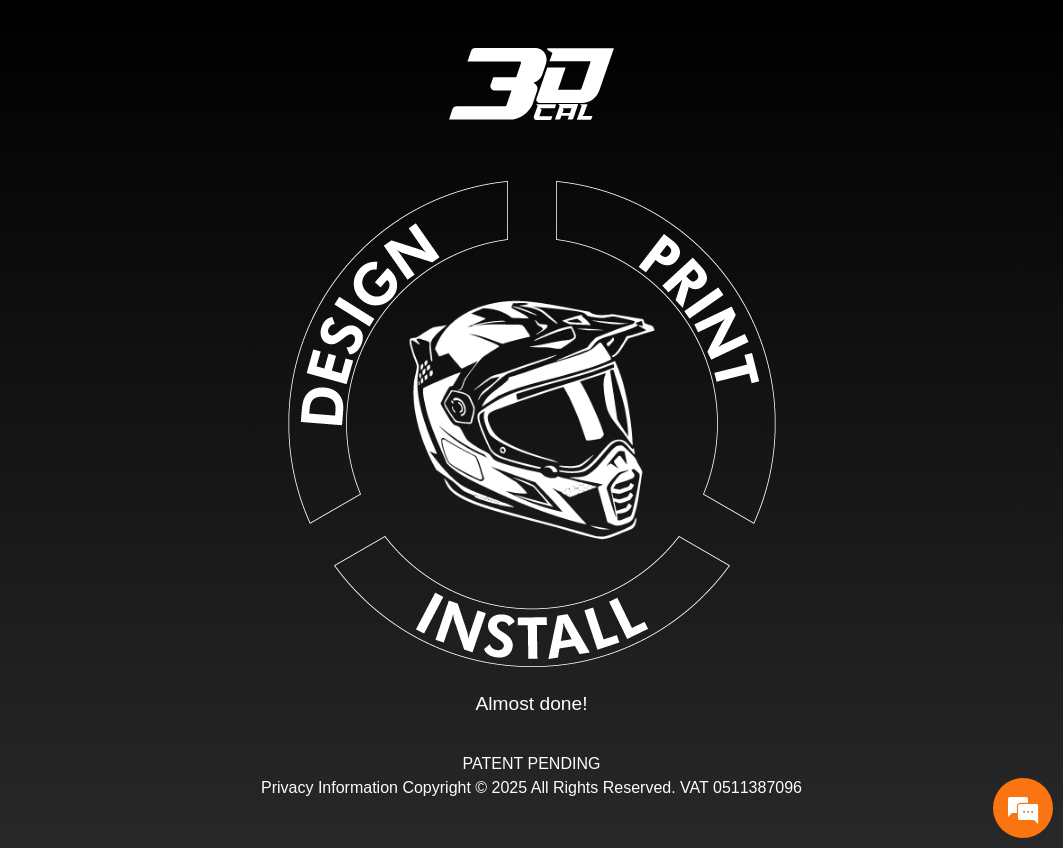 type on "*" 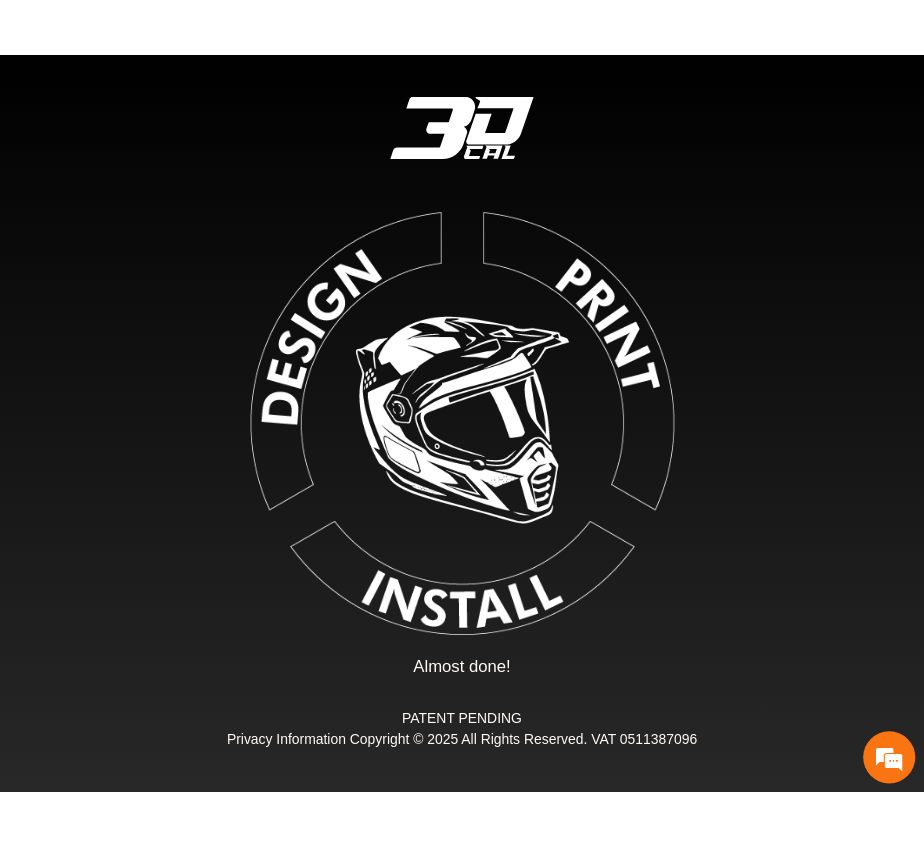 scroll, scrollTop: 219, scrollLeft: 271, axis: both 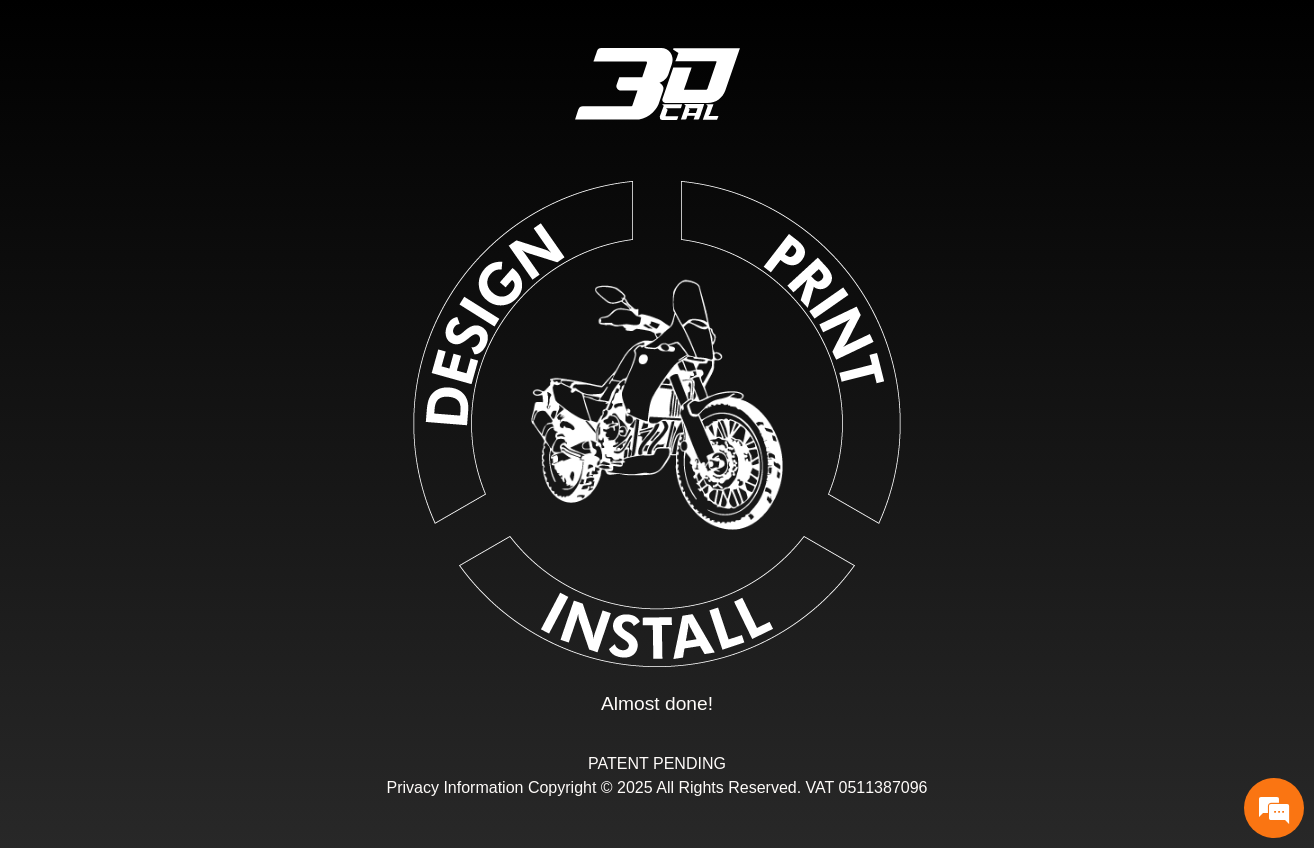 type on "*" 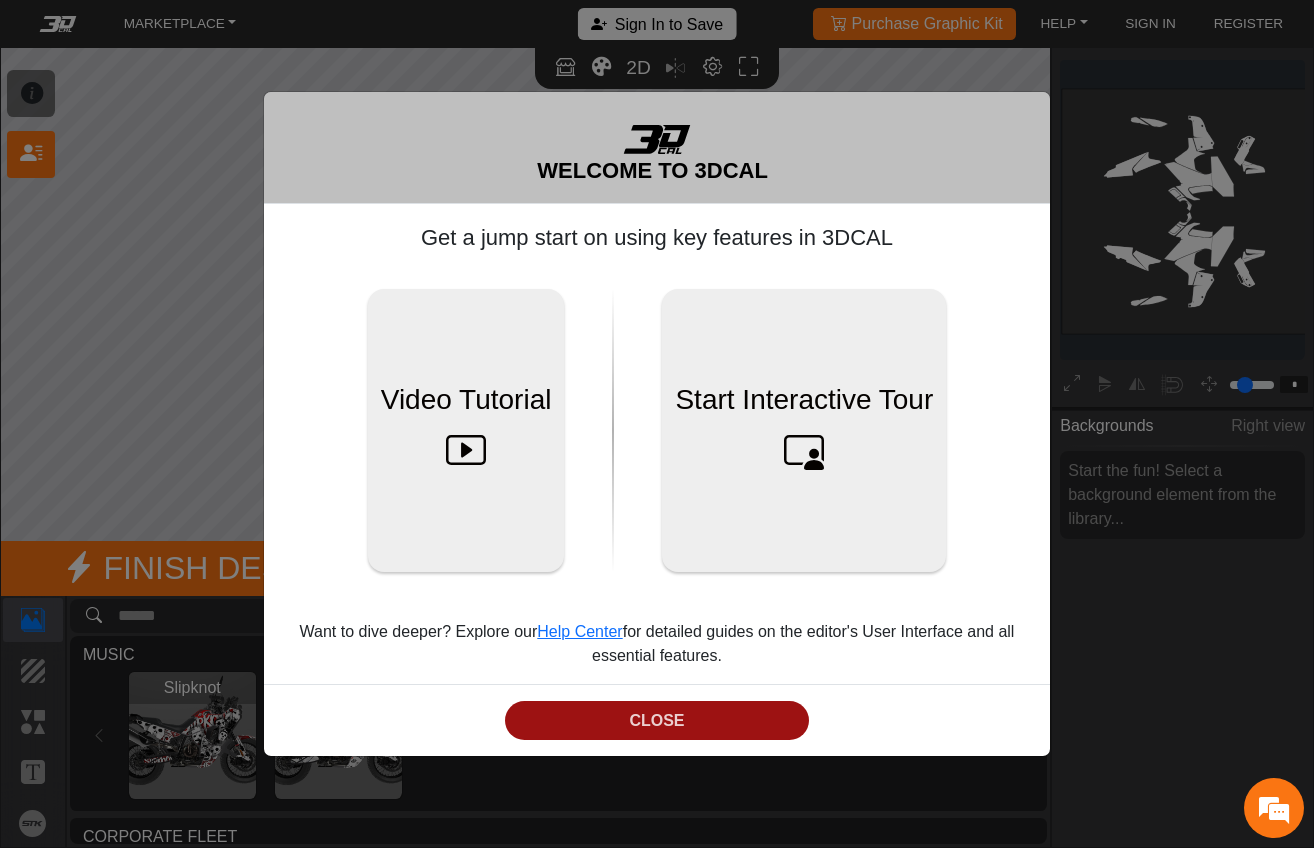 click on "CLOSE" at bounding box center [657, 720] 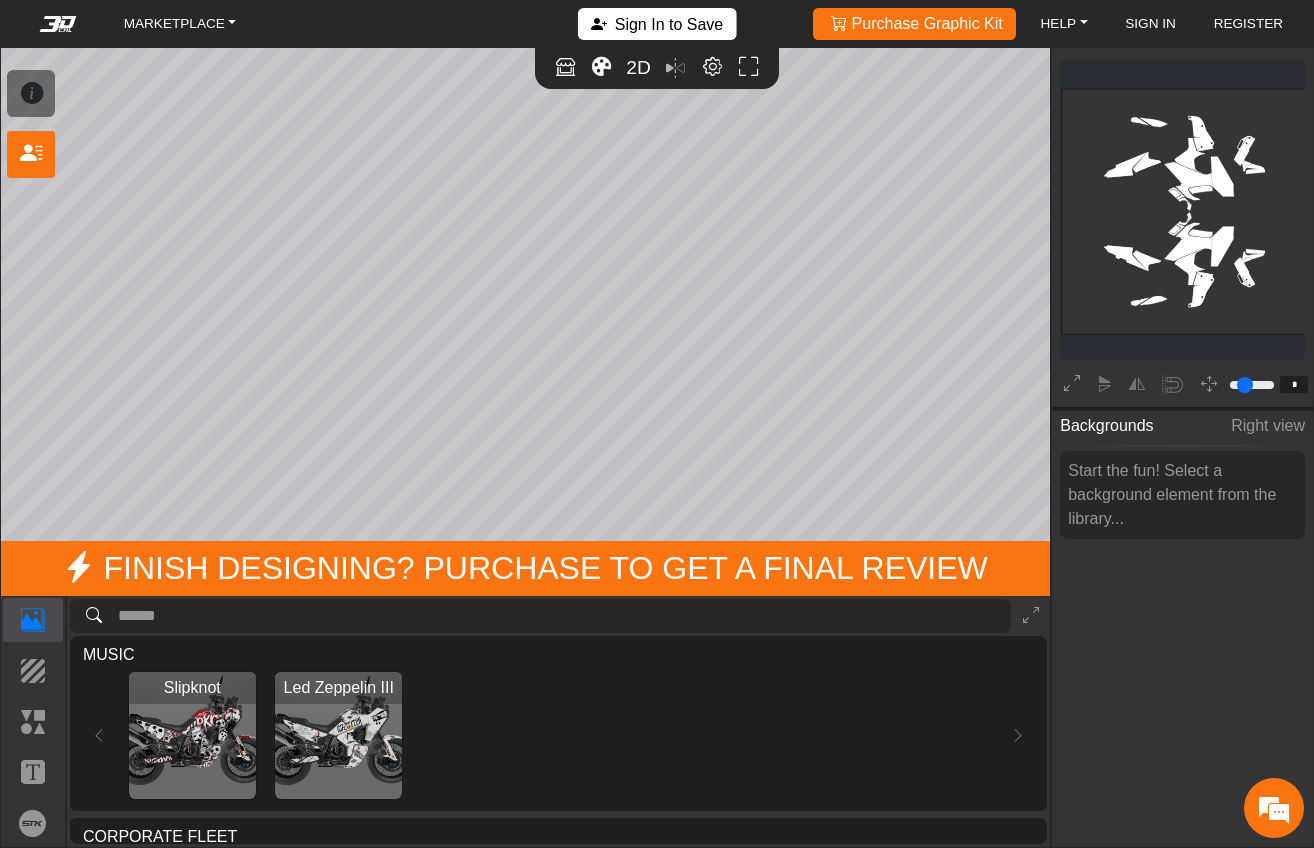 click on "Purchase Graphic Kit Purchase!" at bounding box center [914, 24] 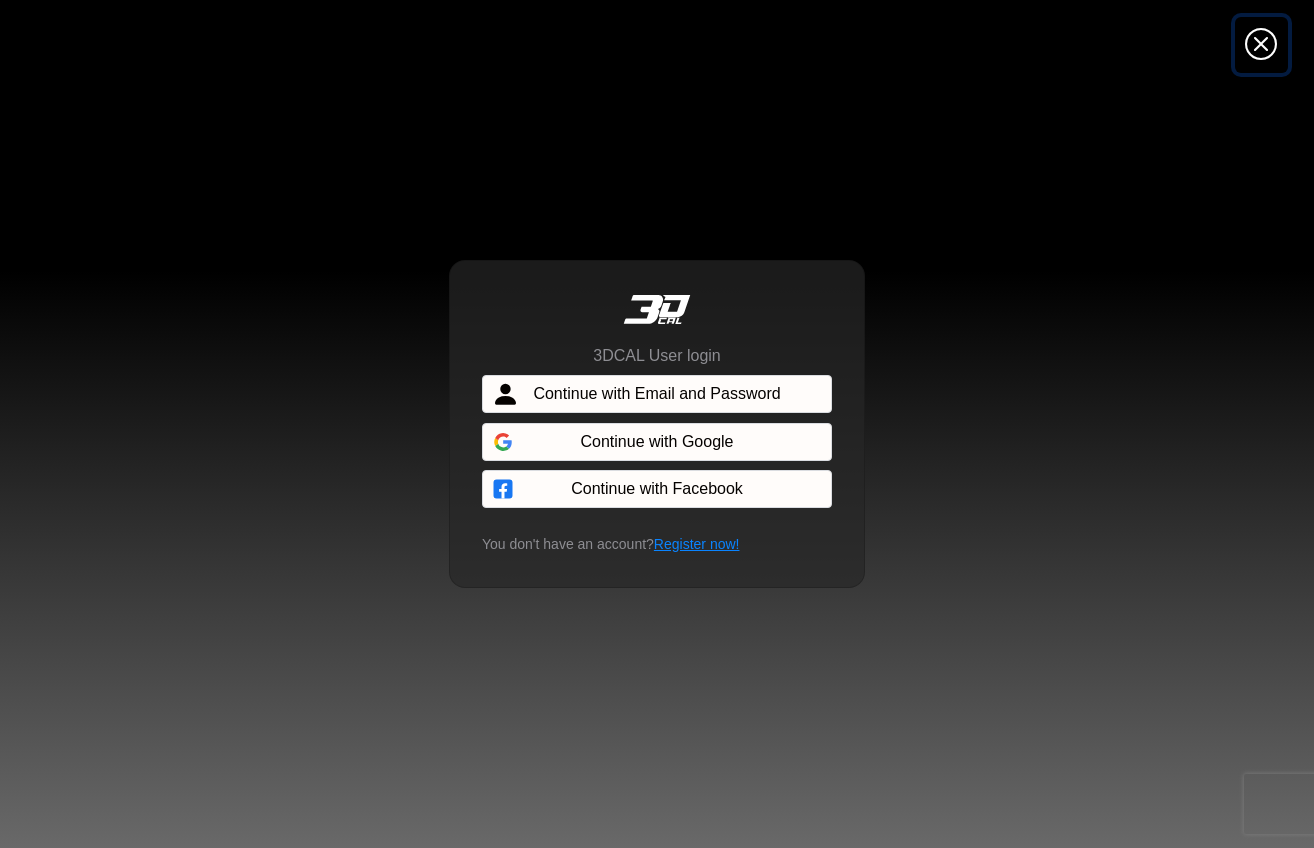 click at bounding box center (1261, 45) 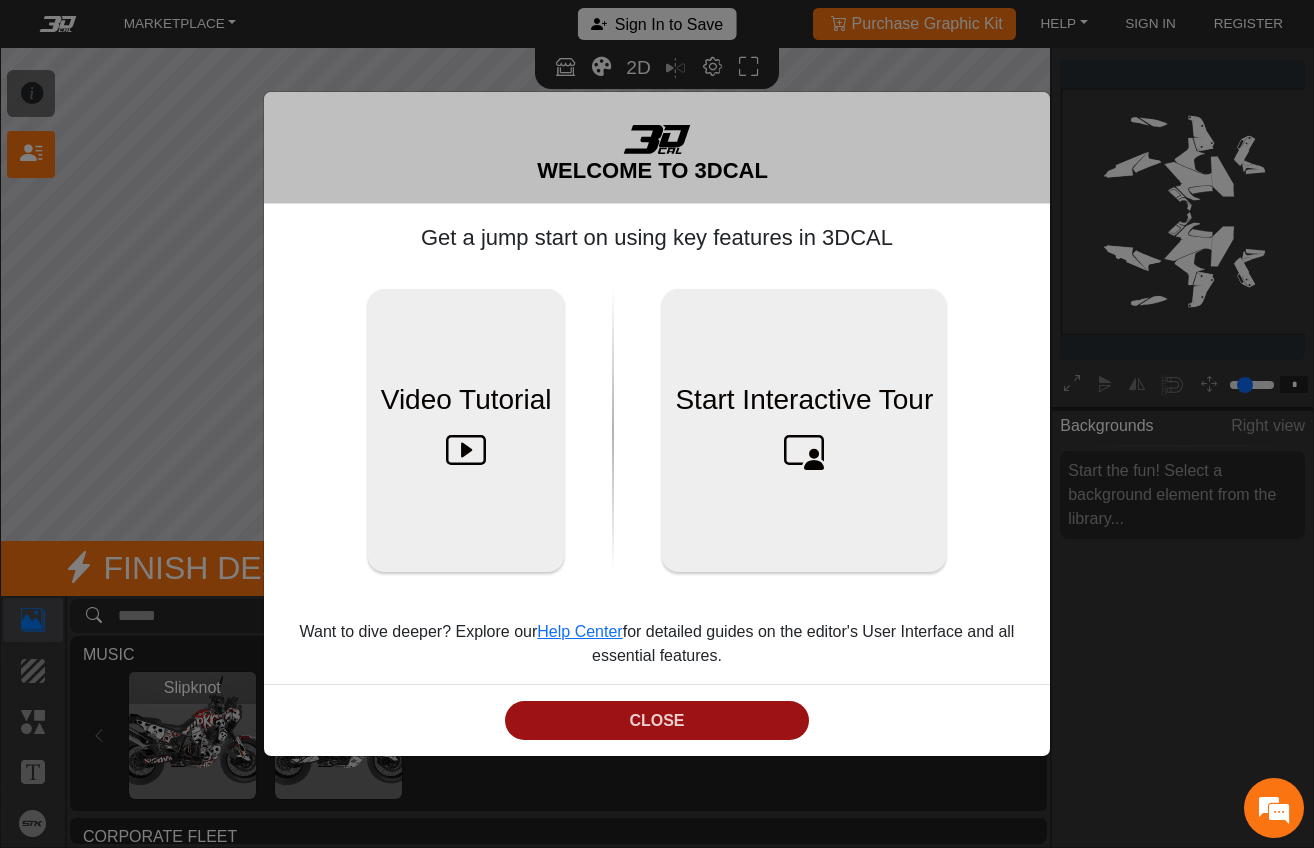 click on "CLOSE" at bounding box center (657, 720) 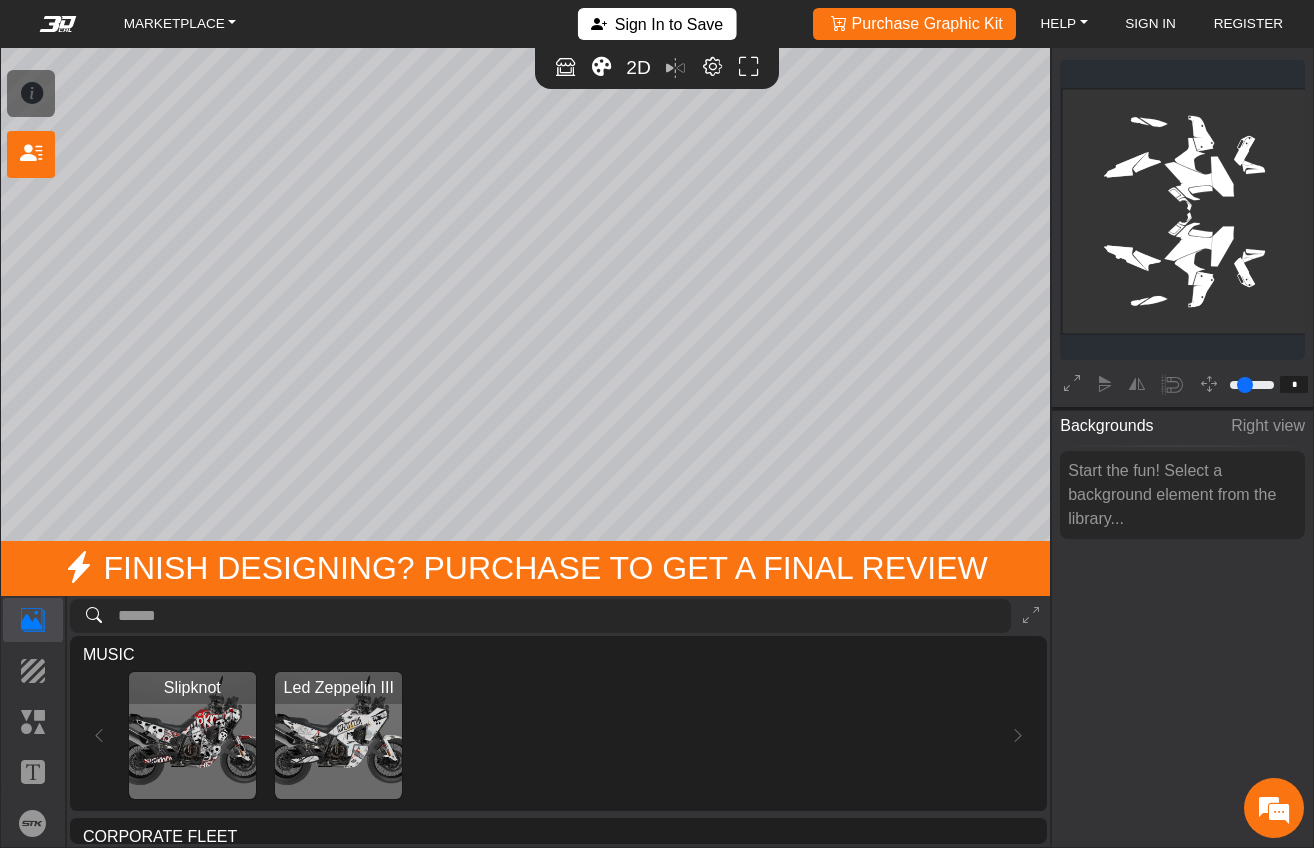 click on "Finish Designing? Purchase to get a final review" at bounding box center [525, 568] 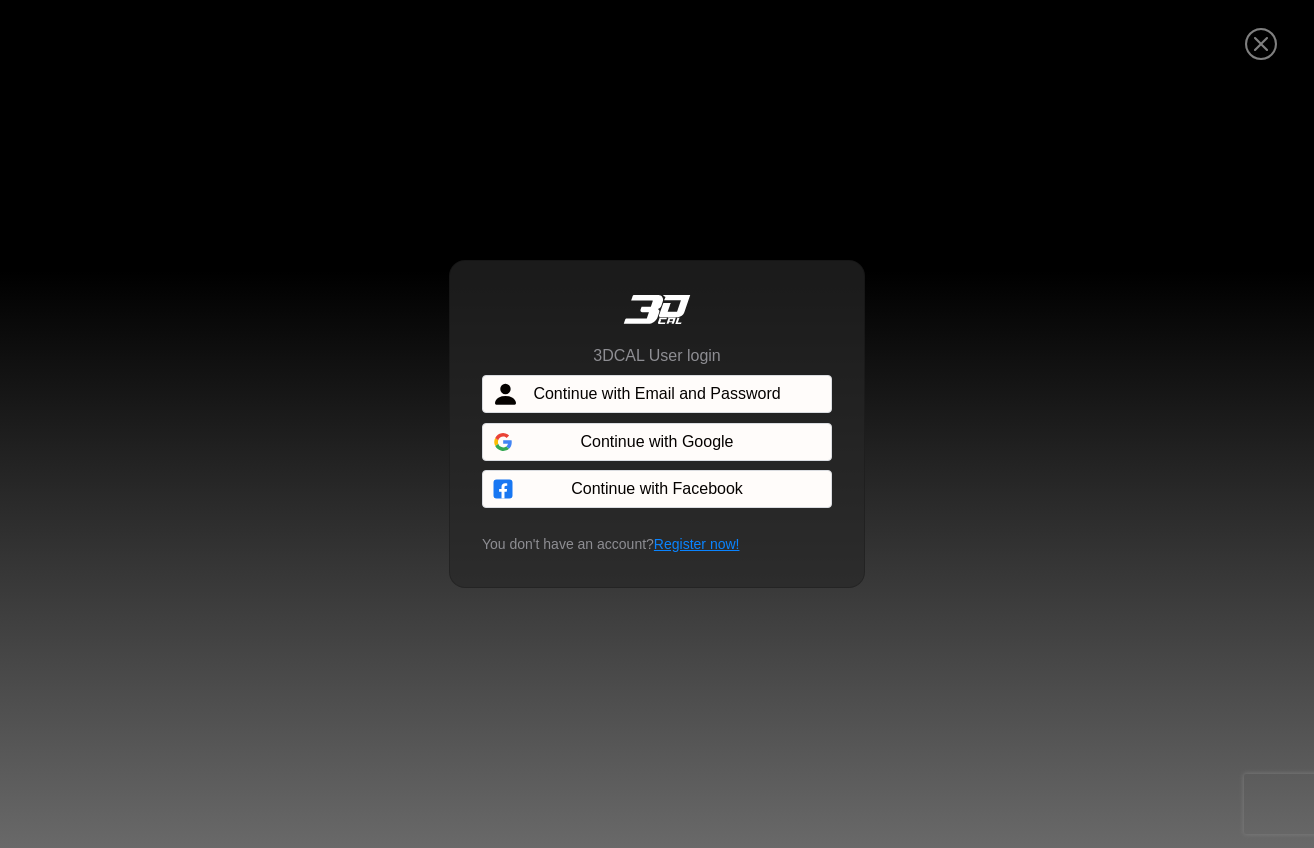 click on "Continue with Email and Password" at bounding box center [656, 394] 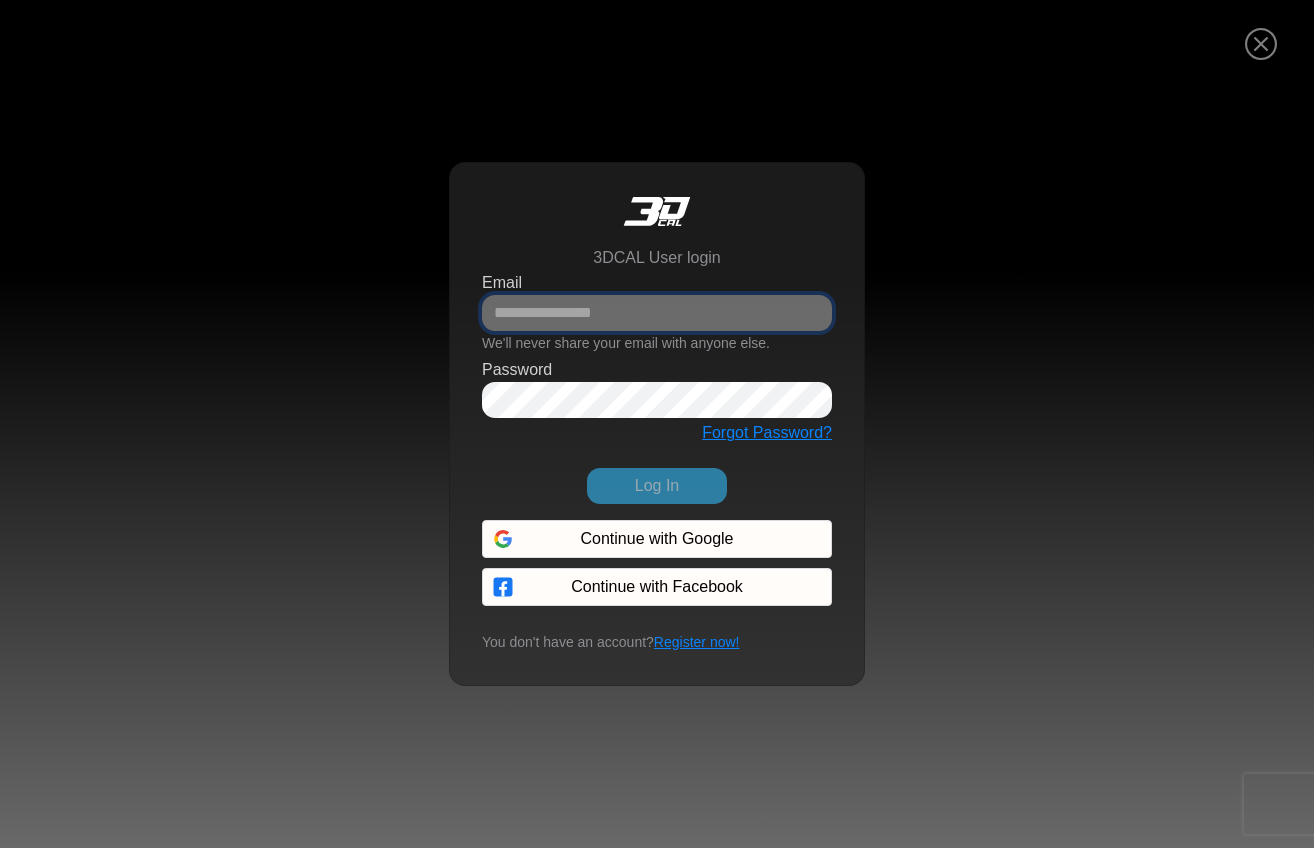click on "Email" at bounding box center (657, 313) 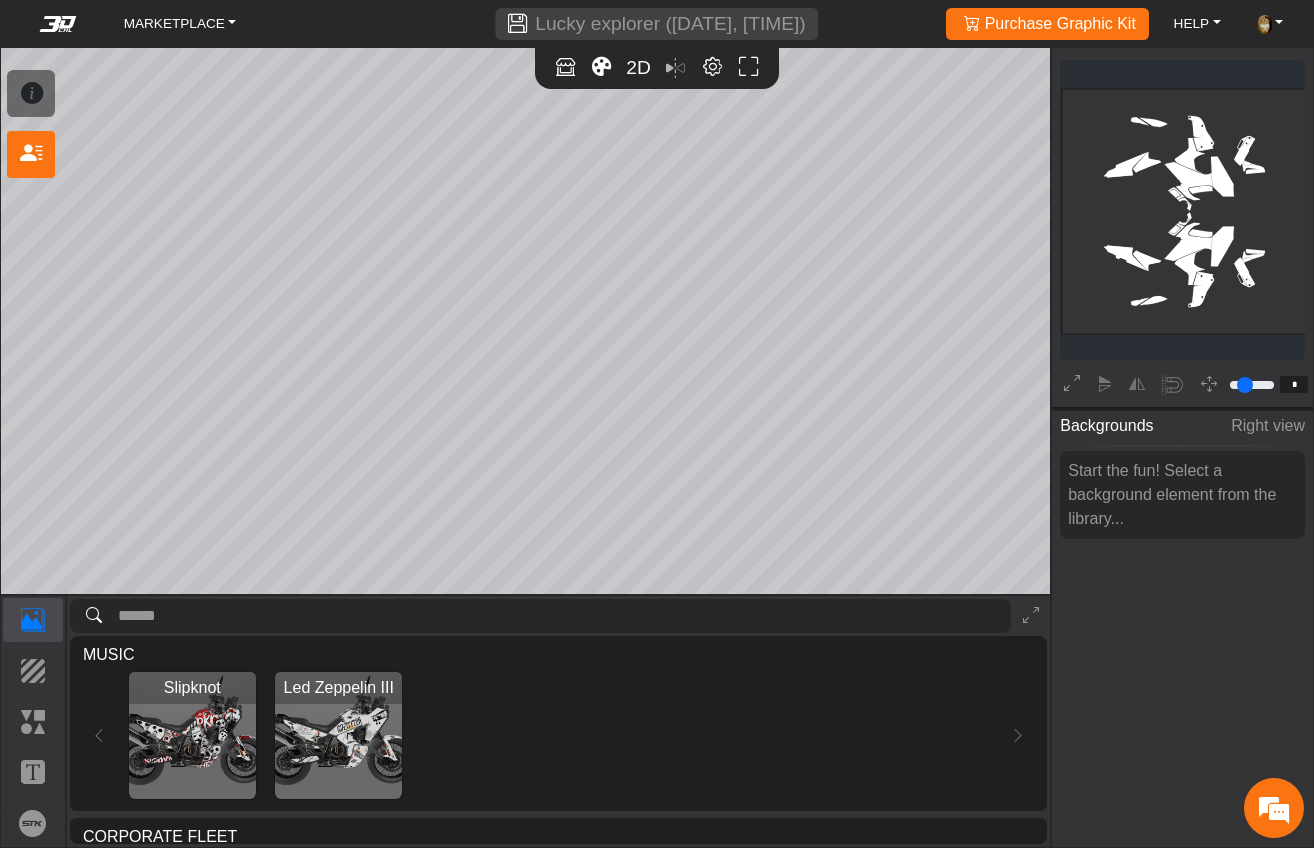 click on "Purchase Graphic Kit Purchase!" at bounding box center [1047, 24] 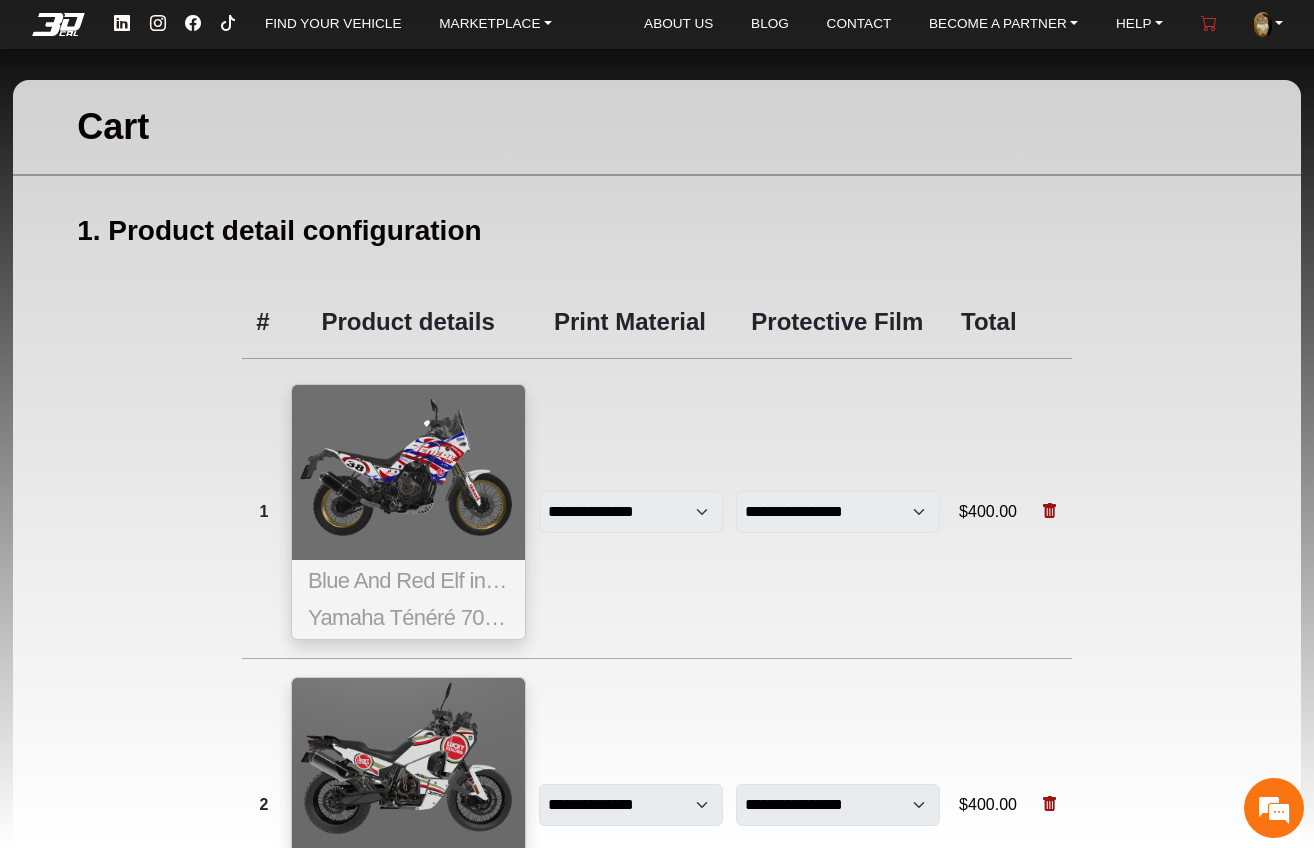 scroll, scrollTop: 169, scrollLeft: 0, axis: vertical 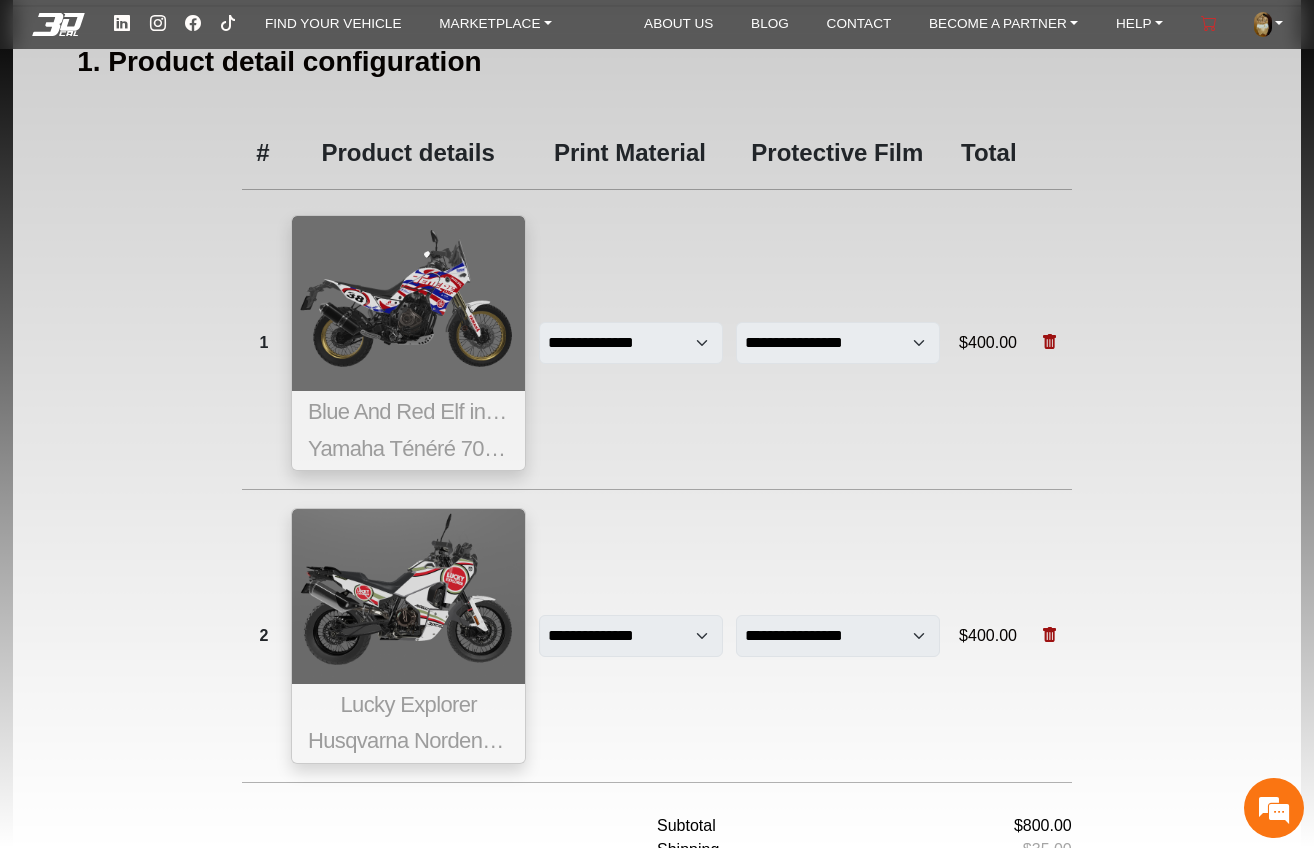 click at bounding box center (1050, 342) 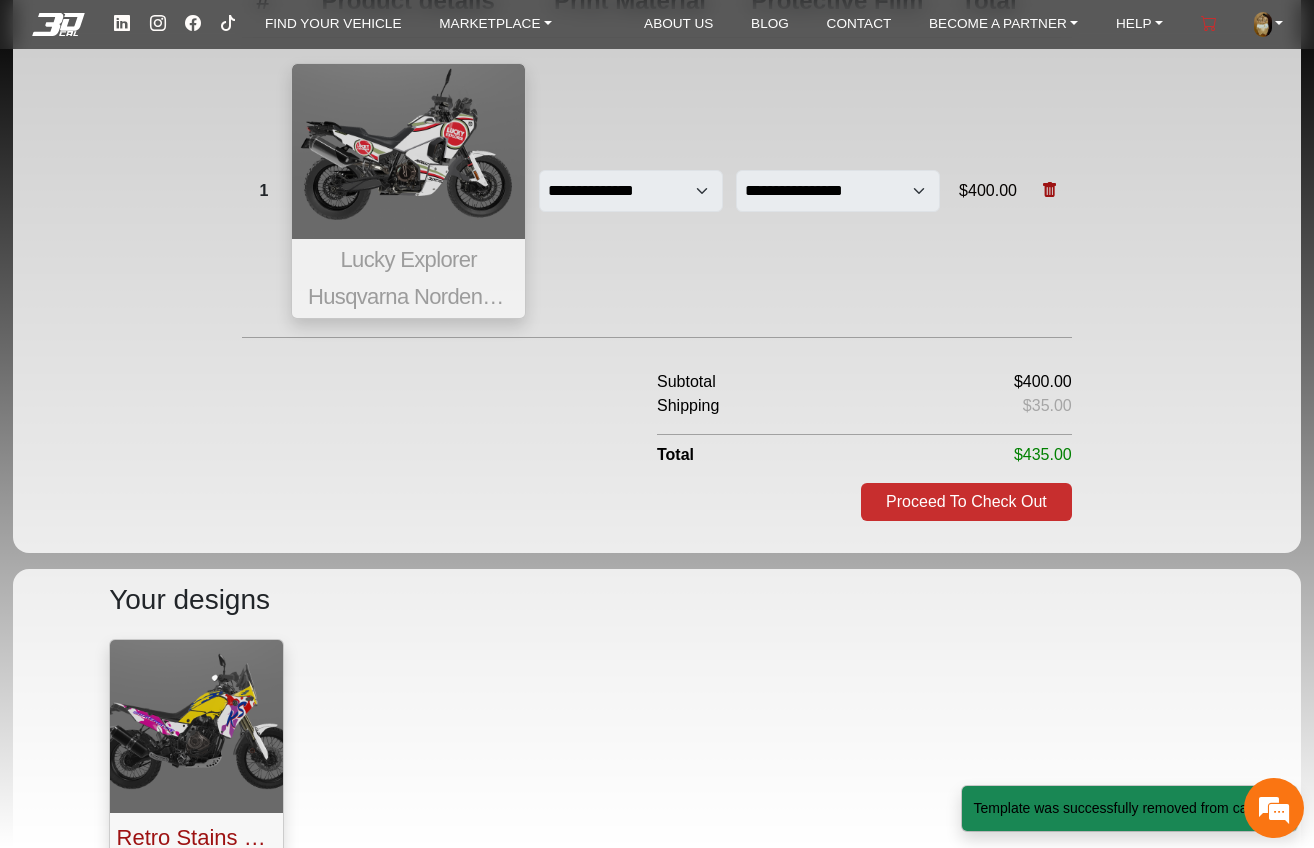 scroll, scrollTop: 848, scrollLeft: 0, axis: vertical 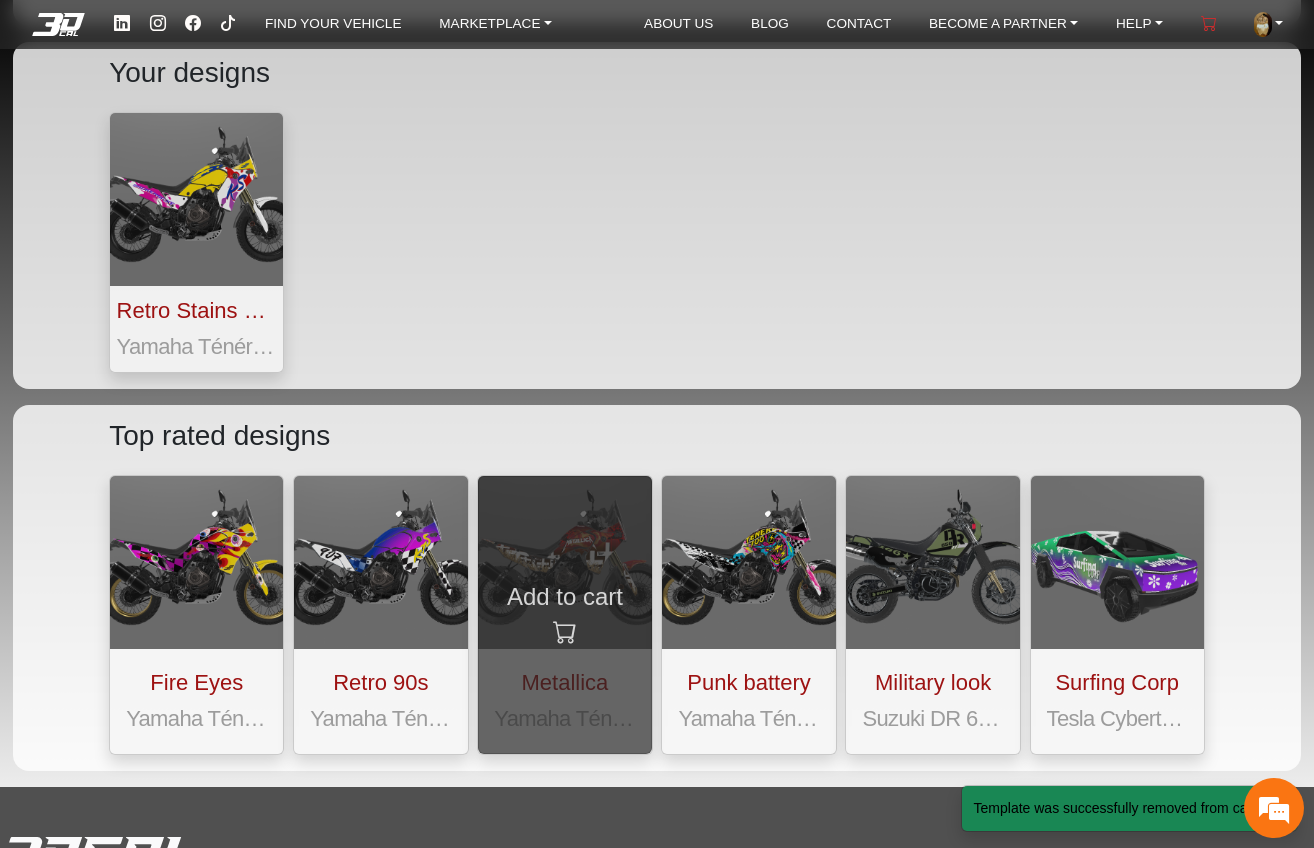 click on "Add to cart" at bounding box center [564, 615] 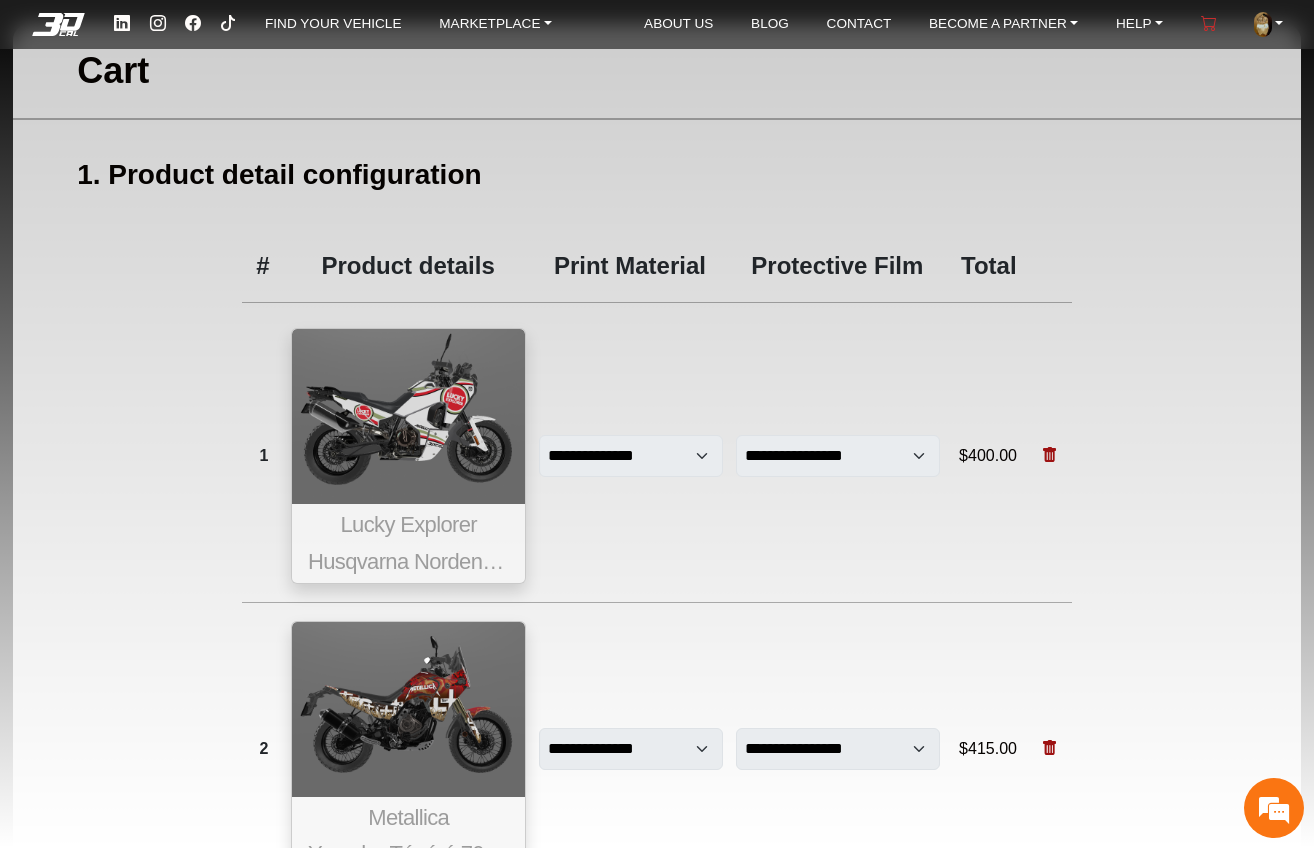 scroll, scrollTop: 0, scrollLeft: 0, axis: both 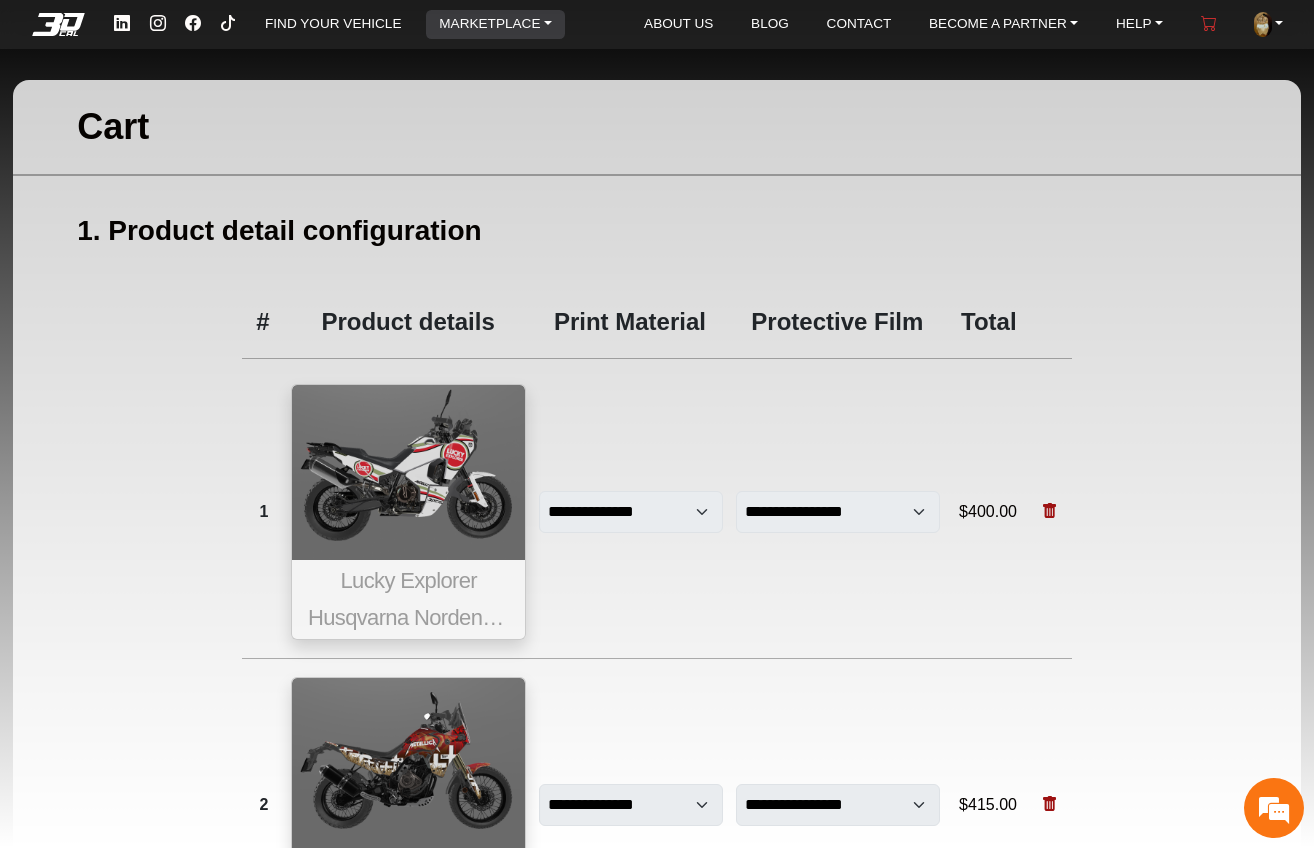 click on "MARKETPLACE" at bounding box center (495, 24) 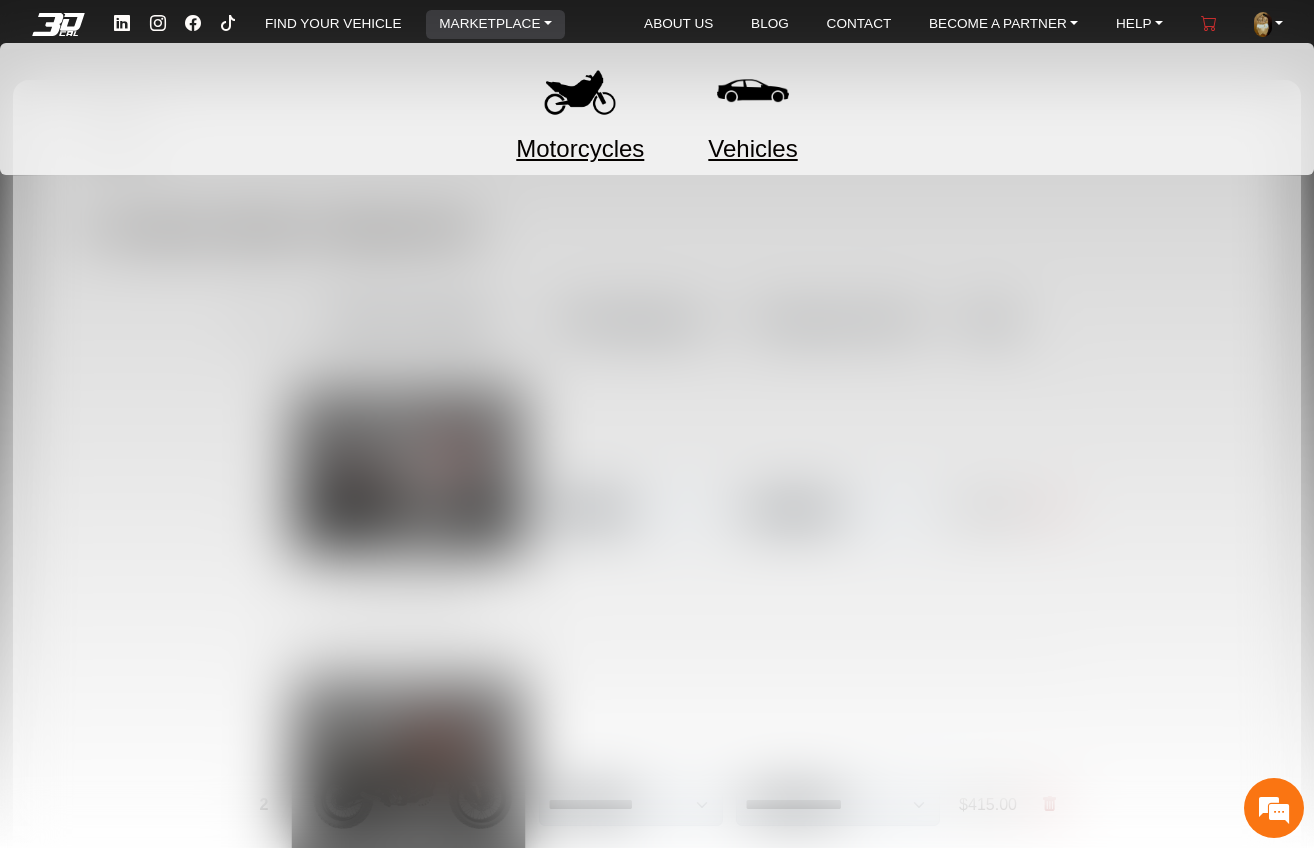 click at bounding box center (580, 91) 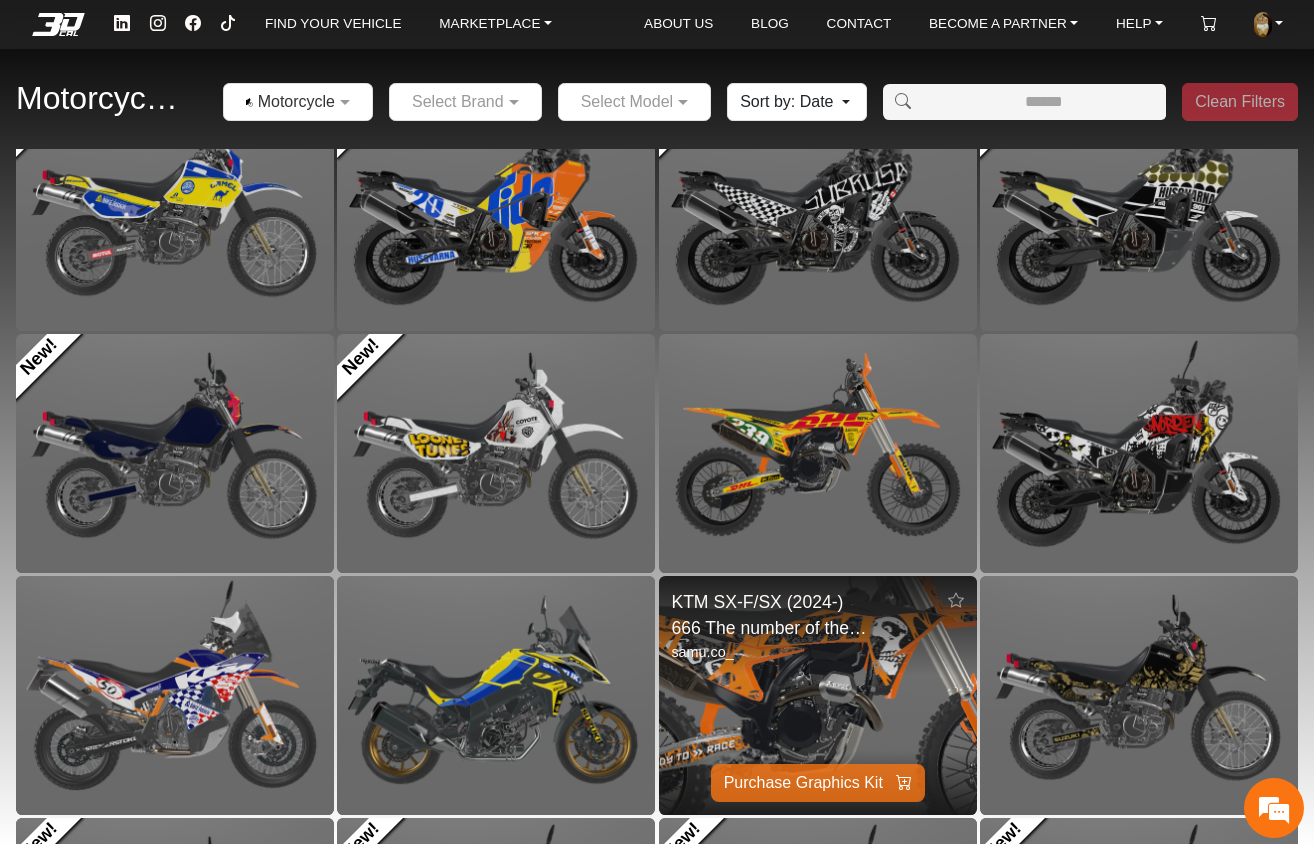 scroll, scrollTop: 324, scrollLeft: 0, axis: vertical 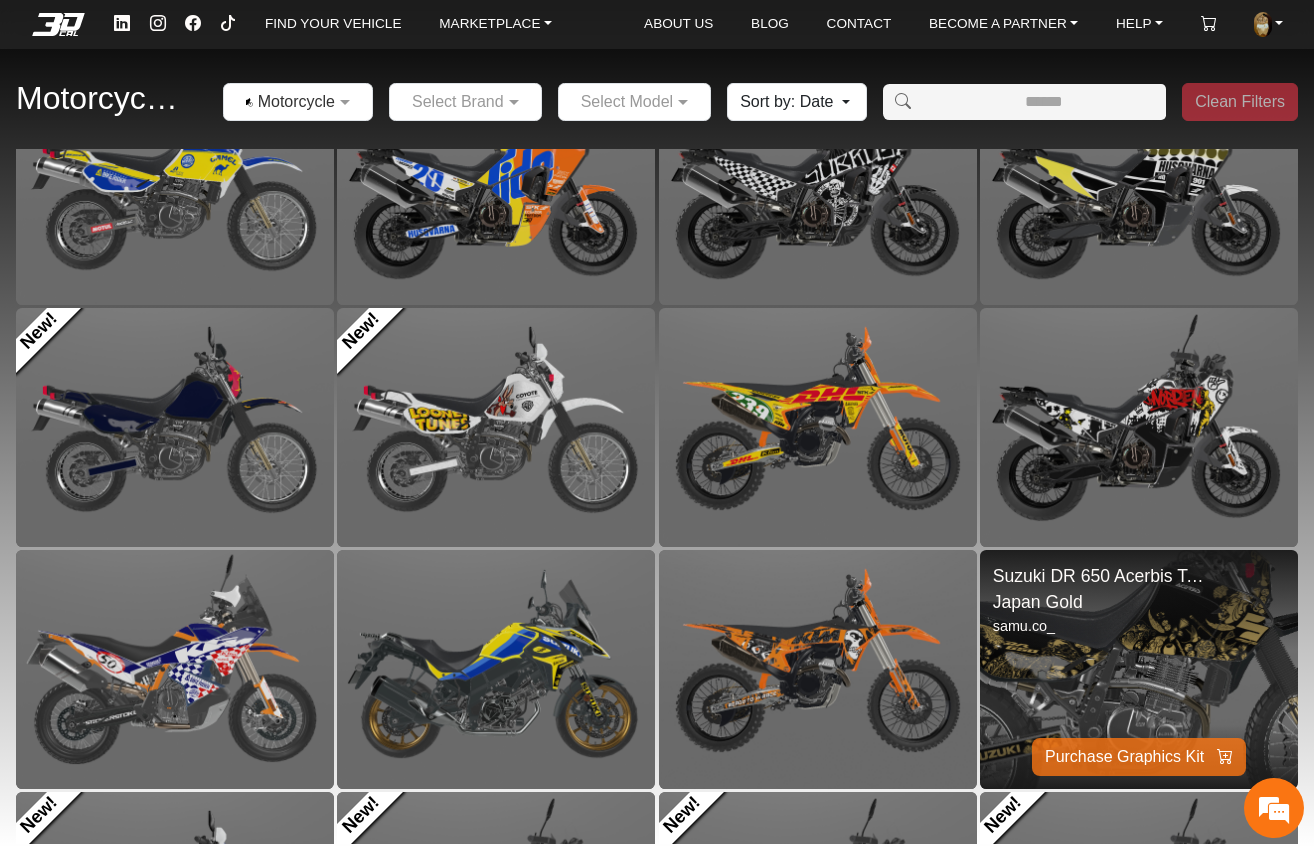 click at bounding box center (1139, 669) 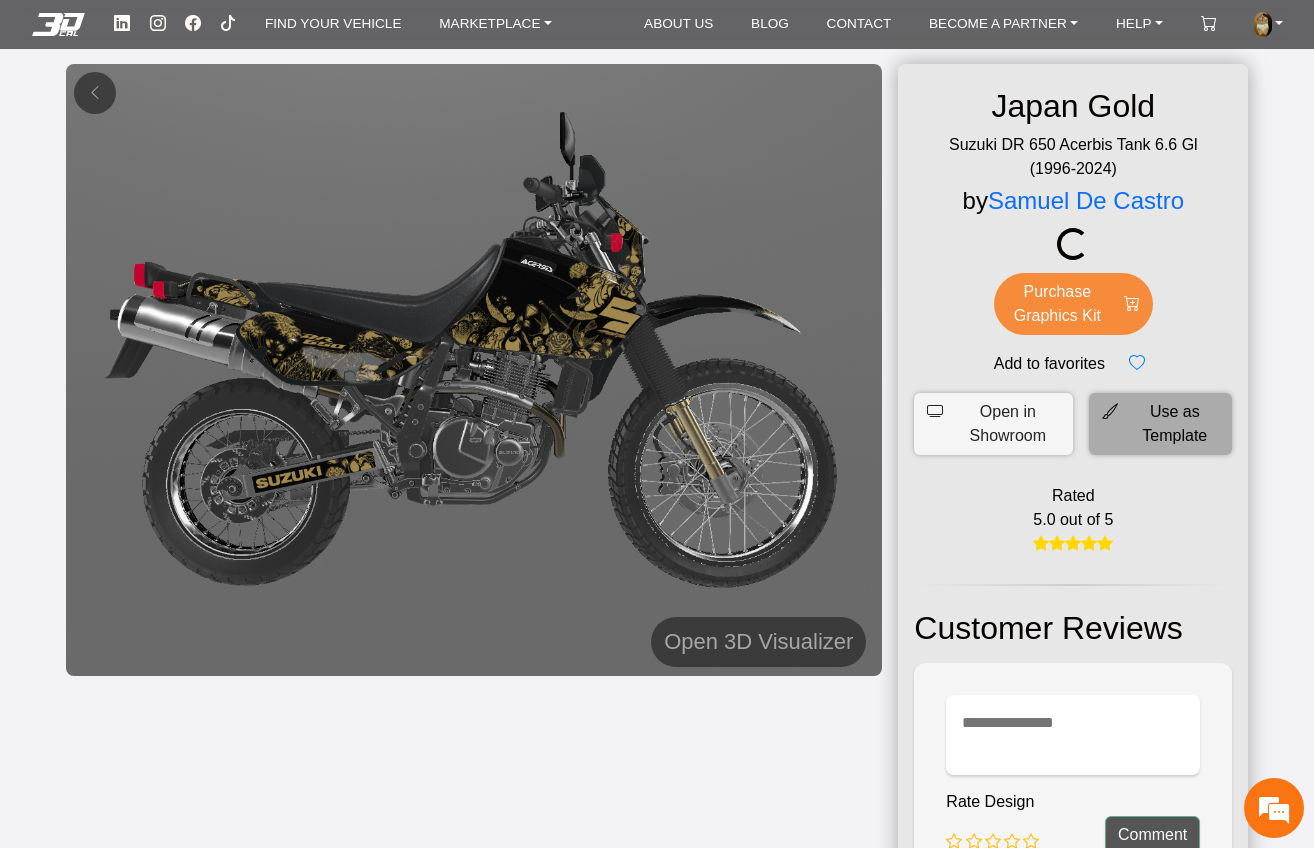 click on "Use as Template" 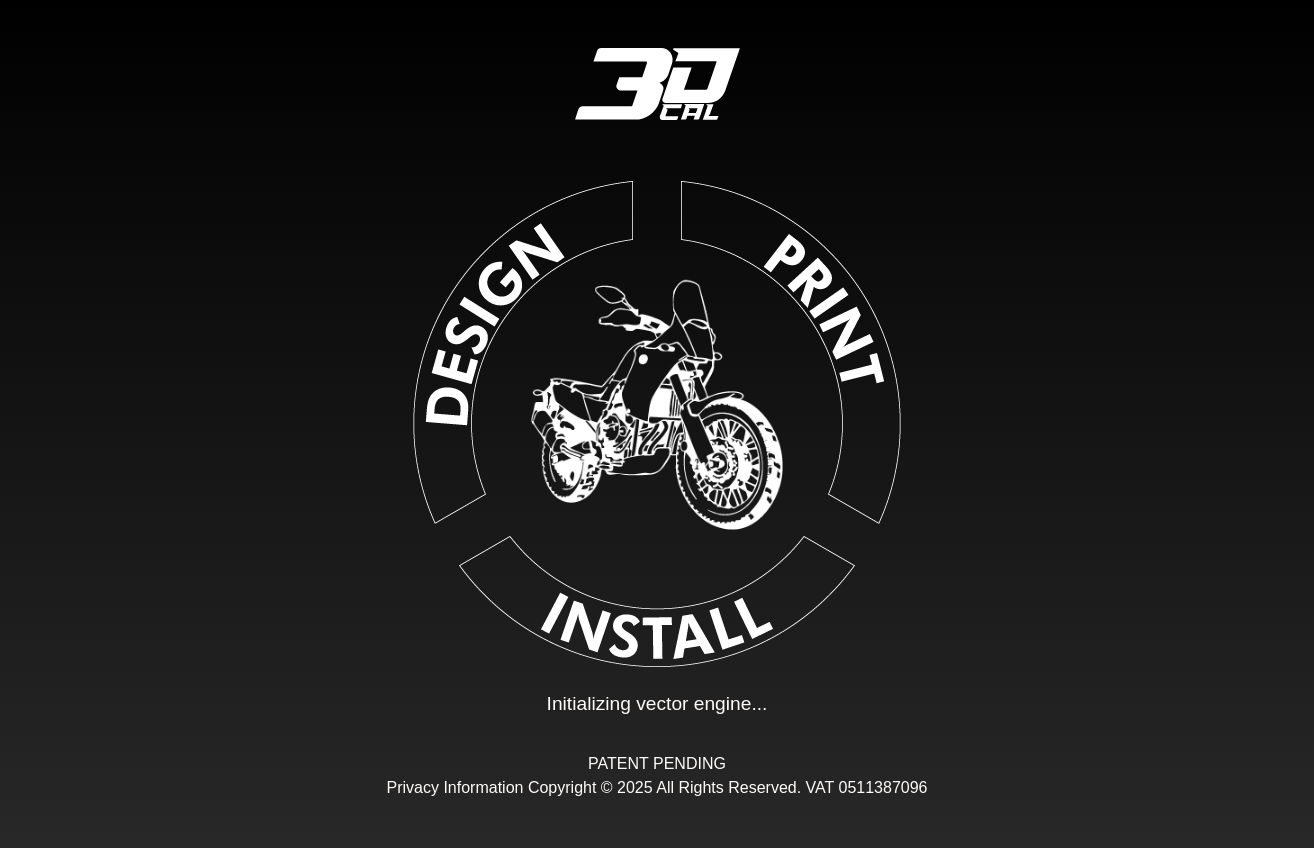 scroll, scrollTop: 0, scrollLeft: 0, axis: both 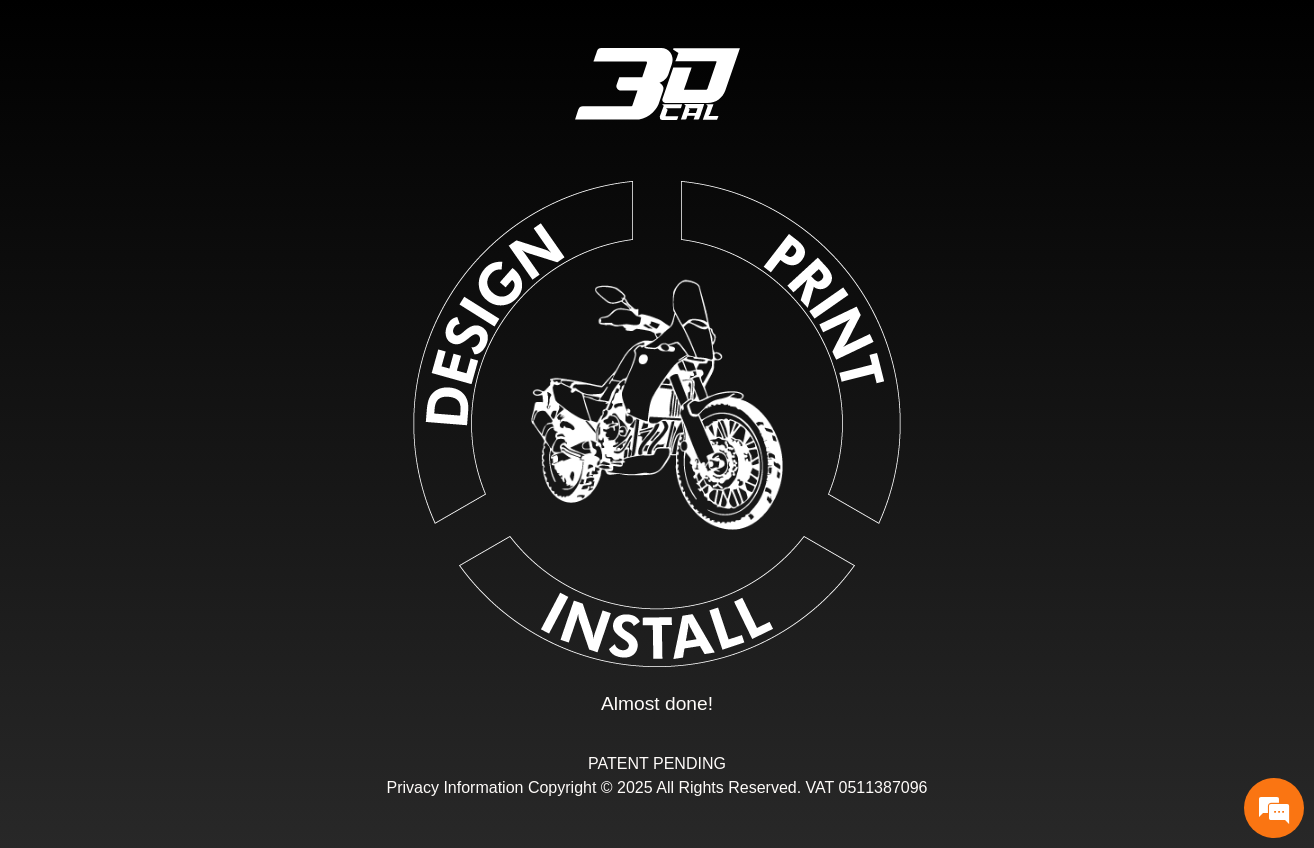 type on "*" 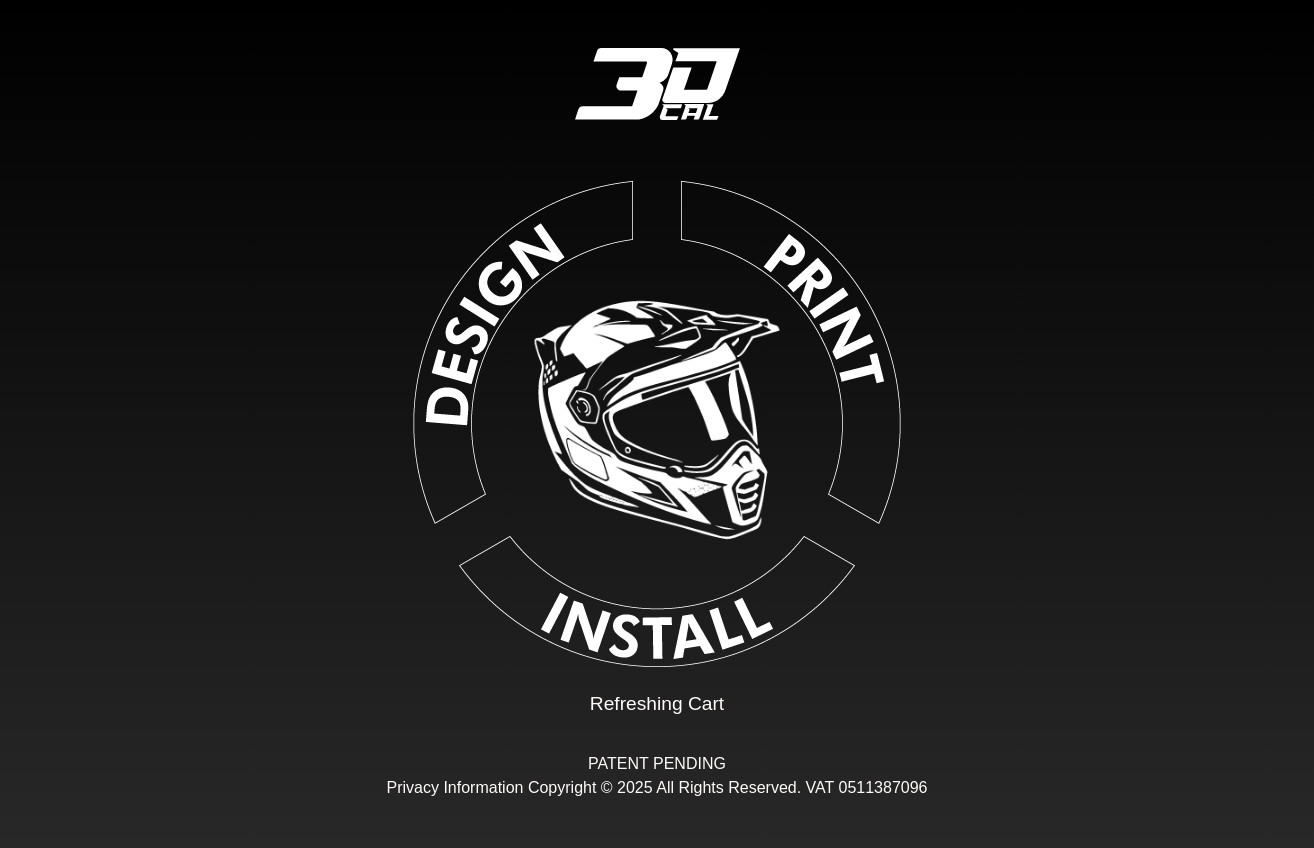 scroll, scrollTop: 0, scrollLeft: 0, axis: both 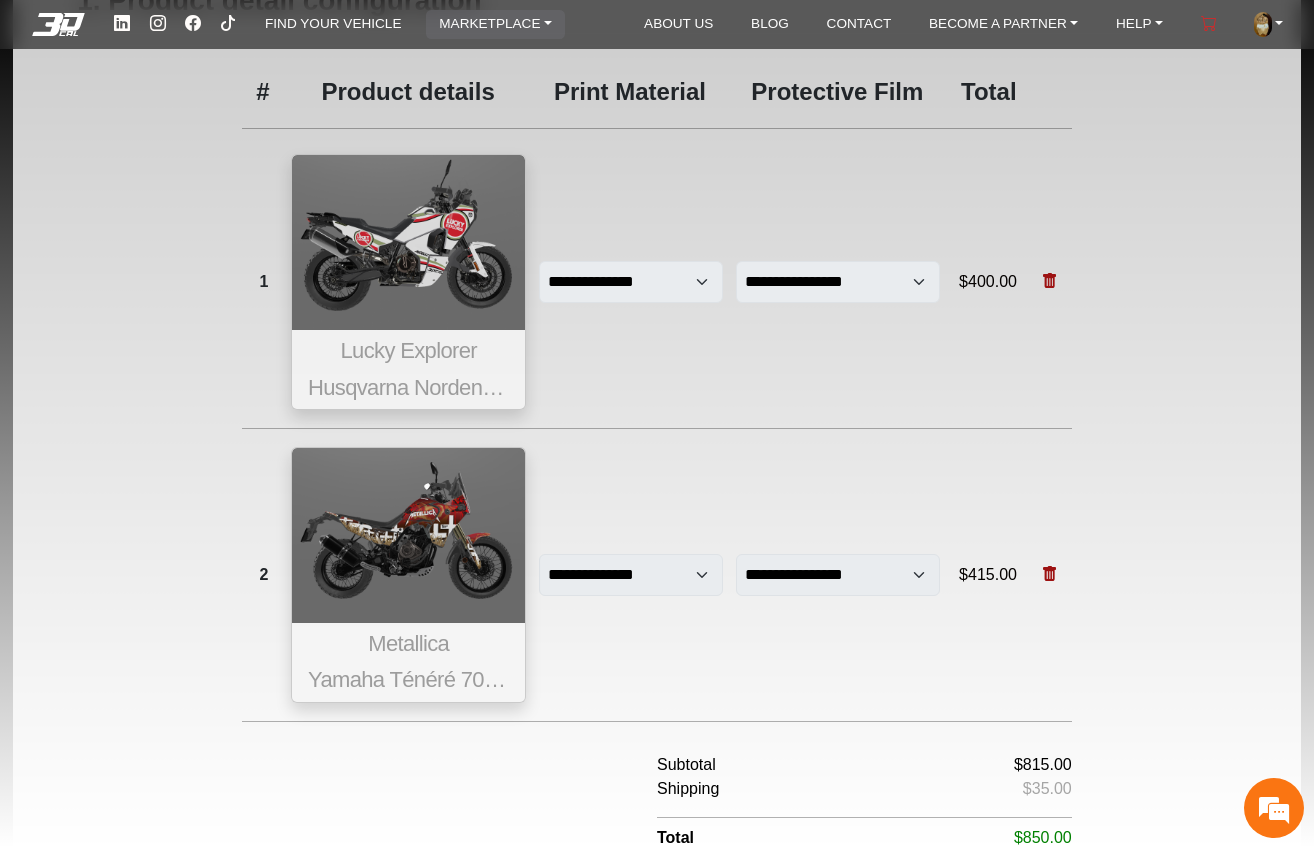 click on "MARKETPLACE" at bounding box center (495, 24) 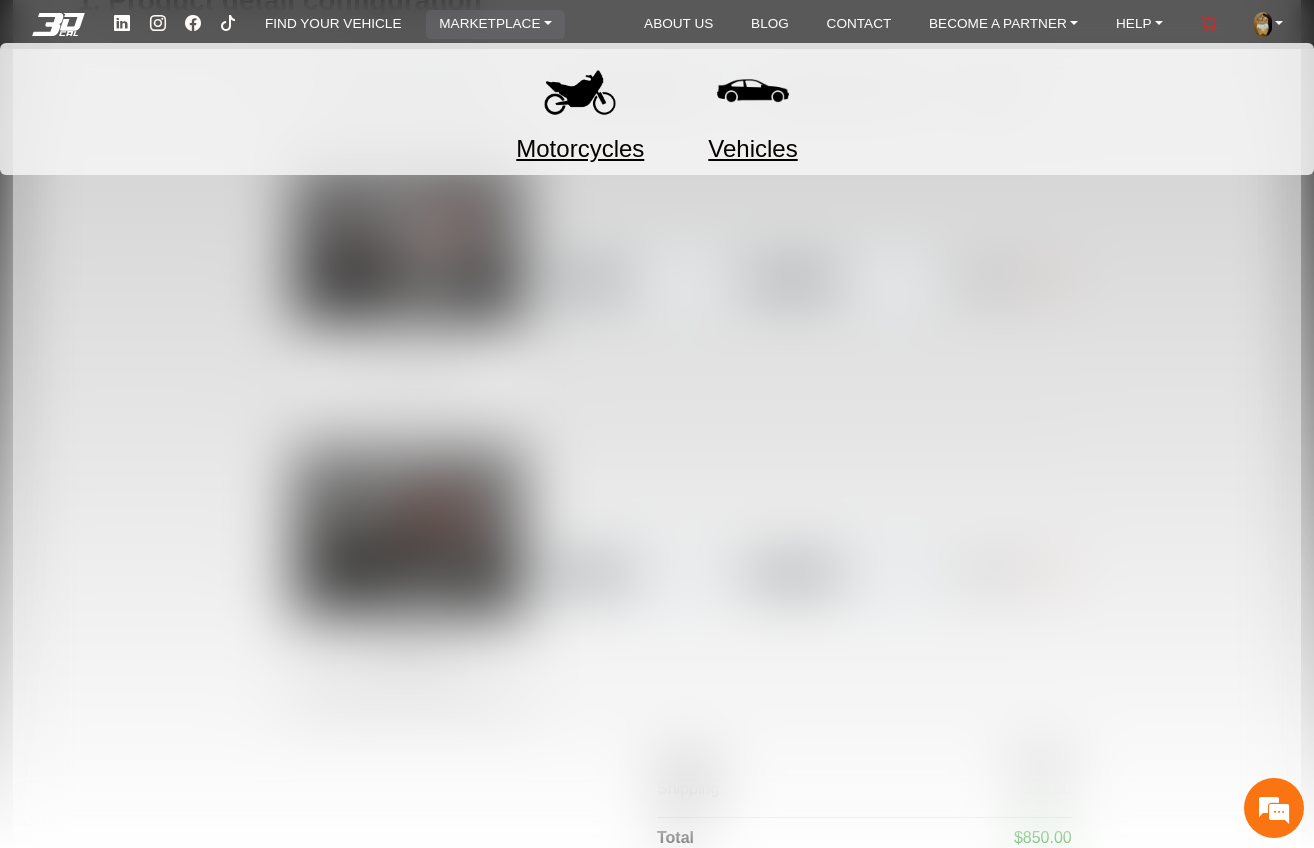 click at bounding box center [580, 91] 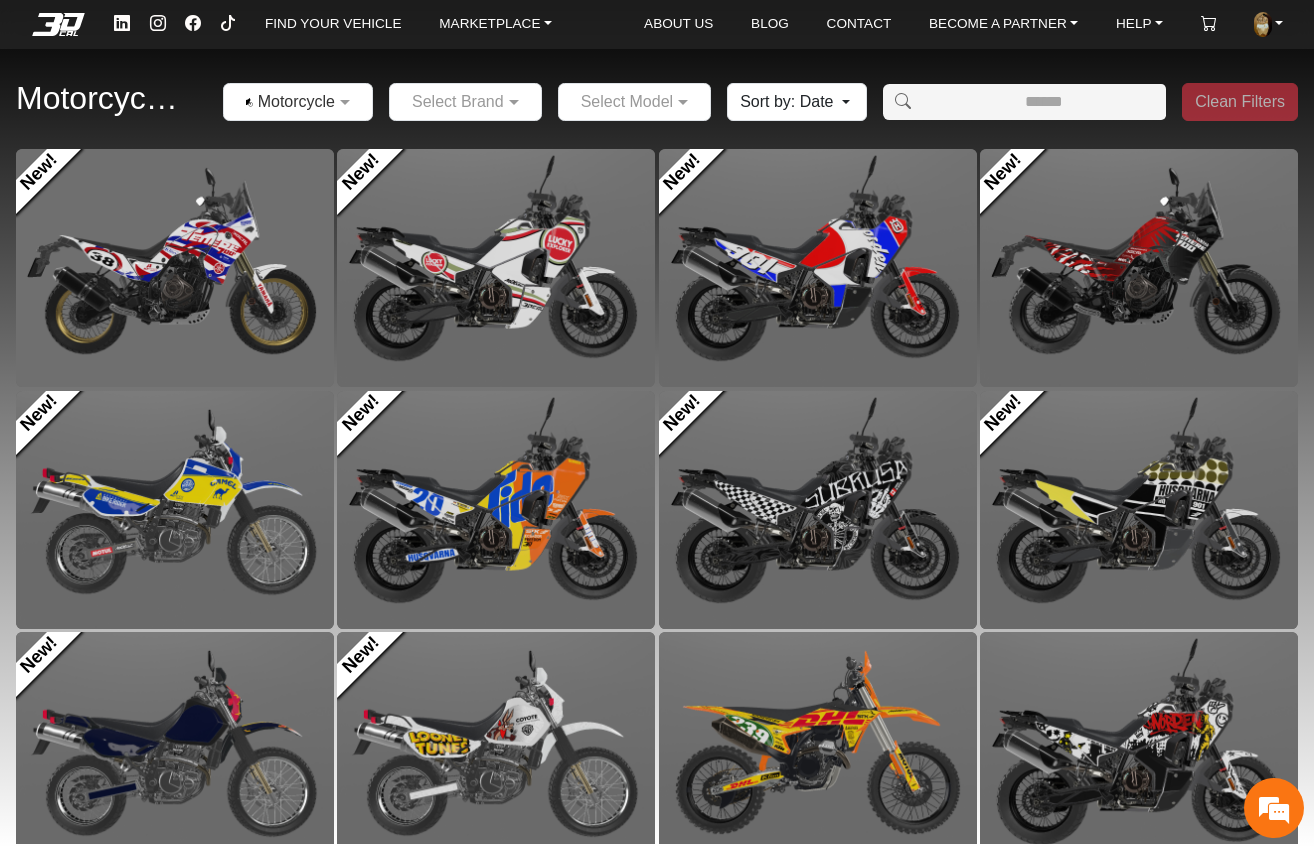 click 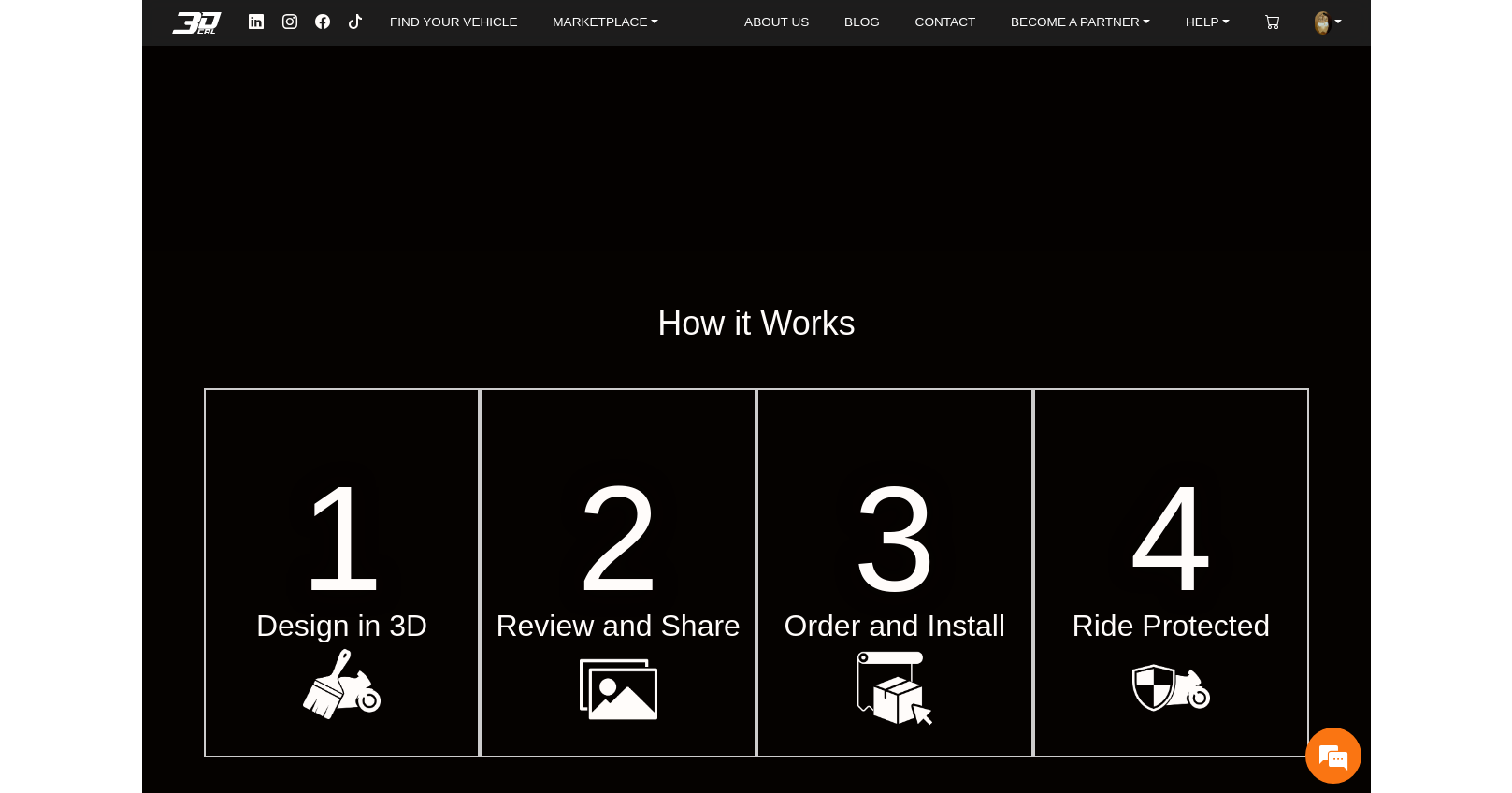 scroll, scrollTop: 0, scrollLeft: 0, axis: both 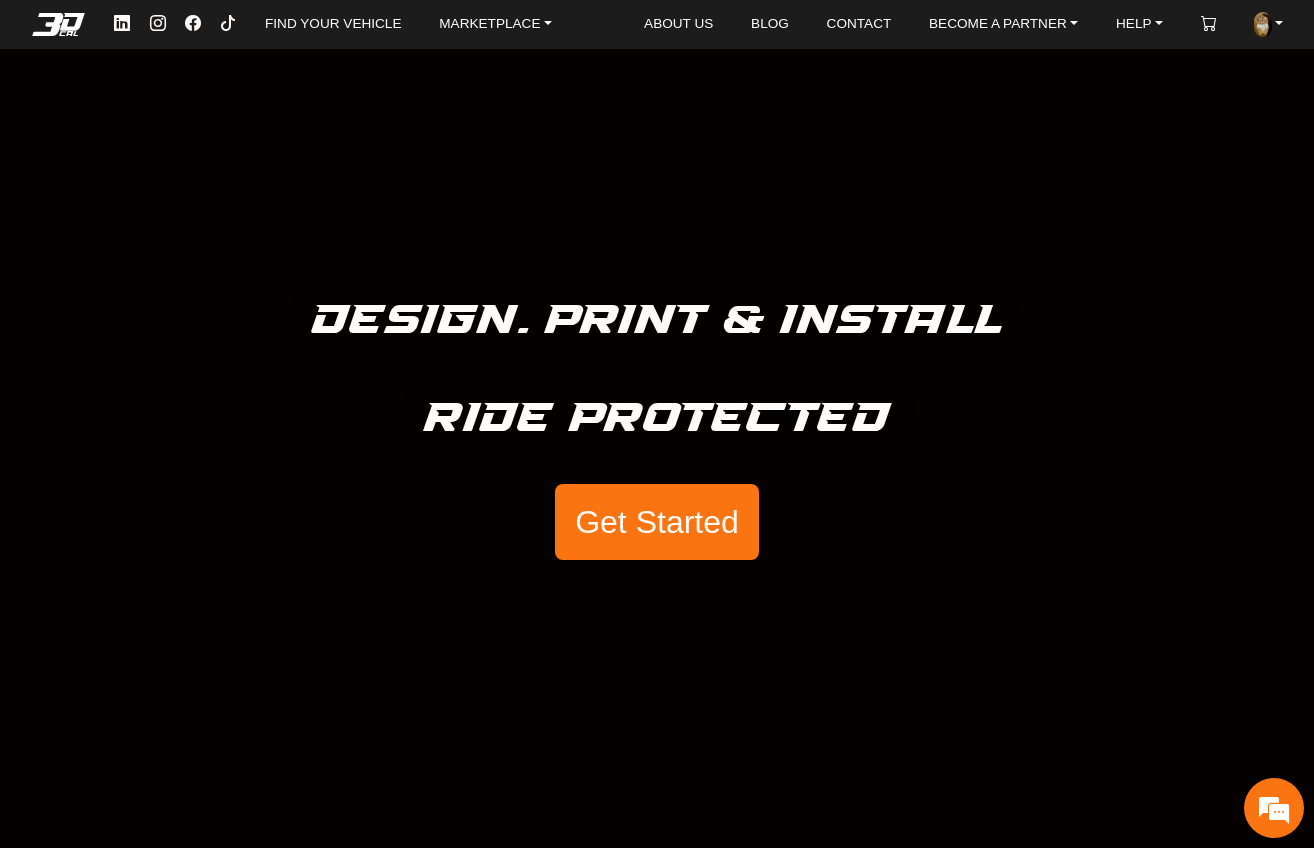 click on "FIND YOUR VEHICLE MARKETPLACE ABOUT US BLOG CONTACT BECOME A PARTNER Share your company's logos Charitable organizations License our software Artists & Creators HELP Video help center FAQs Work with an artist CART ACCOUNT Your Account Your Designs Purchase History Log Out" at bounding box center (657, 24) 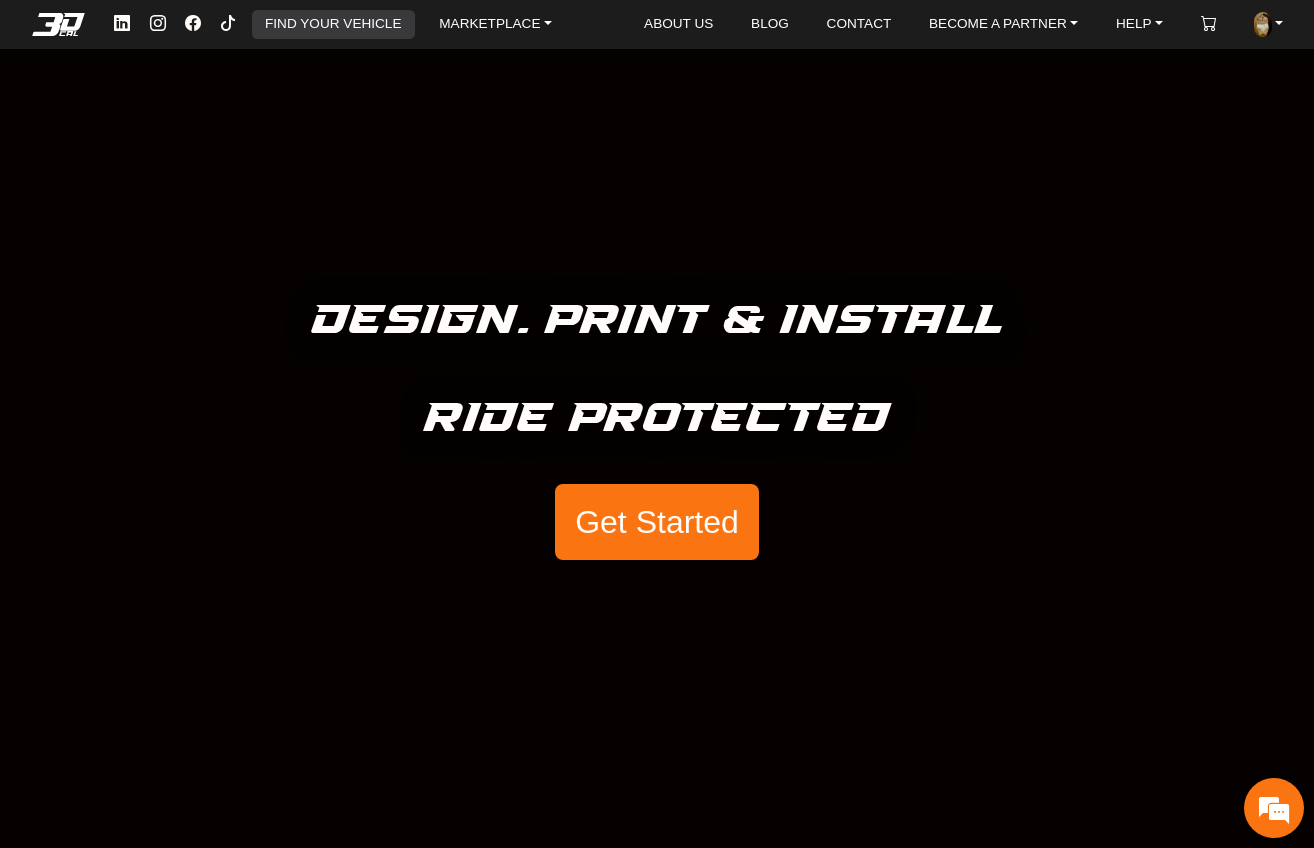 click on "FIND YOUR VEHICLE" at bounding box center (333, 24) 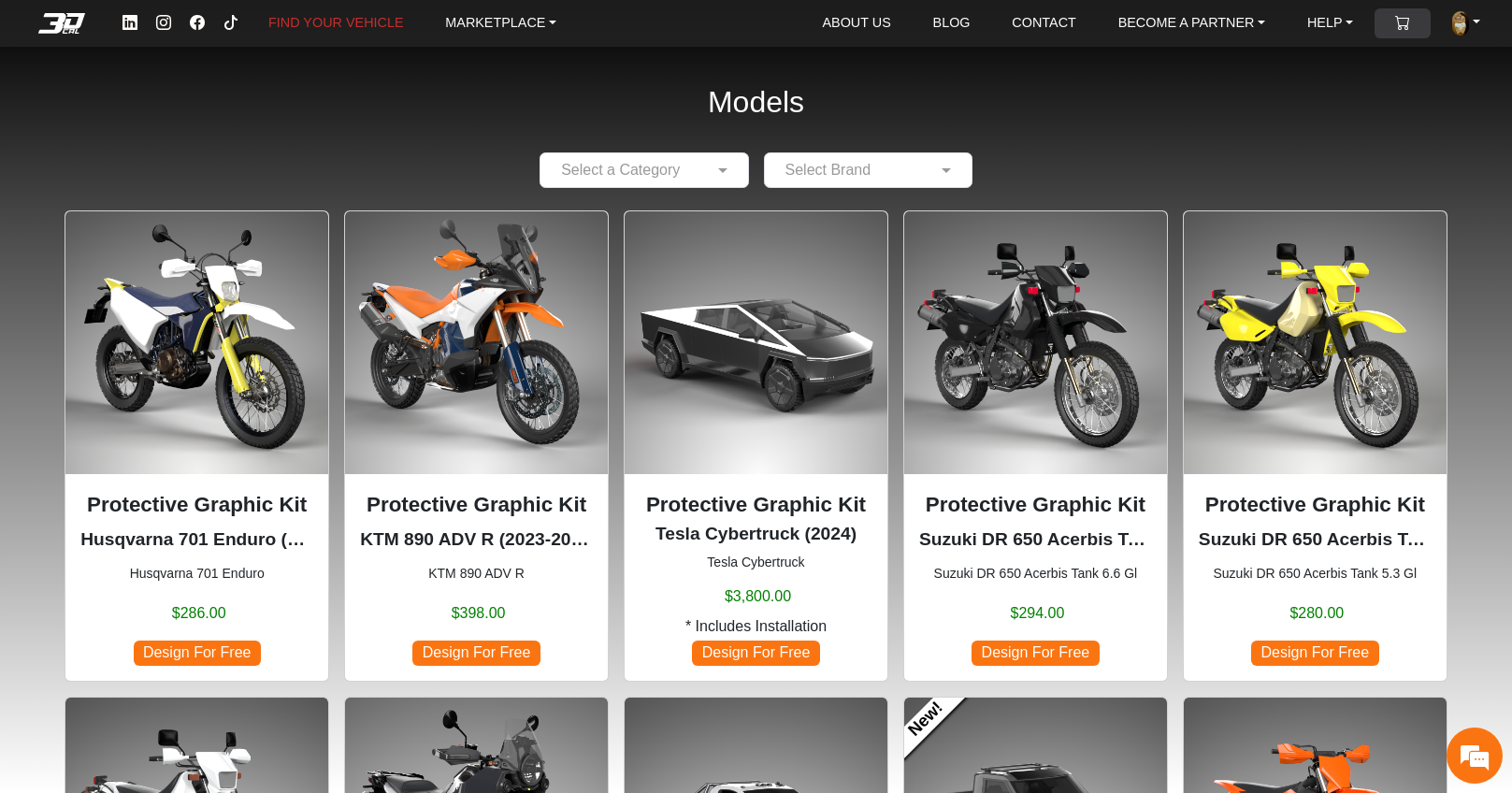 click on "CART" at bounding box center (1403, 23) 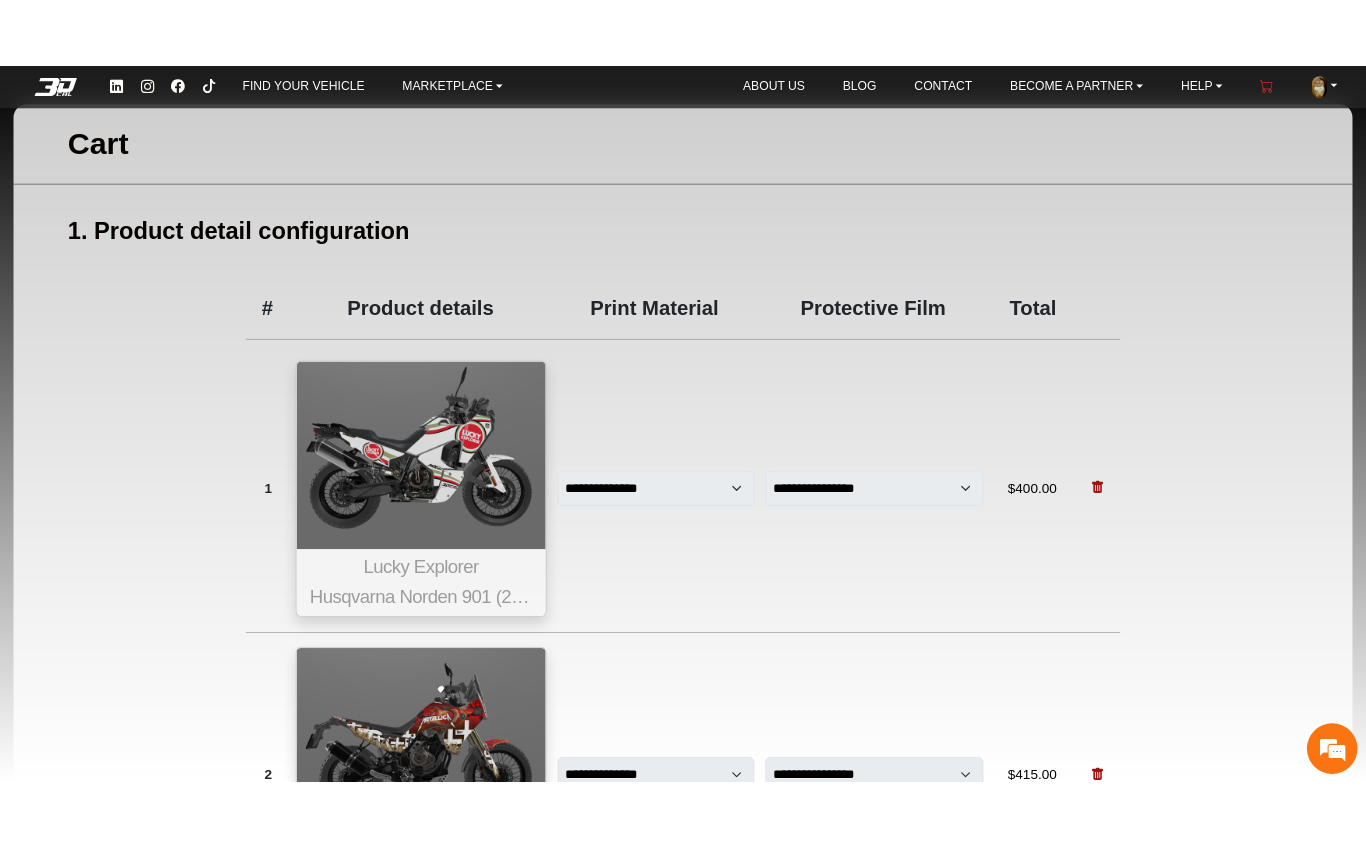 scroll, scrollTop: 179, scrollLeft: 0, axis: vertical 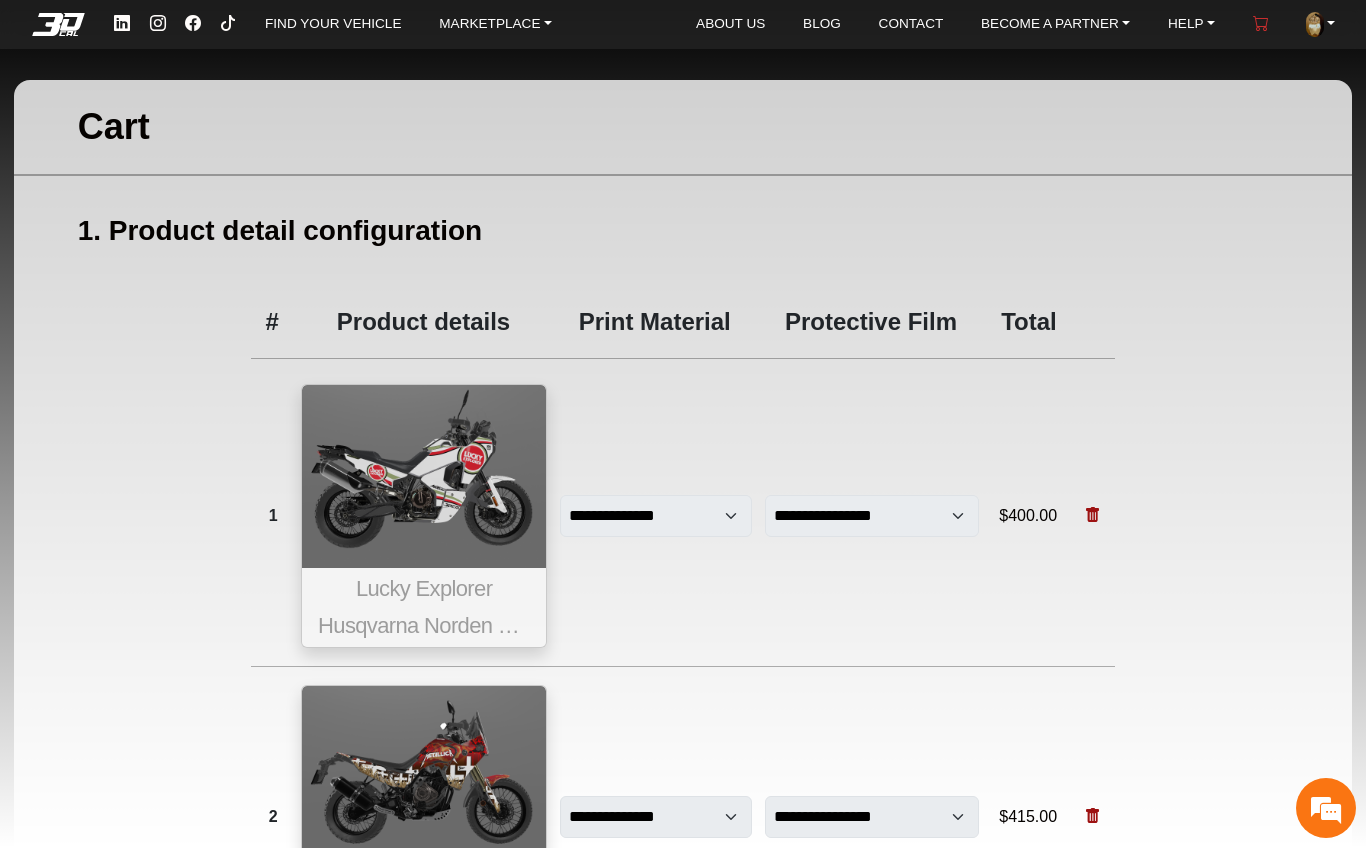 click at bounding box center [58, 24] 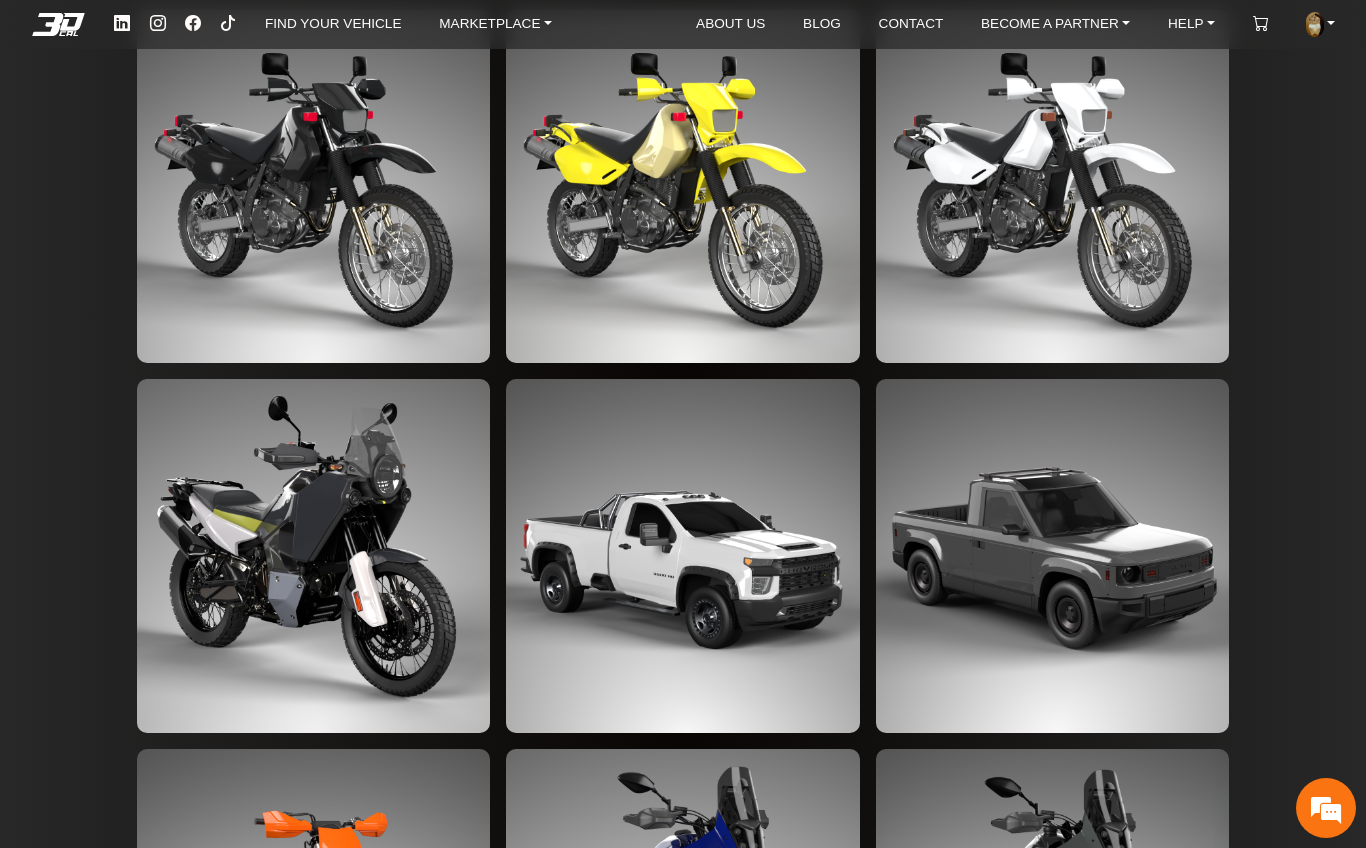scroll, scrollTop: 0, scrollLeft: 0, axis: both 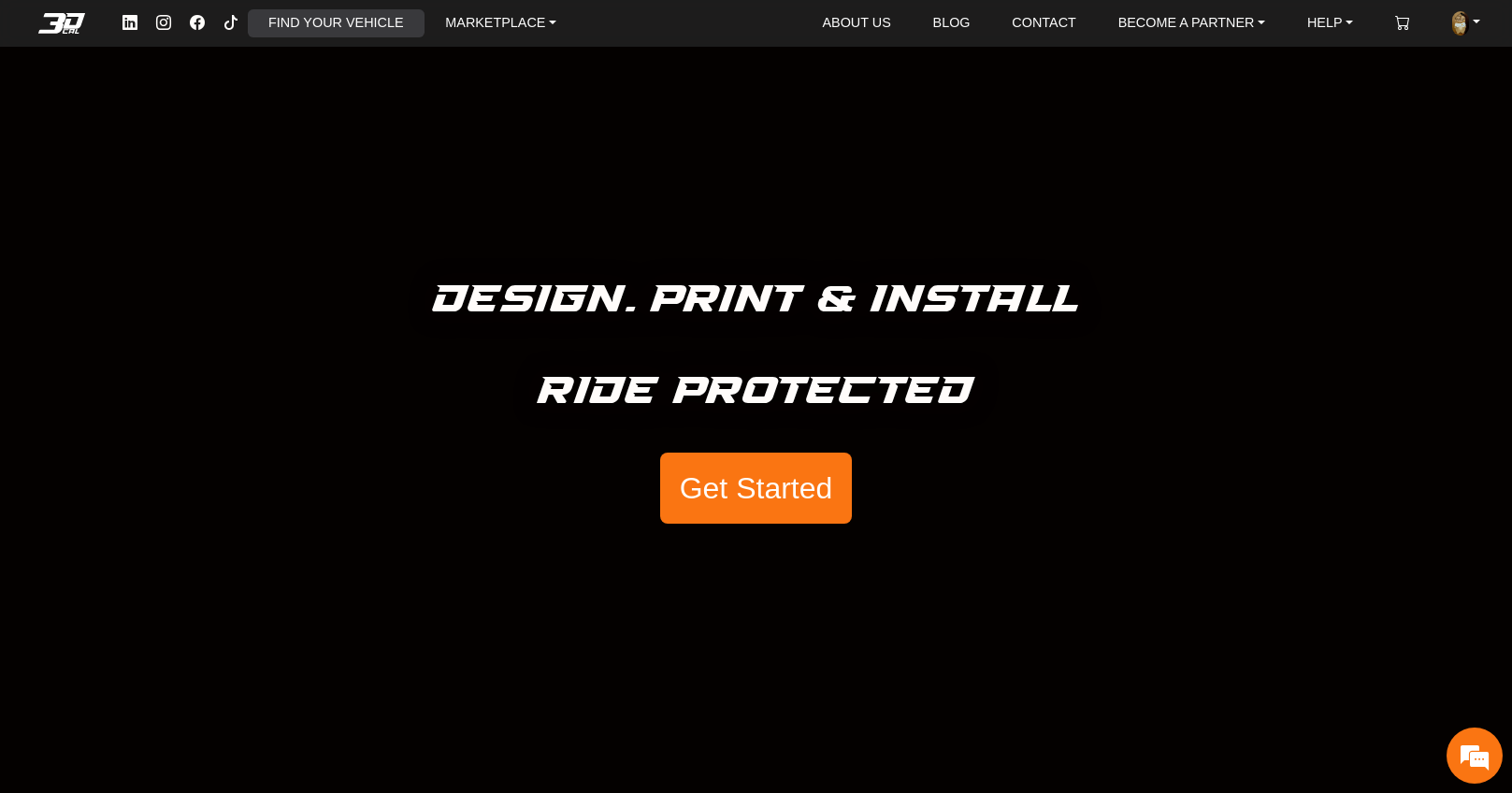 click on "FIND YOUR VEHICLE" at bounding box center (336, 23) 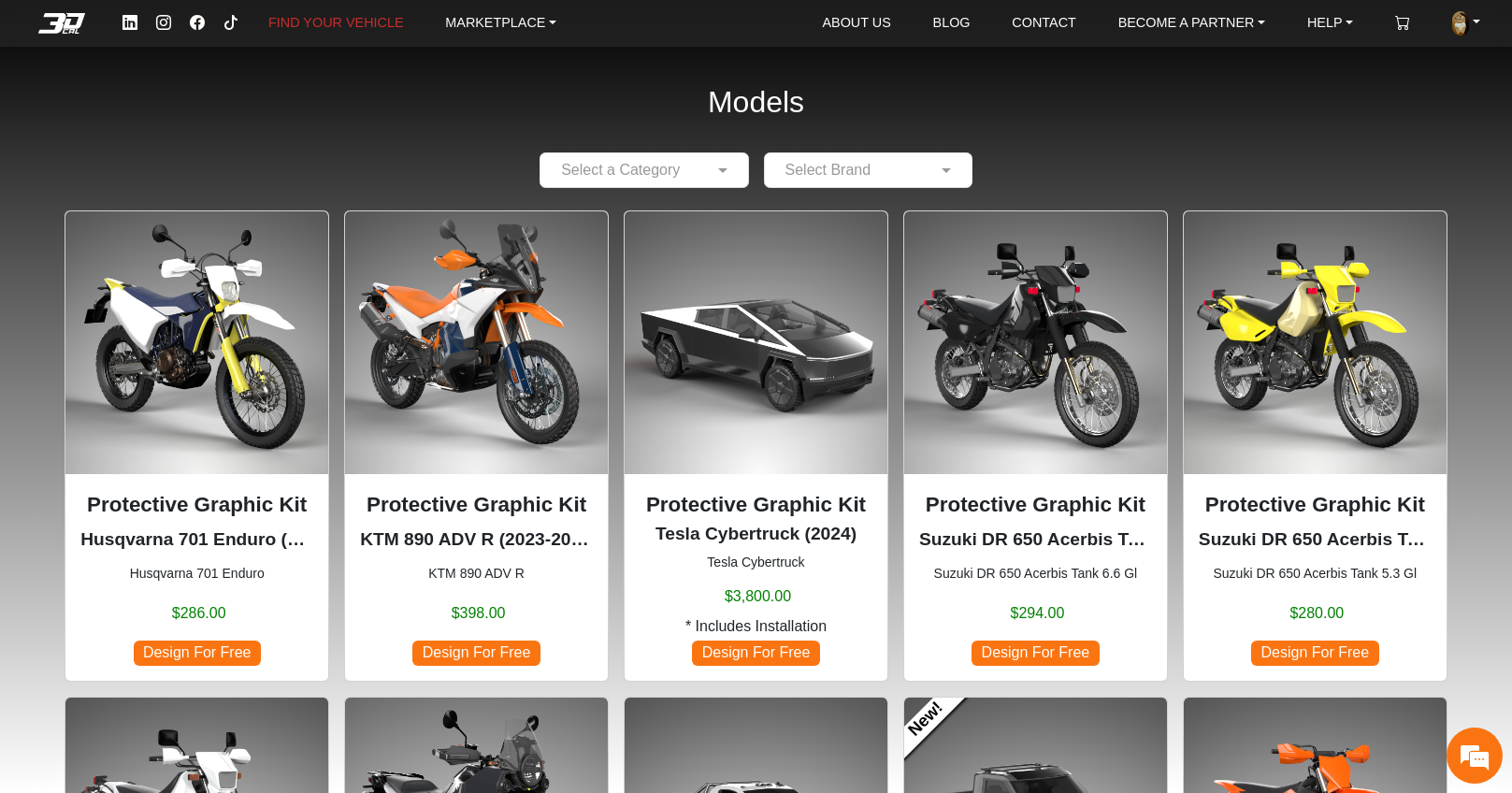 click 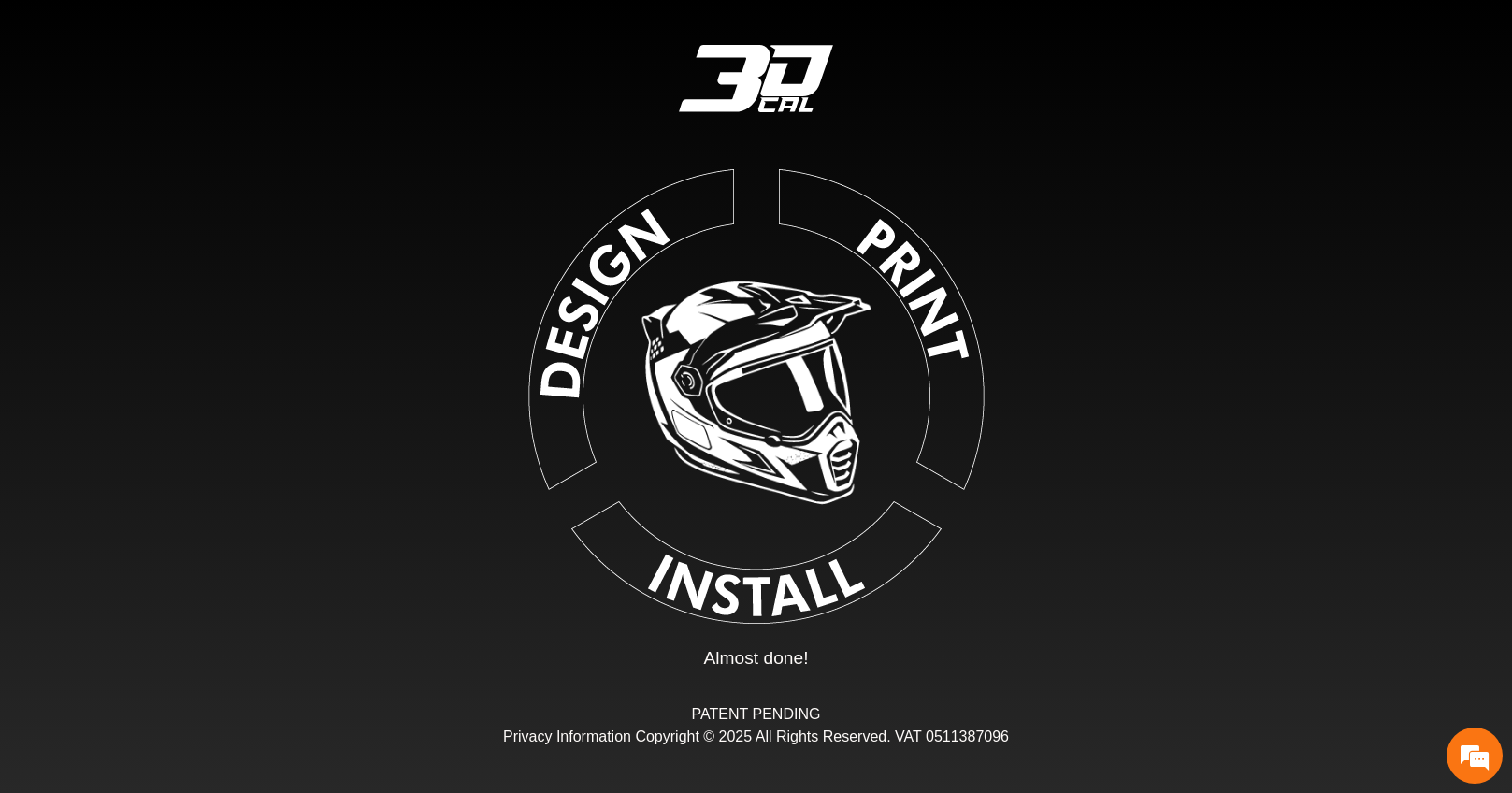 type on "*" 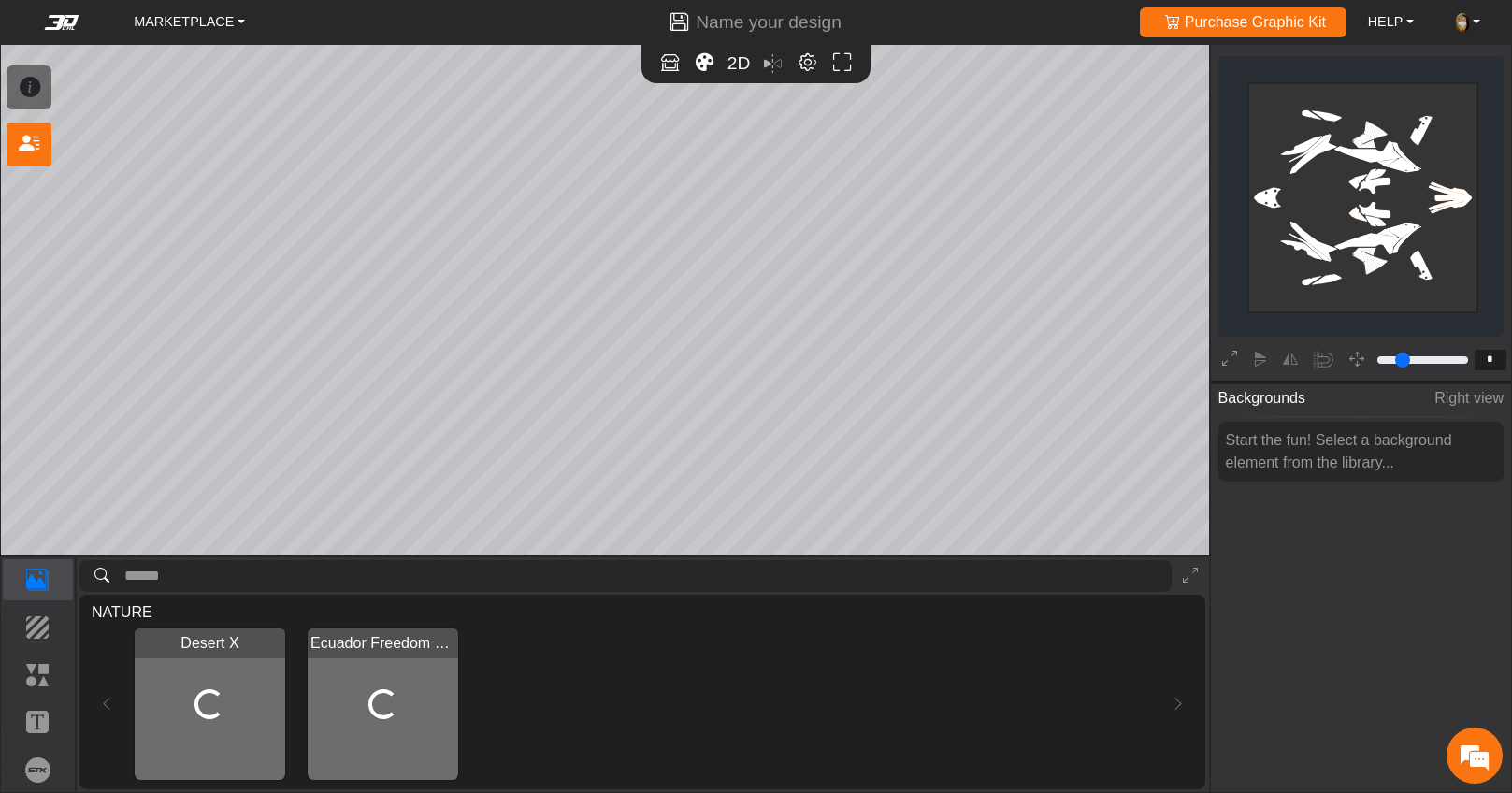 scroll, scrollTop: 0, scrollLeft: 0, axis: both 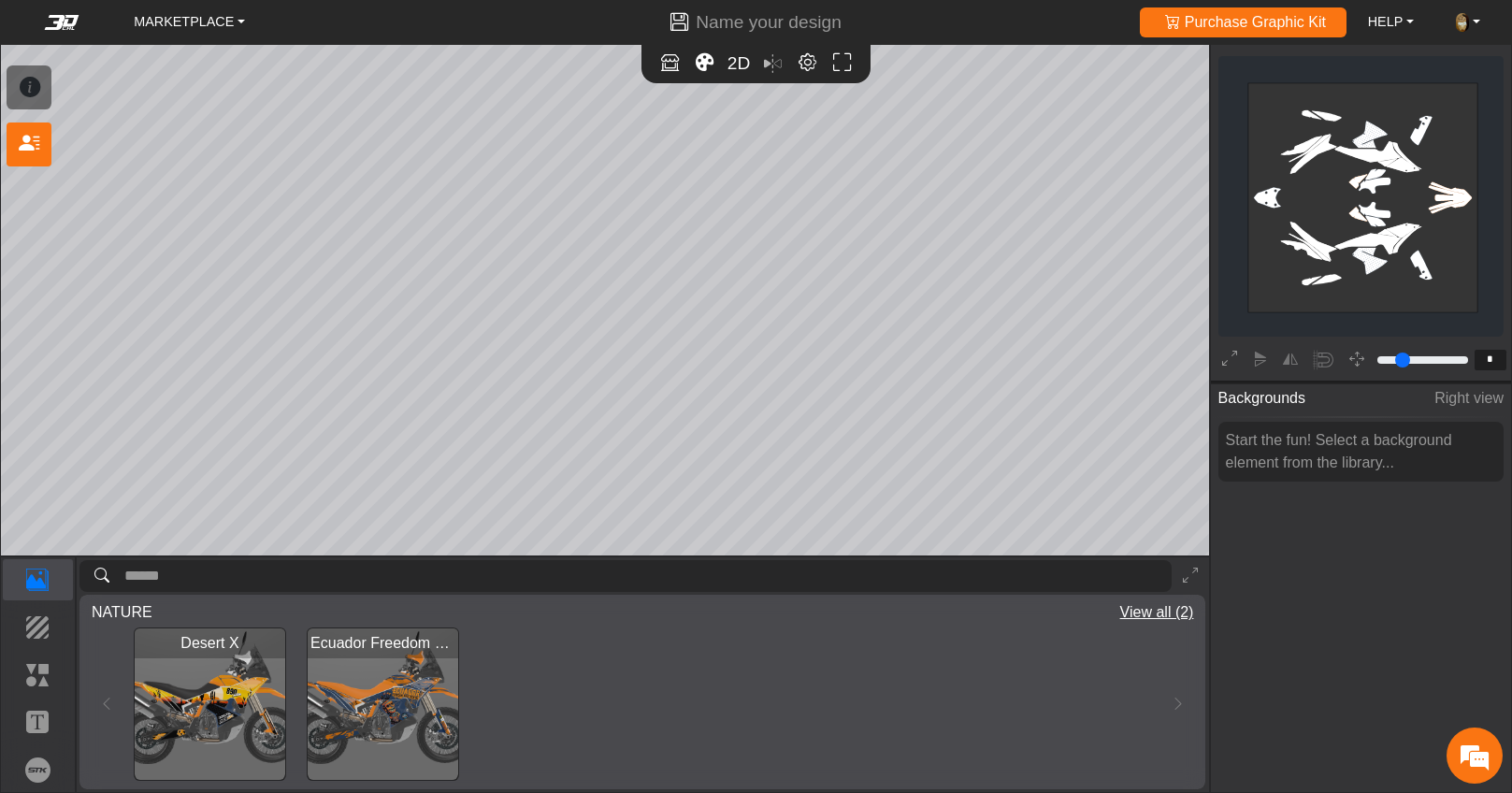click at bounding box center [382, 703] 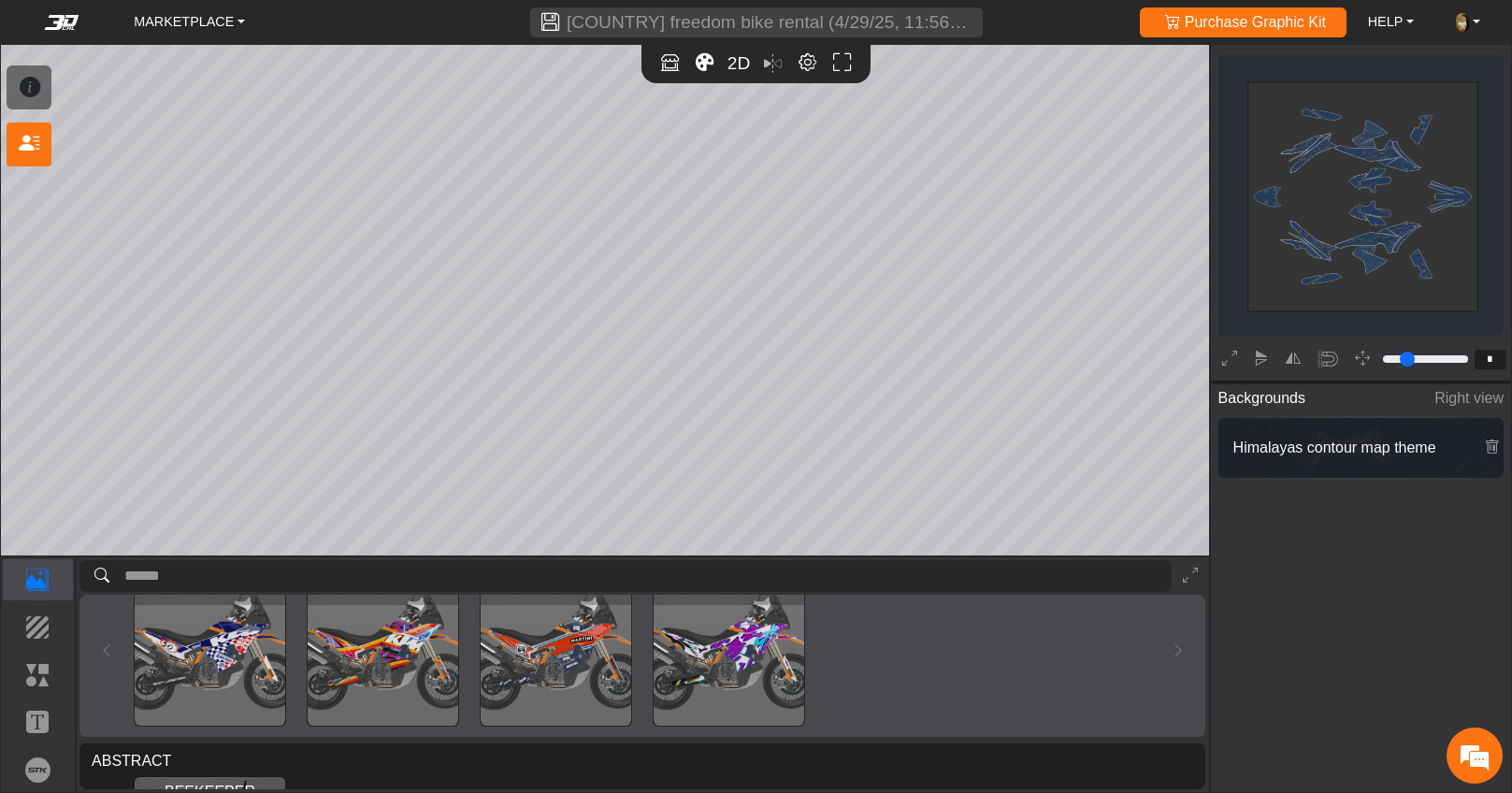 click at bounding box center (728, 650) 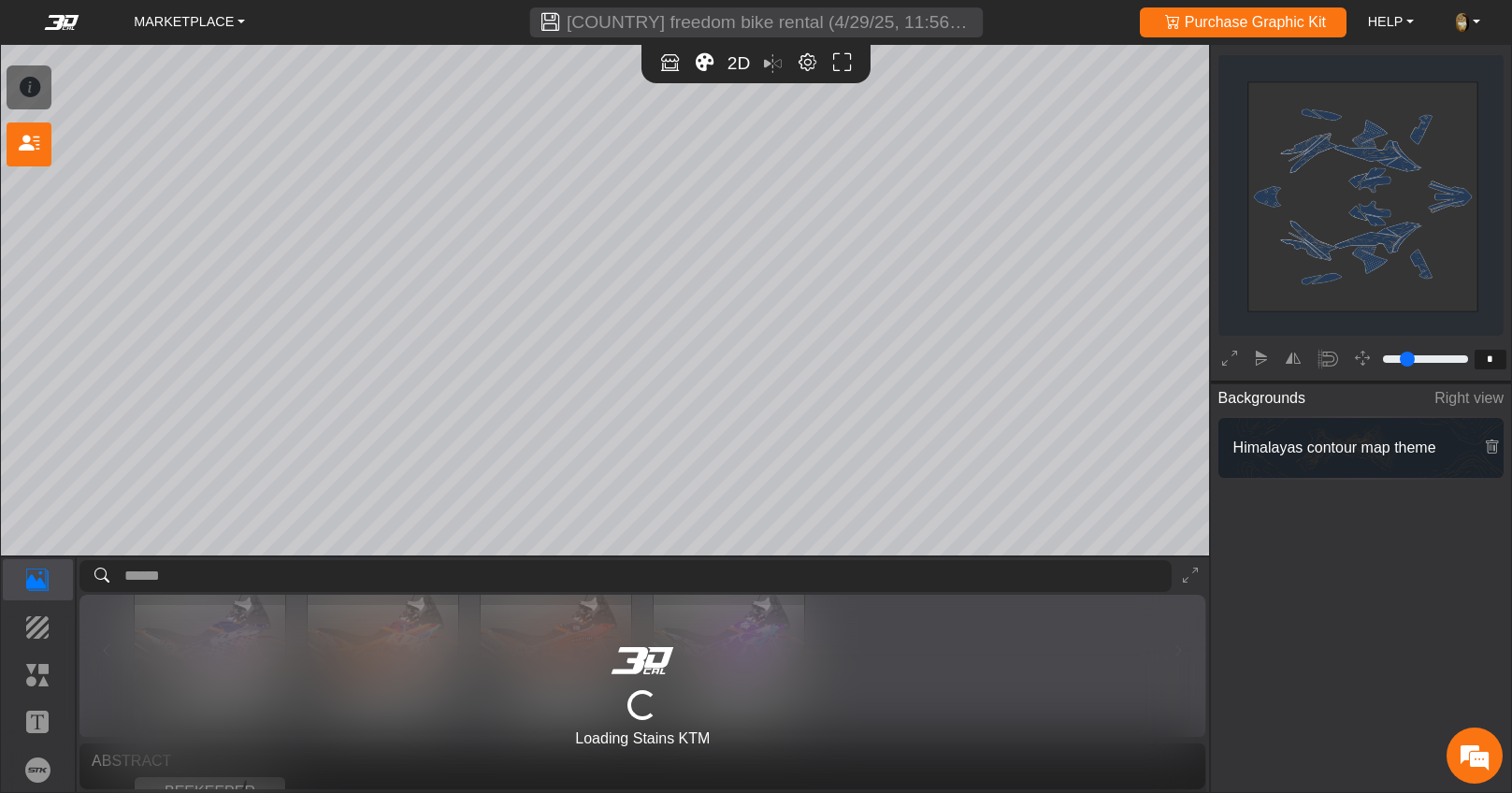 scroll, scrollTop: 256, scrollLeft: 0, axis: vertical 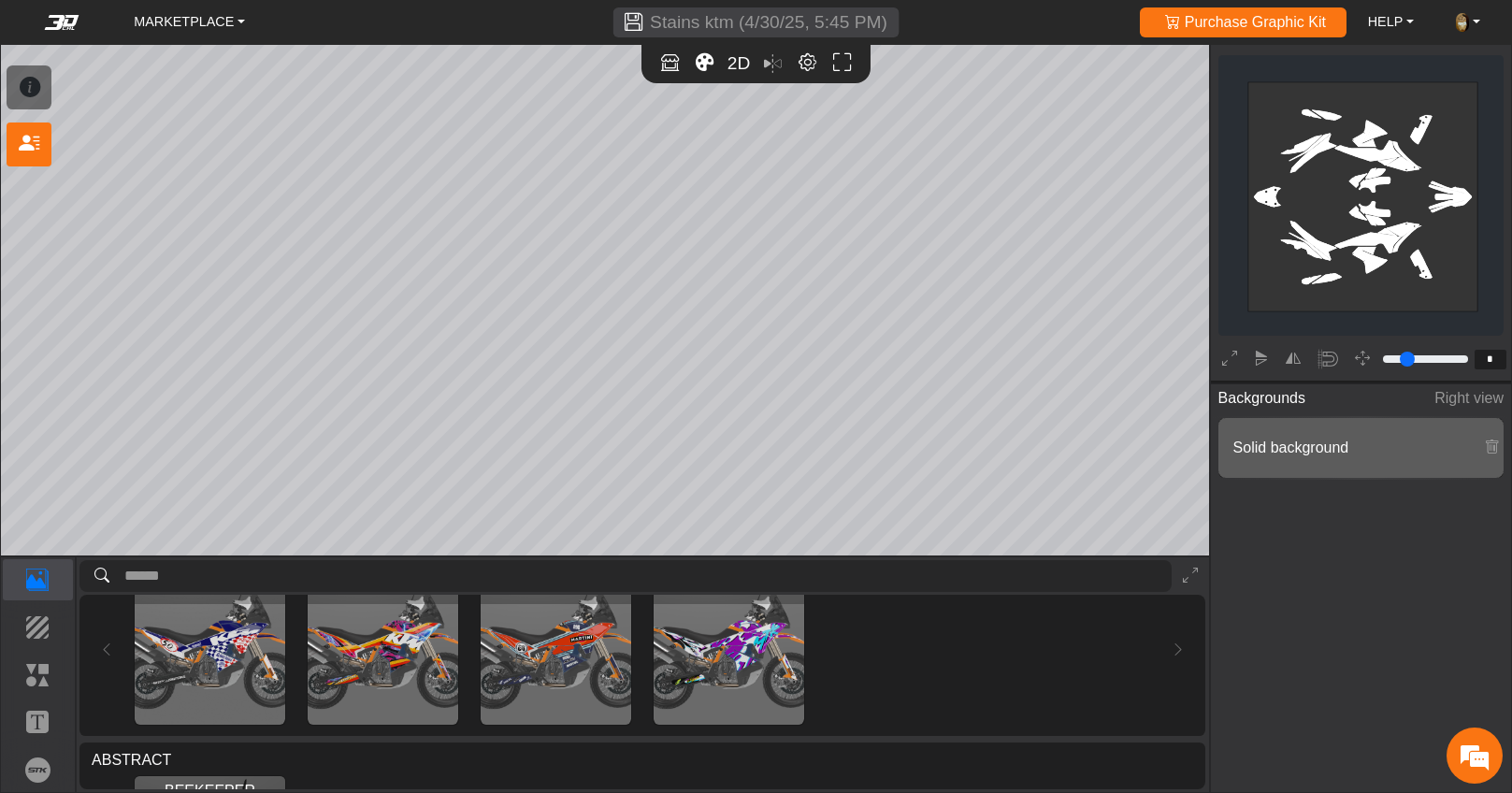 type on "*********" 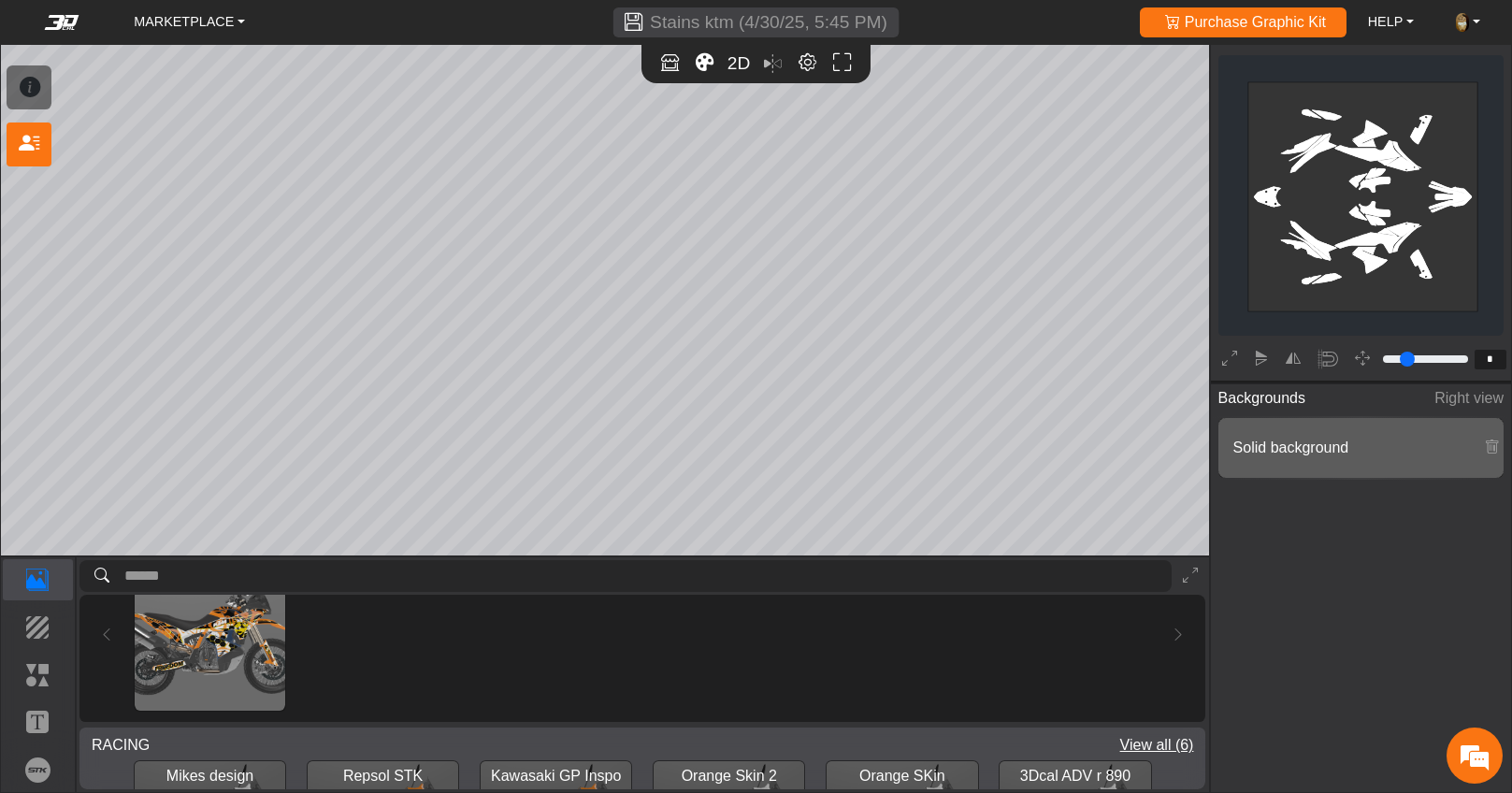 scroll, scrollTop: 603, scrollLeft: 0, axis: vertical 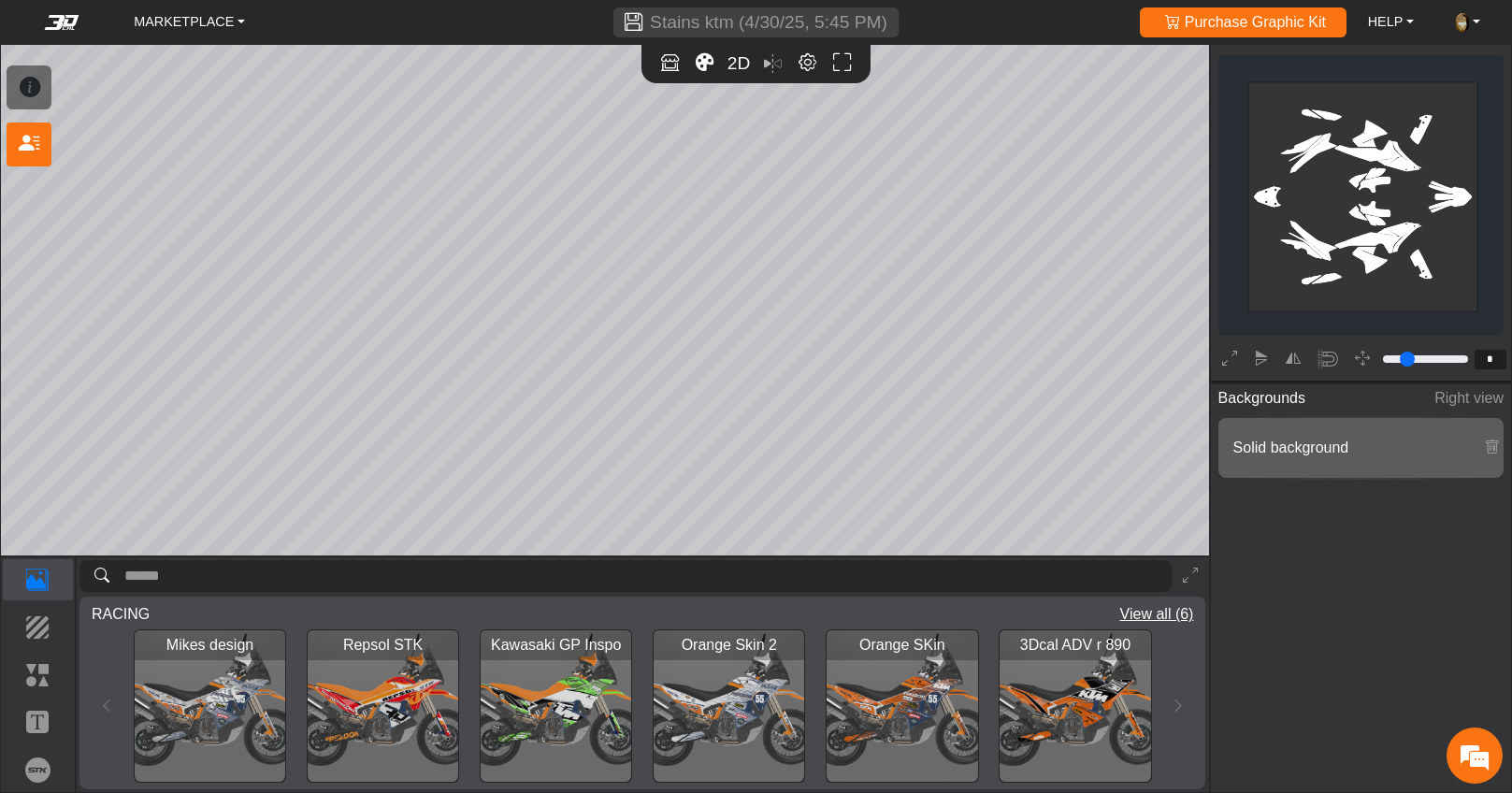 click at bounding box center [555, 705] 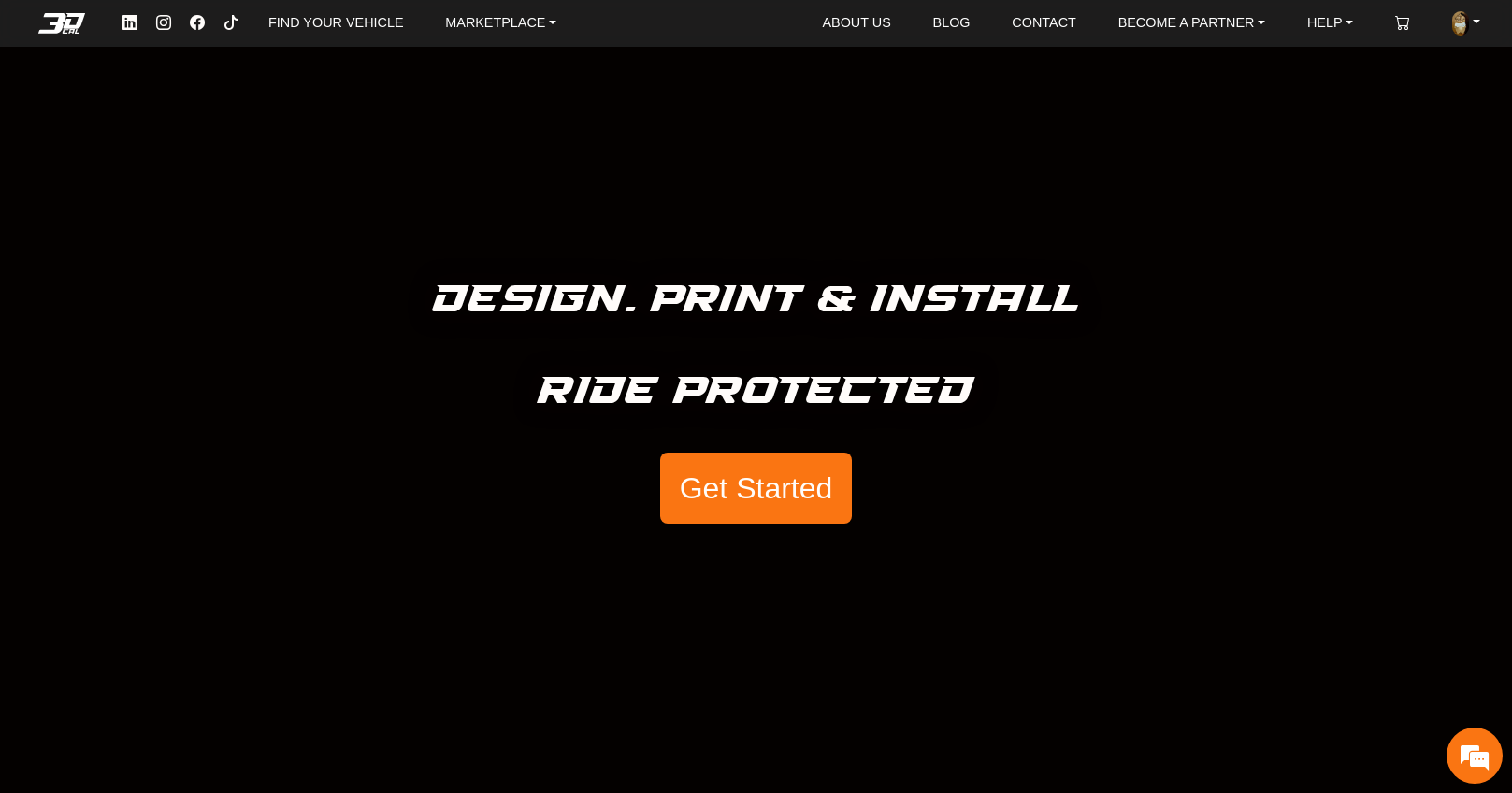 scroll, scrollTop: 0, scrollLeft: 0, axis: both 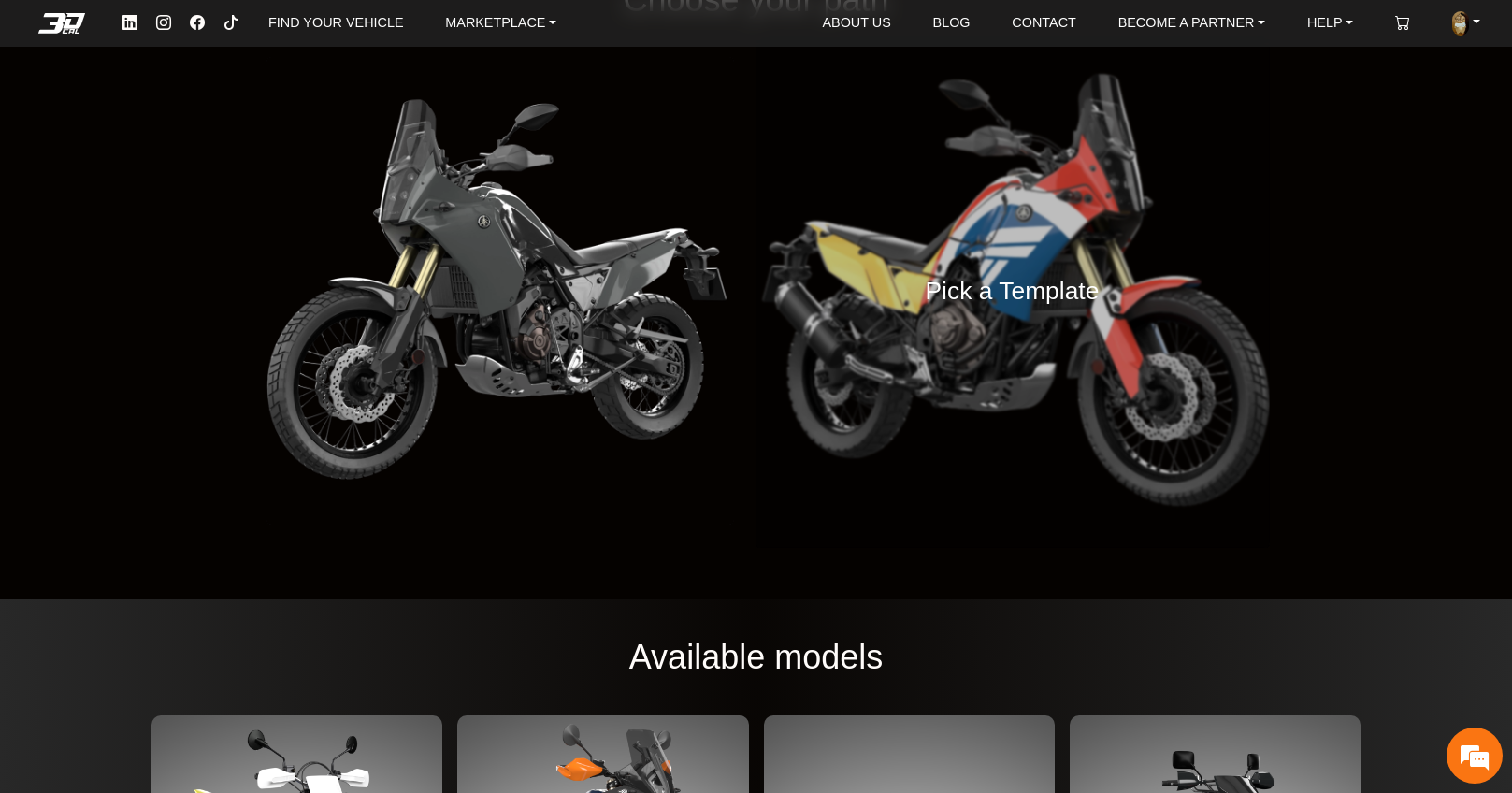 click on "Pick a Template" at bounding box center (1013, 291) 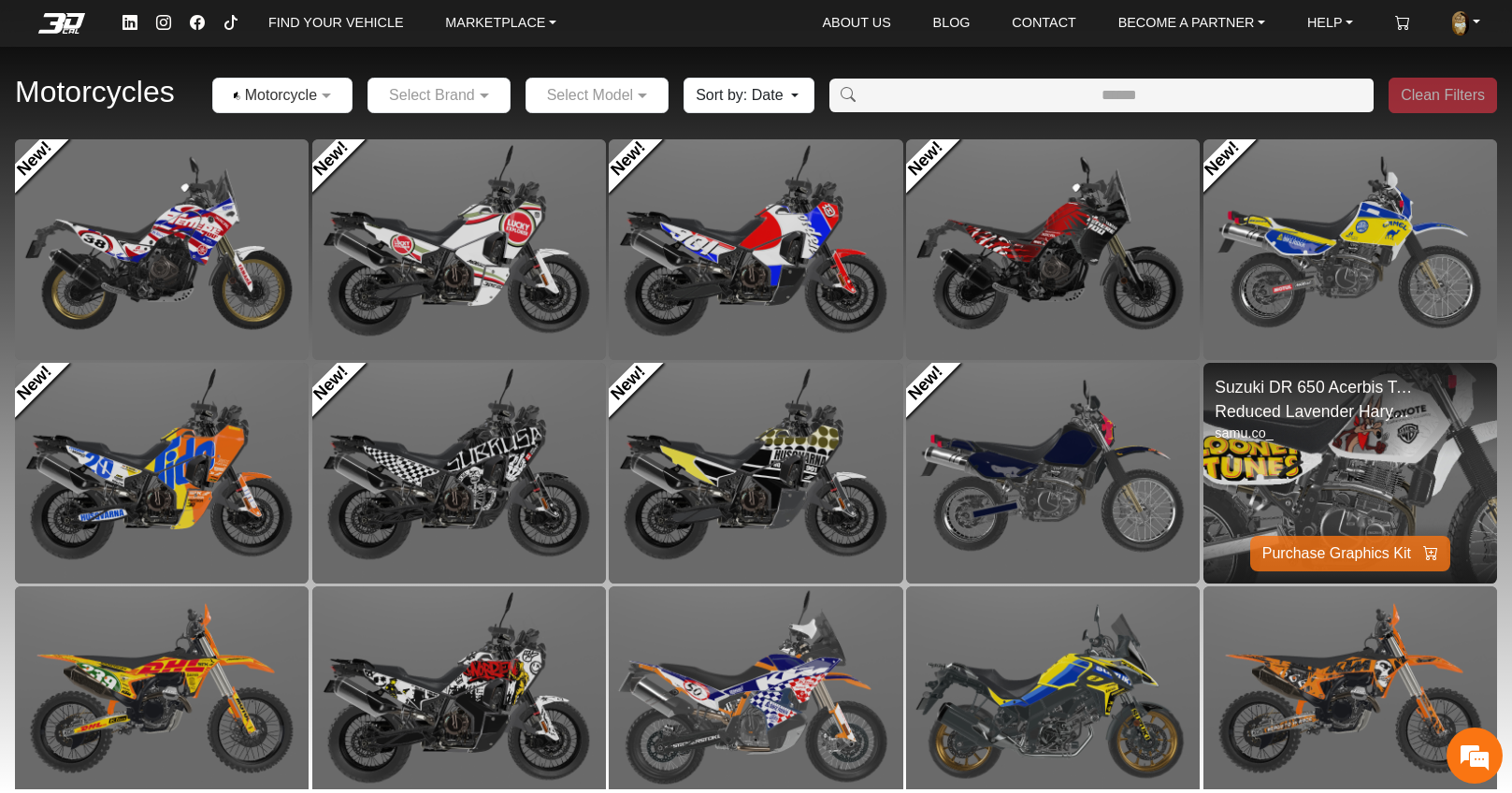 click at bounding box center [1349, 473] 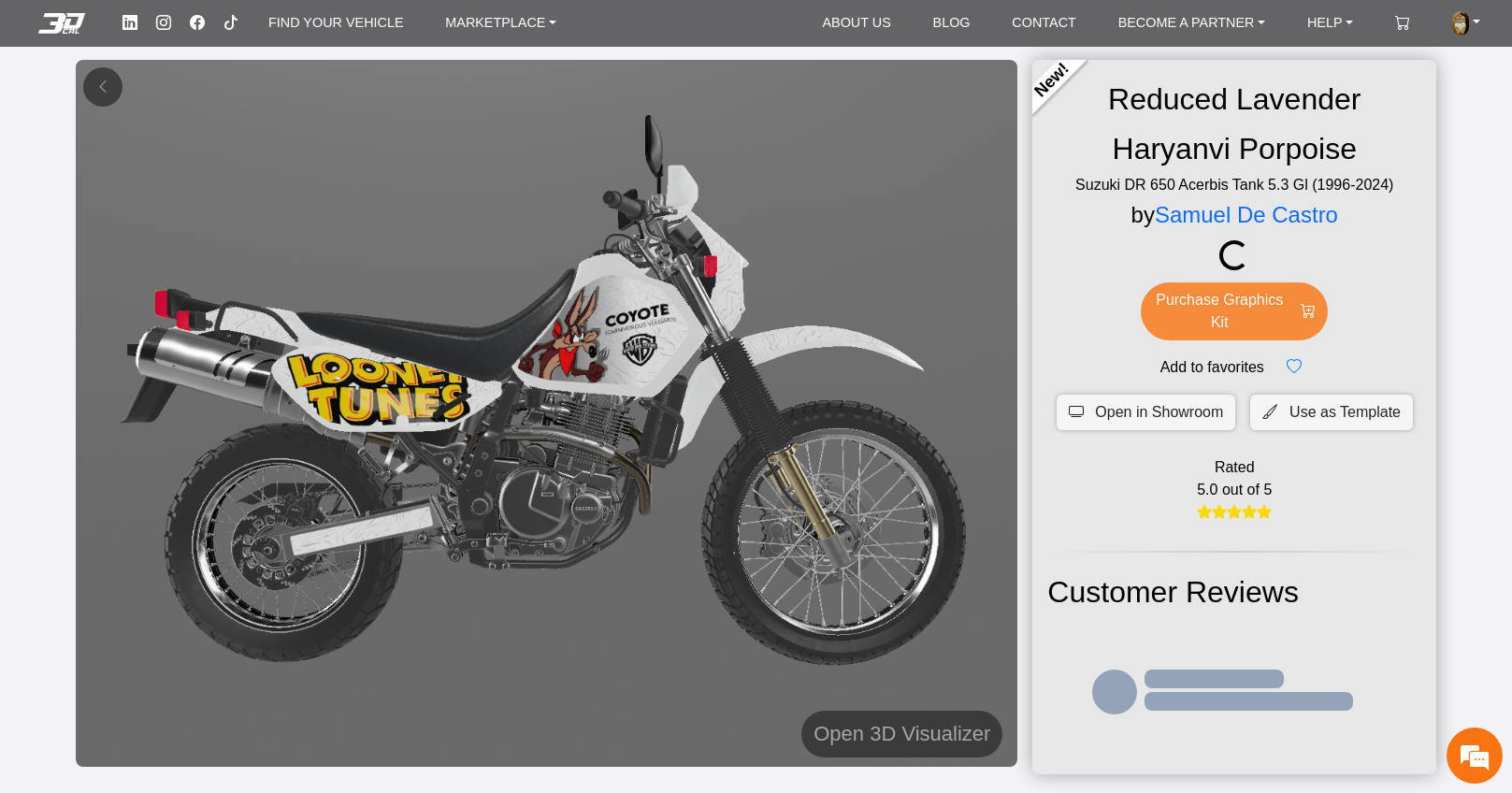 click on "Use as Template" 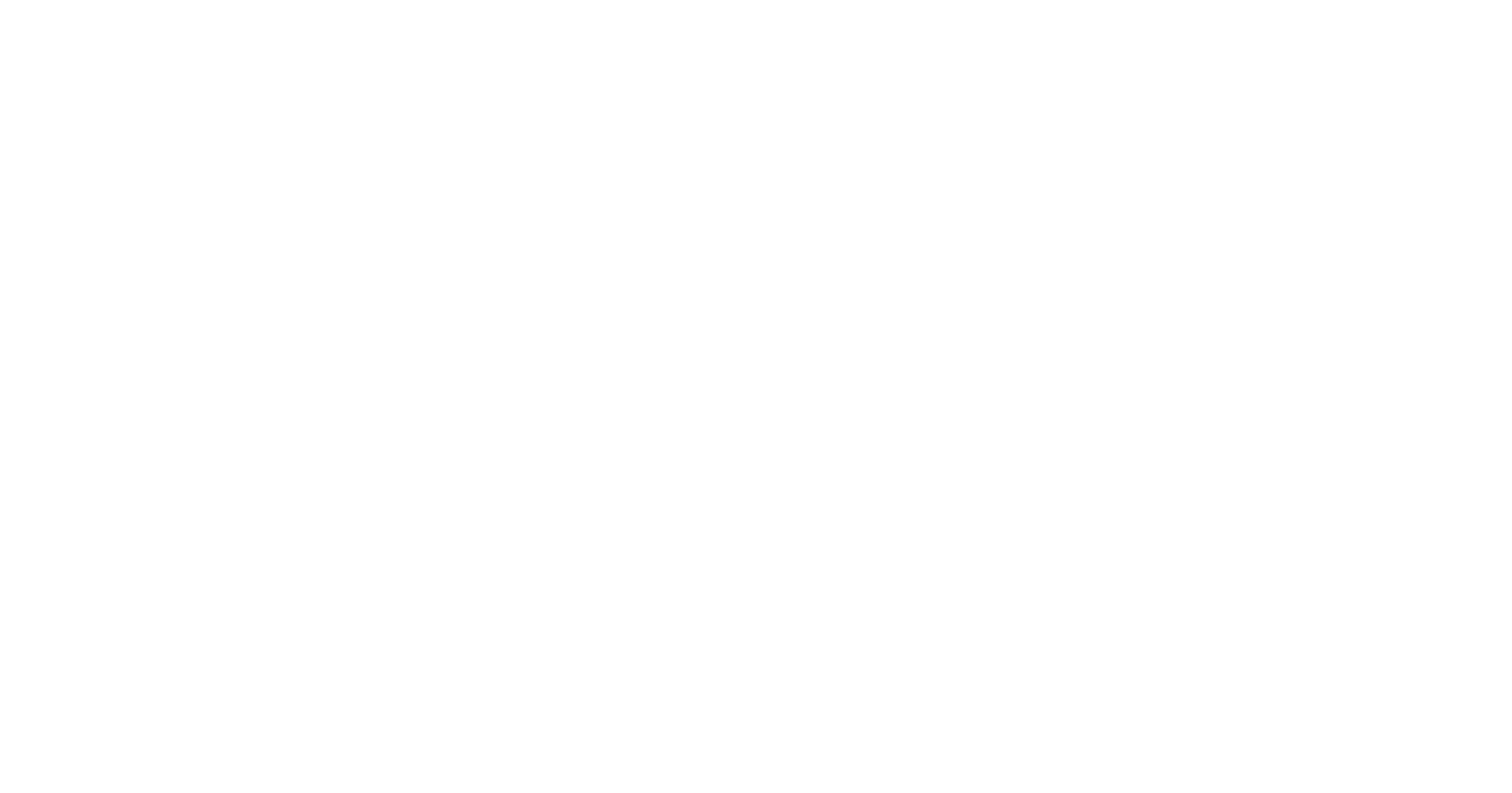 scroll, scrollTop: 0, scrollLeft: 0, axis: both 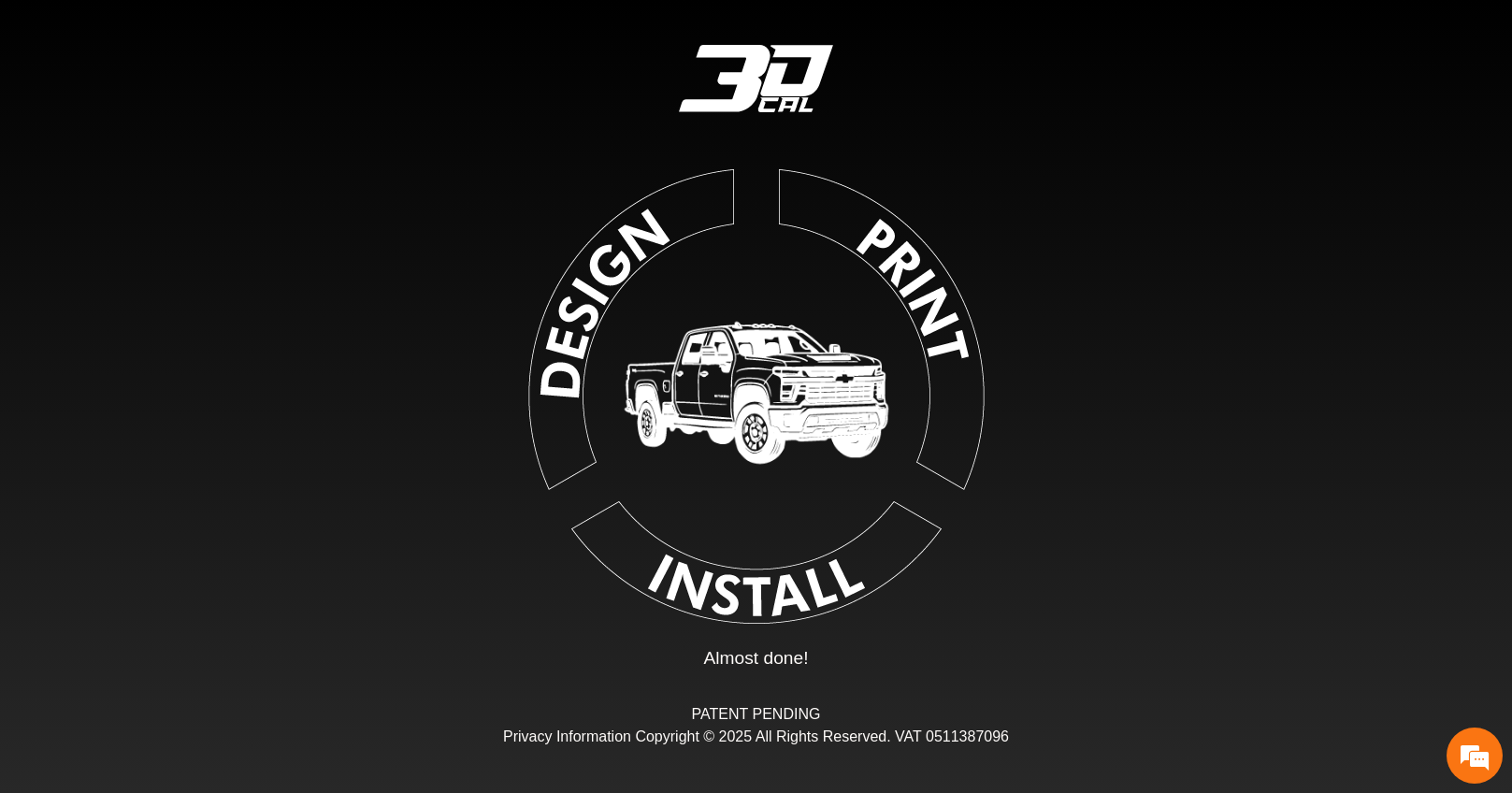 type on "*" 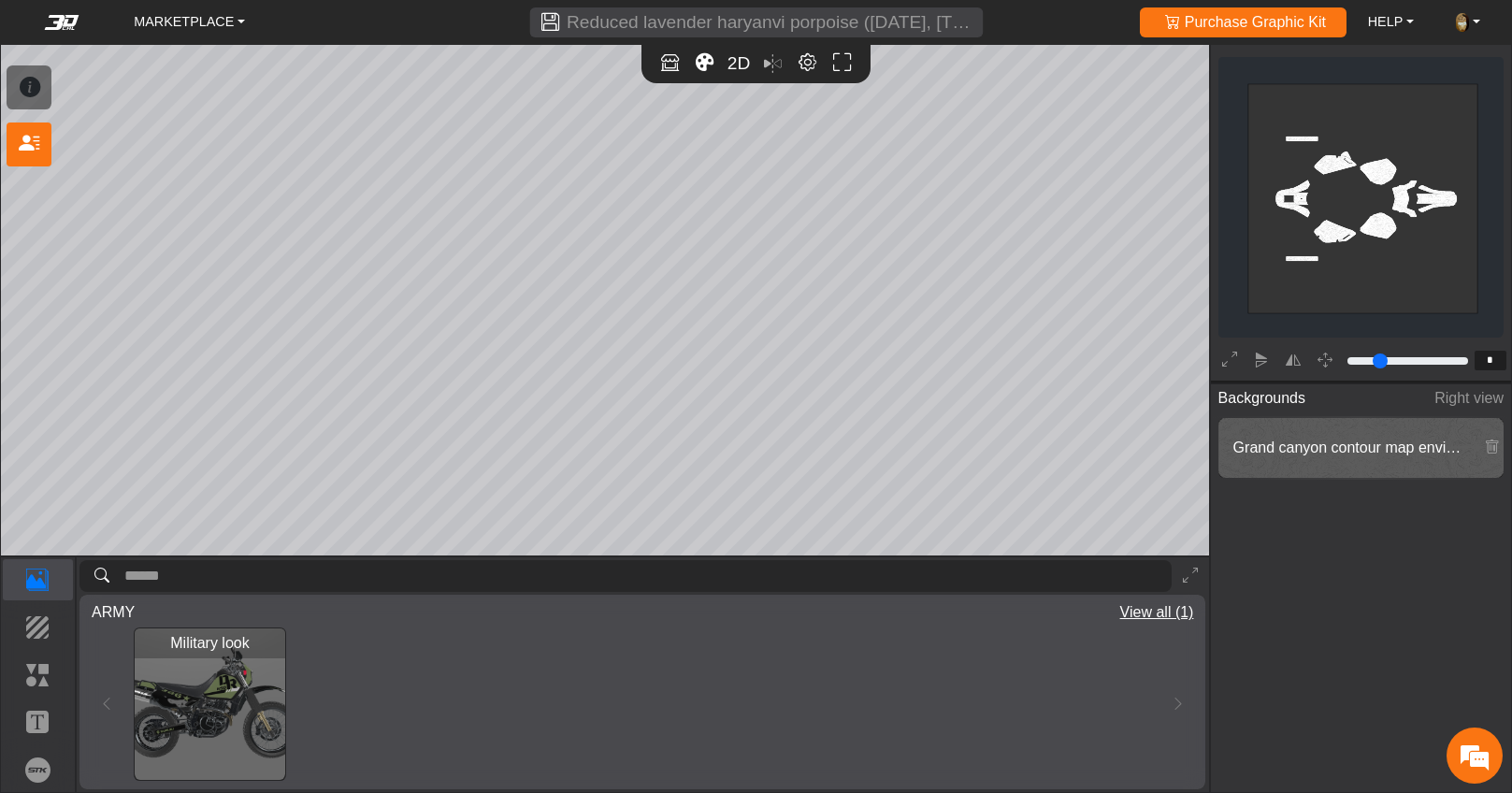click at bounding box center (209, 703) 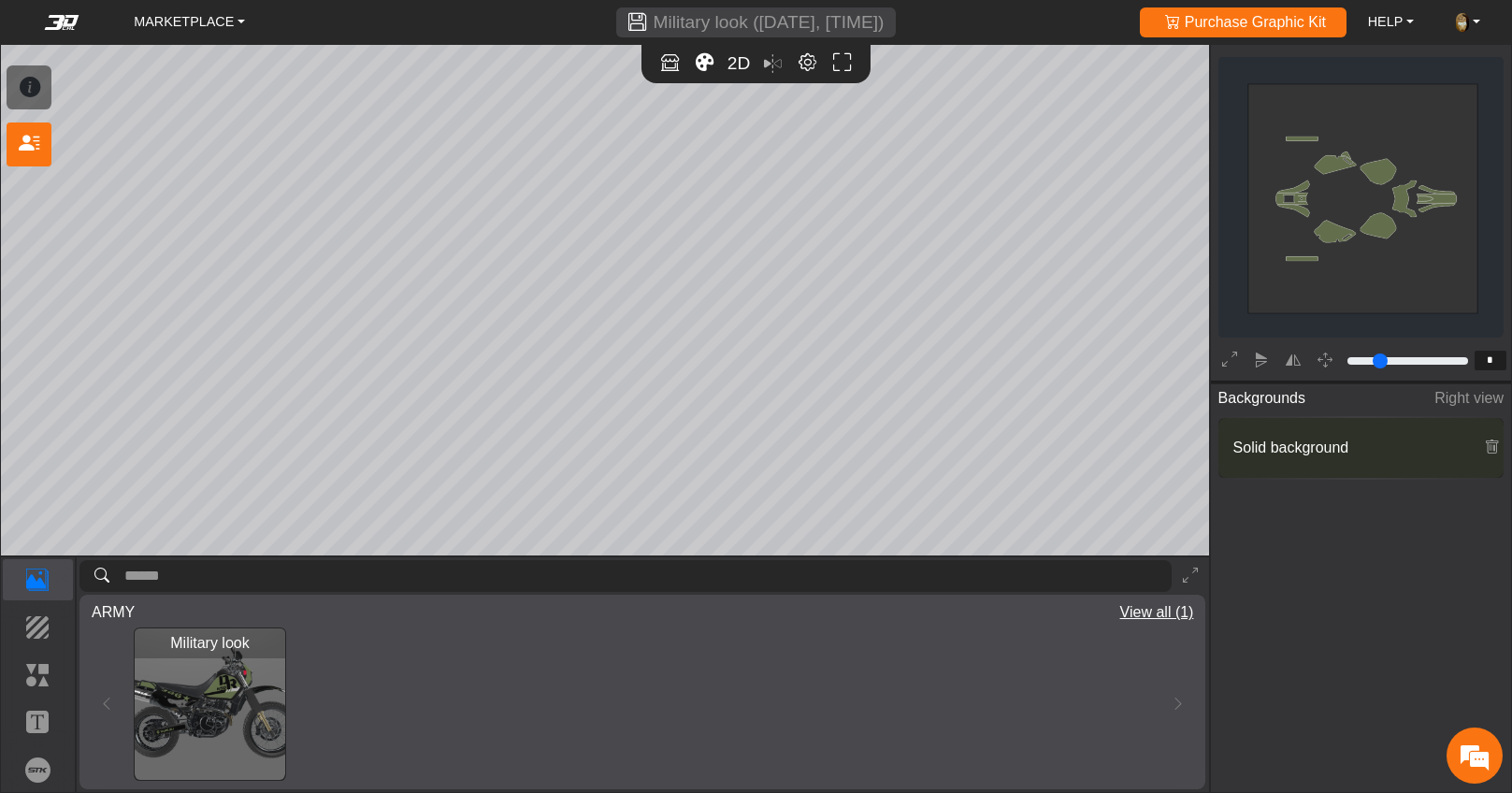 scroll, scrollTop: 205, scrollLeft: 0, axis: vertical 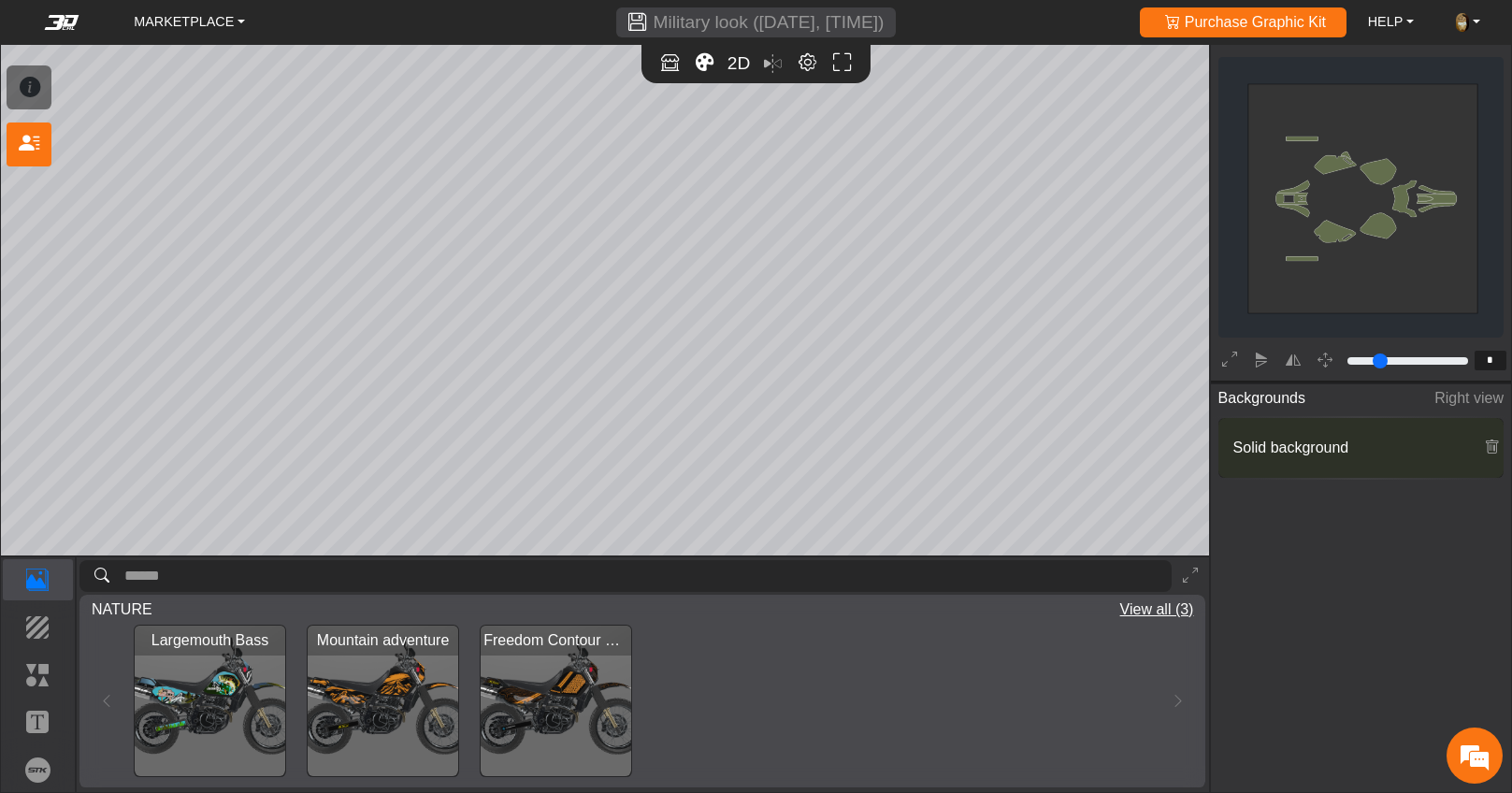 click at bounding box center [555, 700] 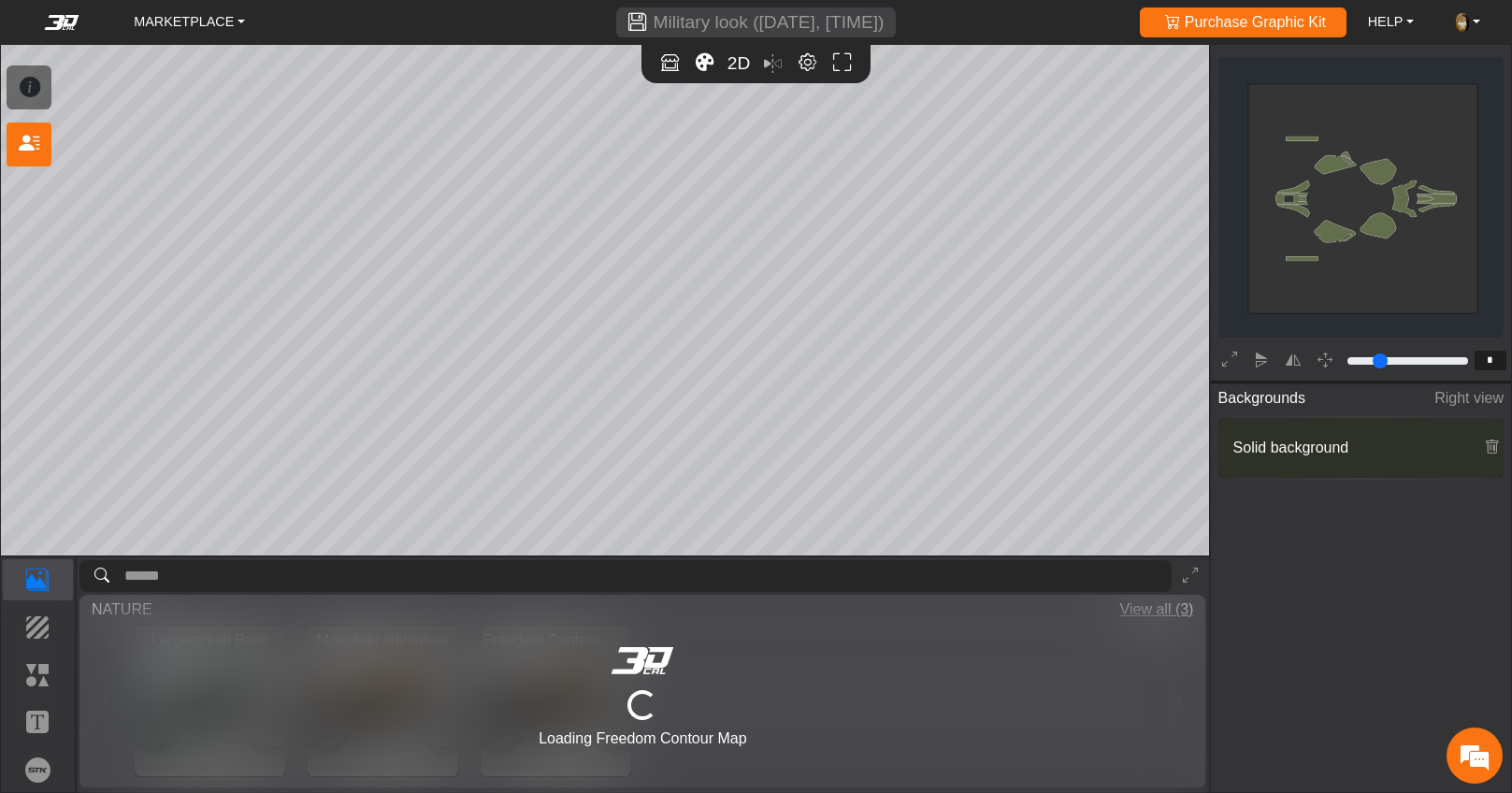 scroll, scrollTop: 206, scrollLeft: 0, axis: vertical 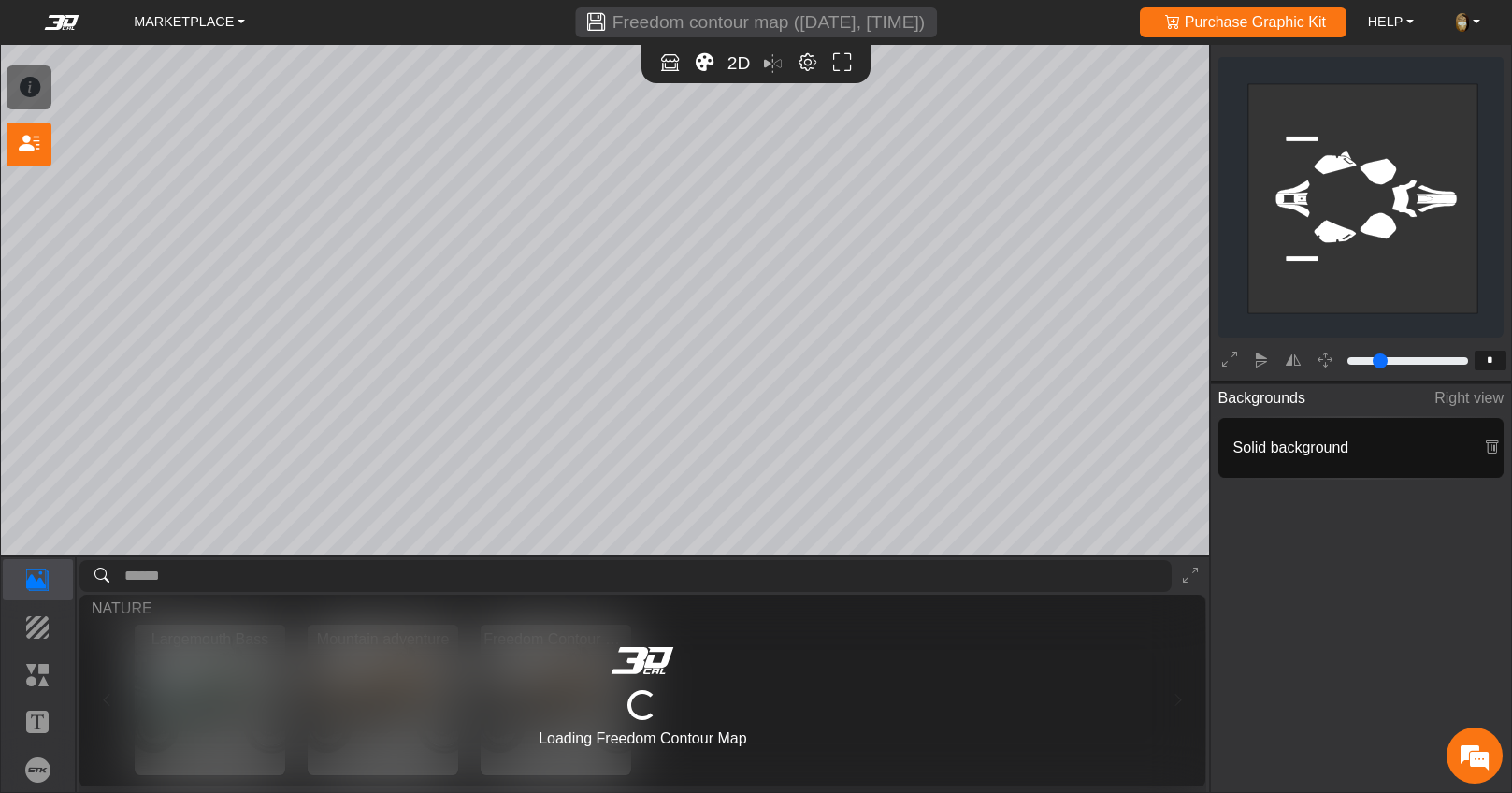 type on "*********" 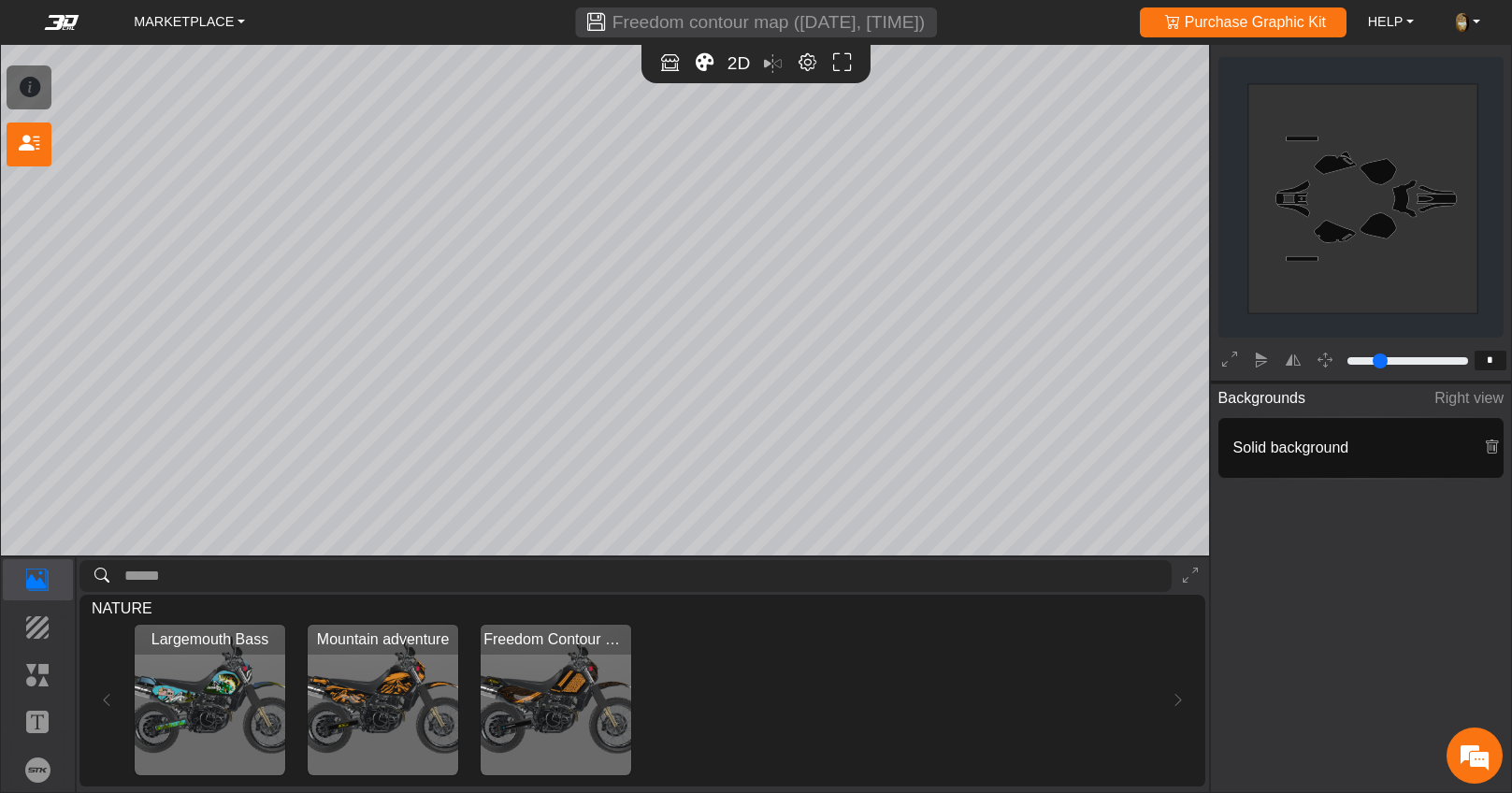 scroll, scrollTop: 205, scrollLeft: 0, axis: vertical 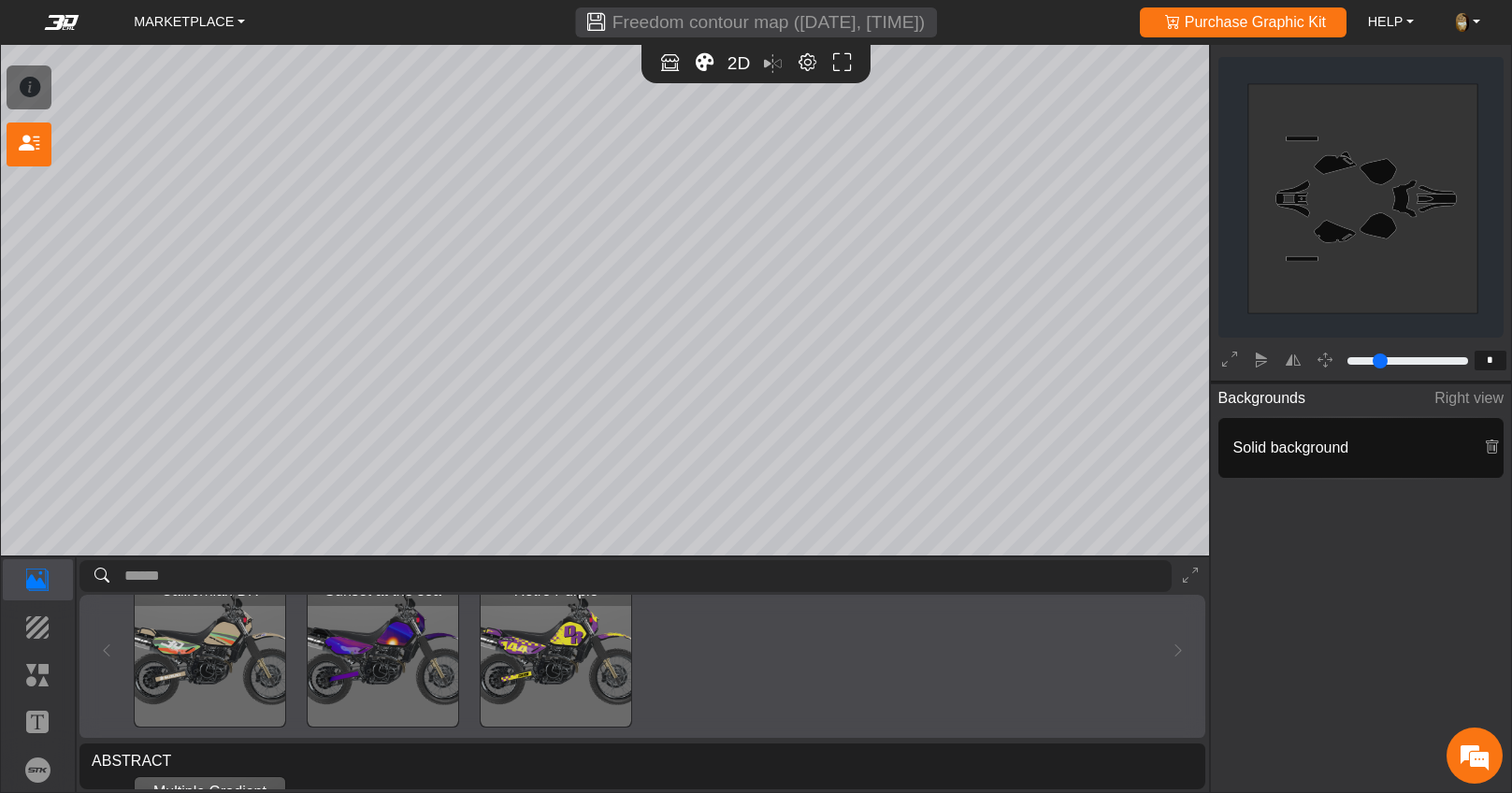click at bounding box center (382, 651) 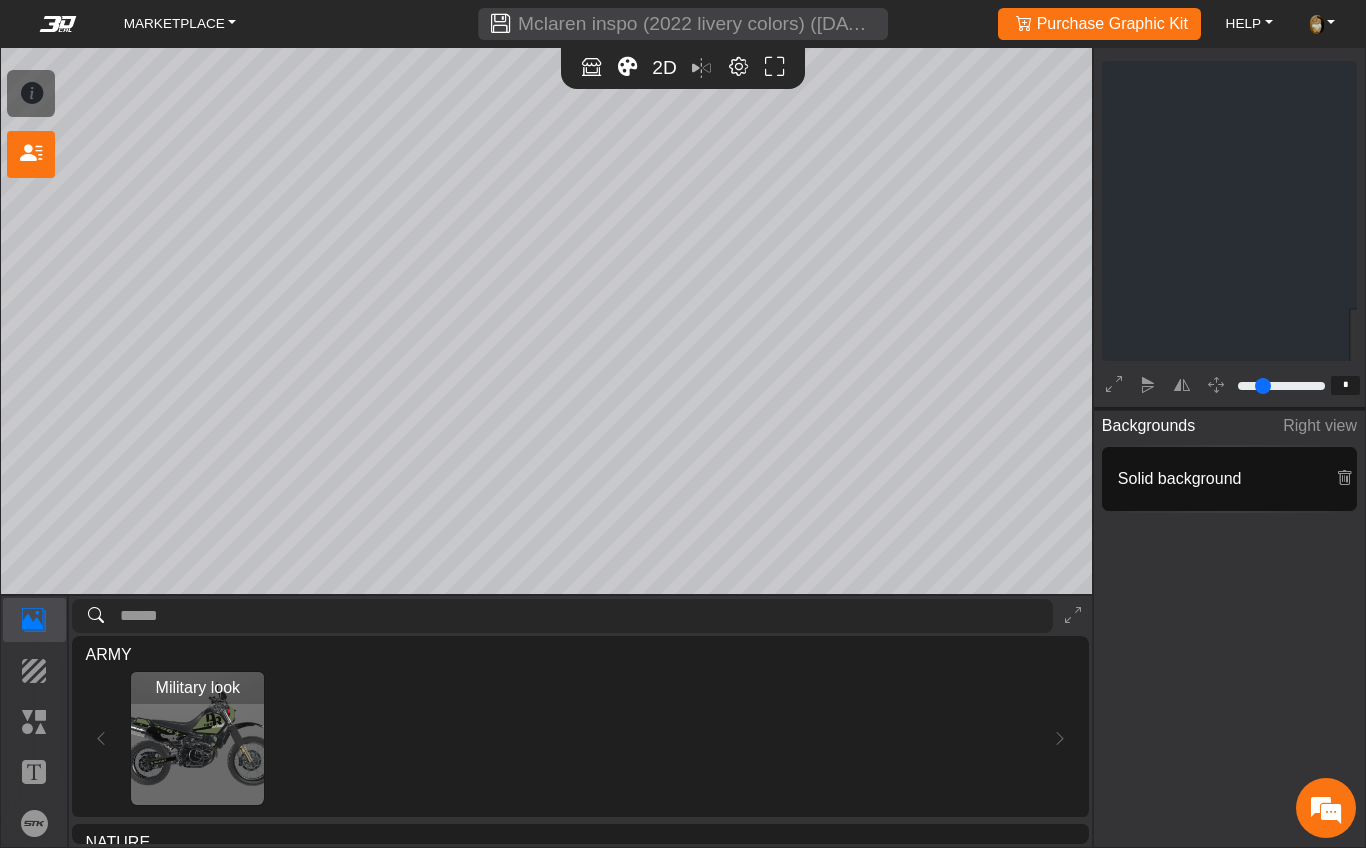 scroll, scrollTop: 0, scrollLeft: 0, axis: both 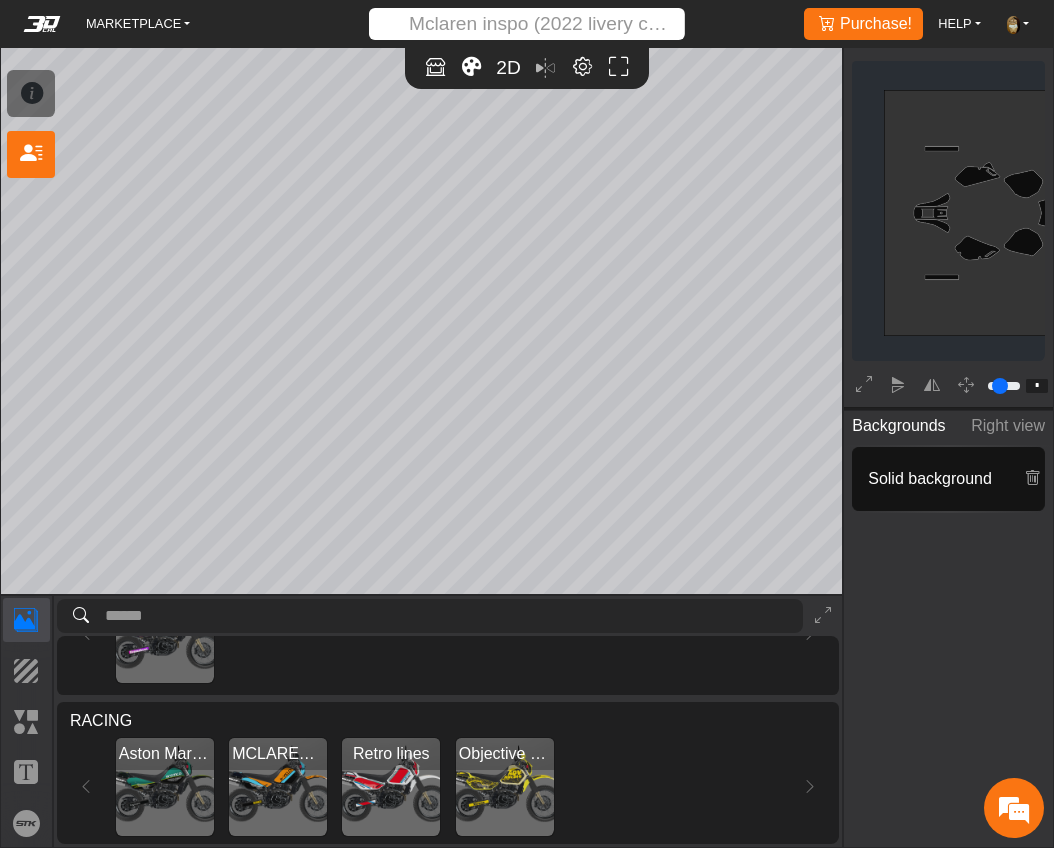 click on "Template Background Elements Text Brands" at bounding box center (26, 721) 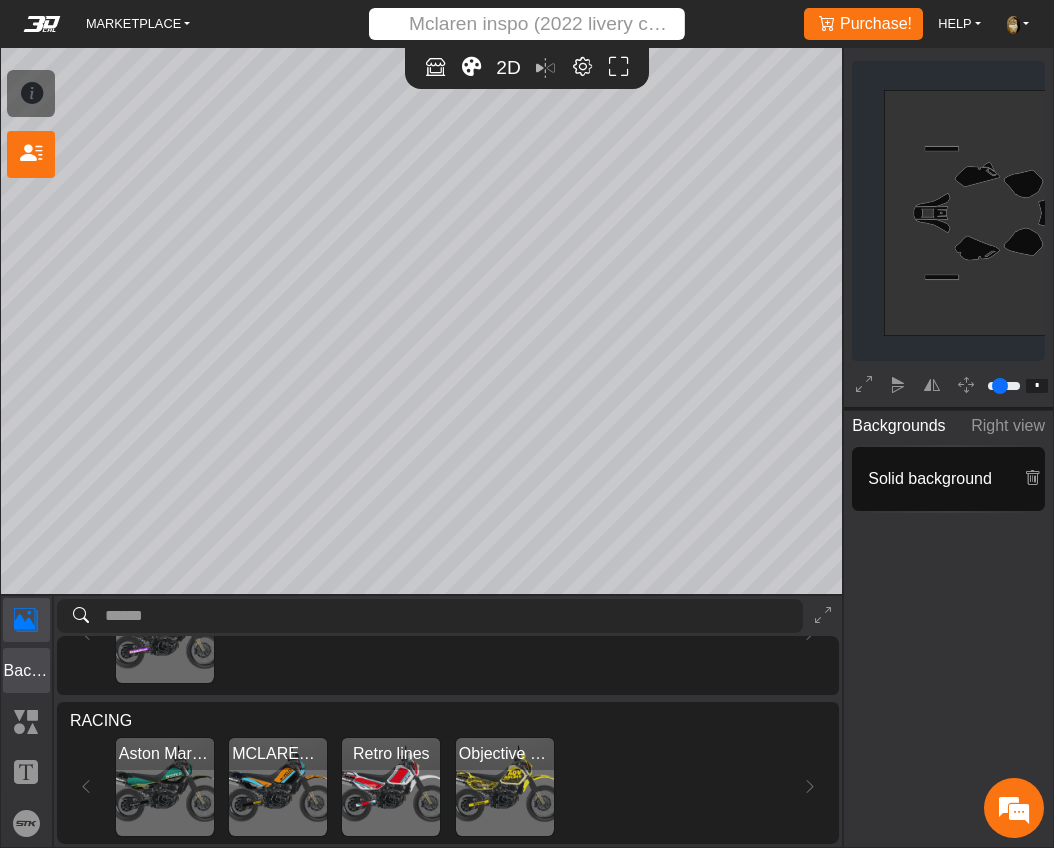 click on "Background" at bounding box center [27, 671] 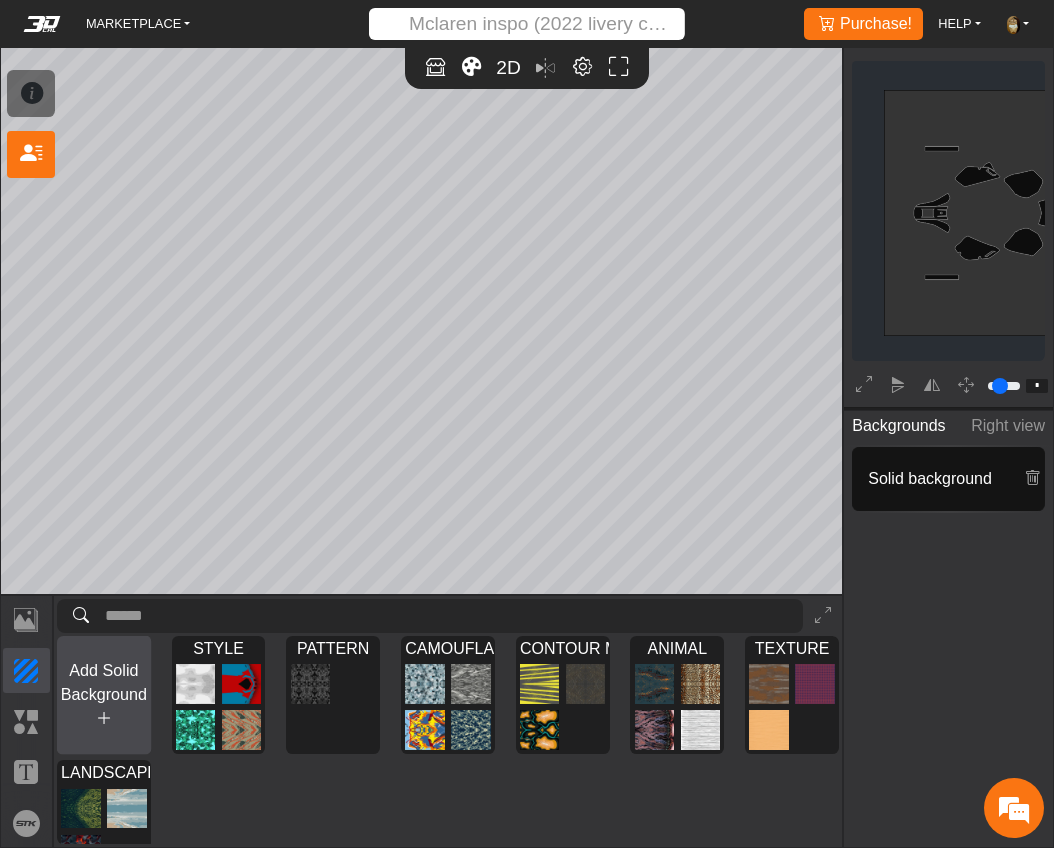 click on "Add Solid Background" at bounding box center (104, 682) 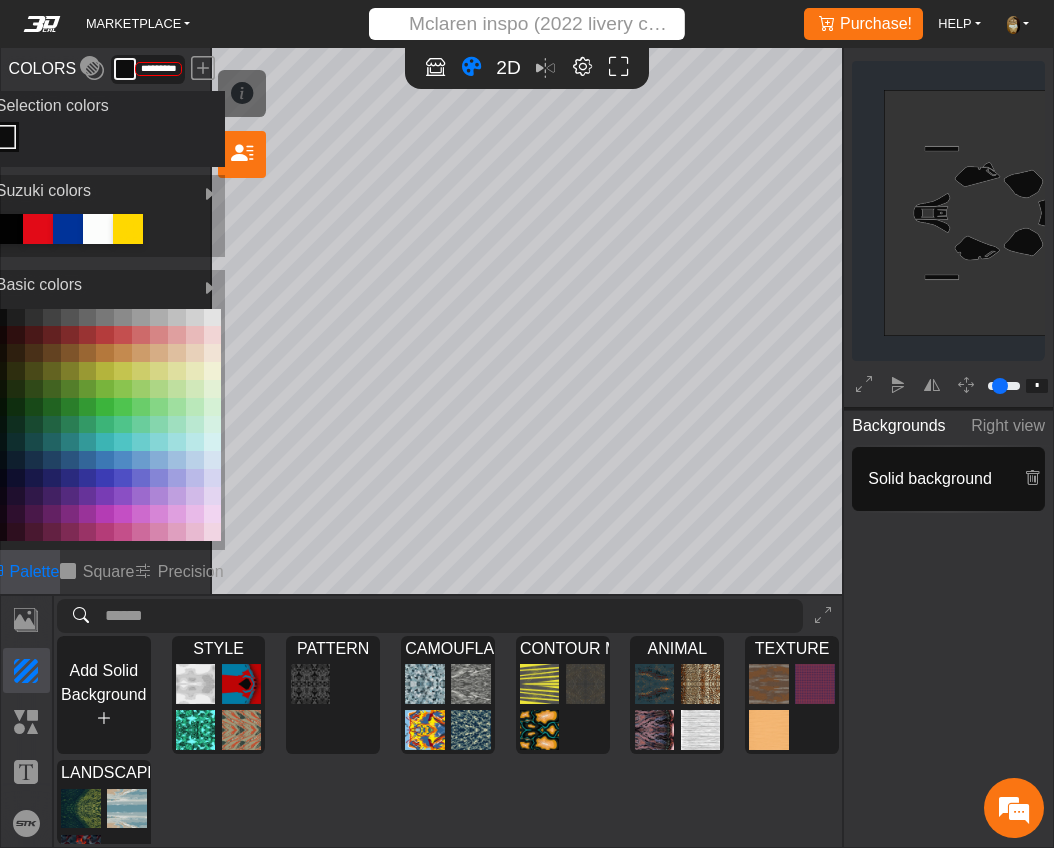click at bounding box center (159, 442) 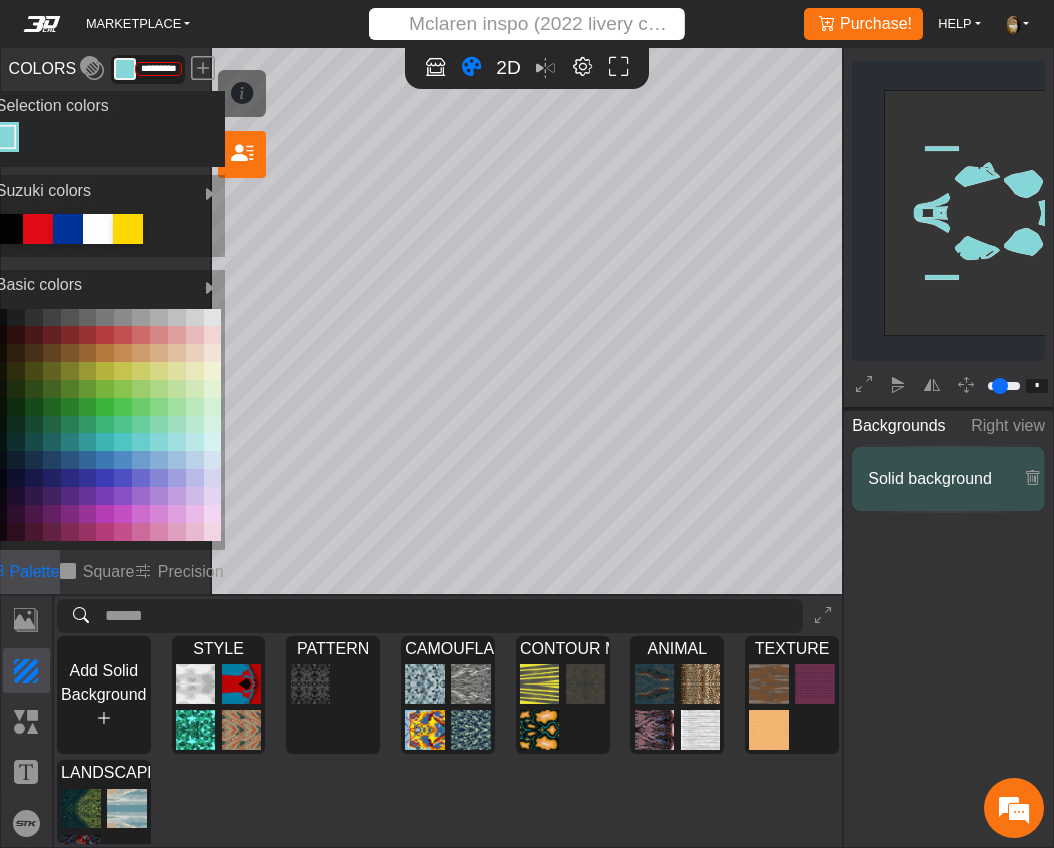 click at bounding box center (88, 407) 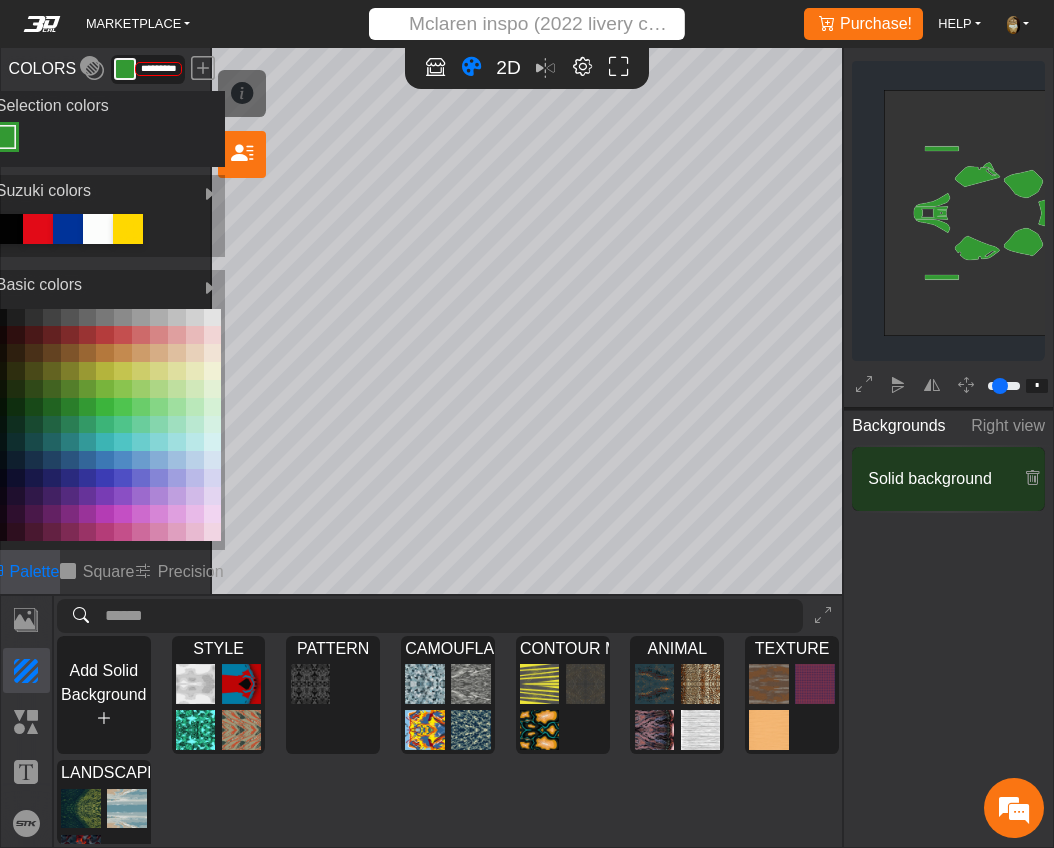click at bounding box center [195, 318] 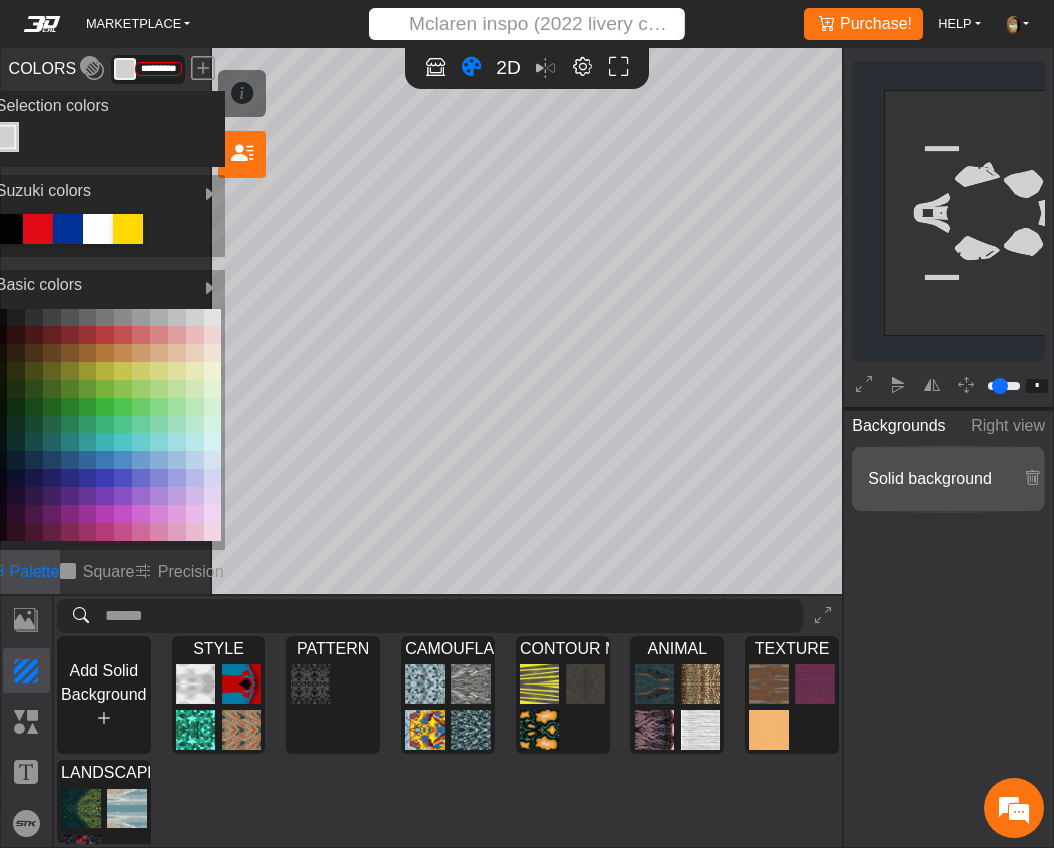 click at bounding box center [123, 318] 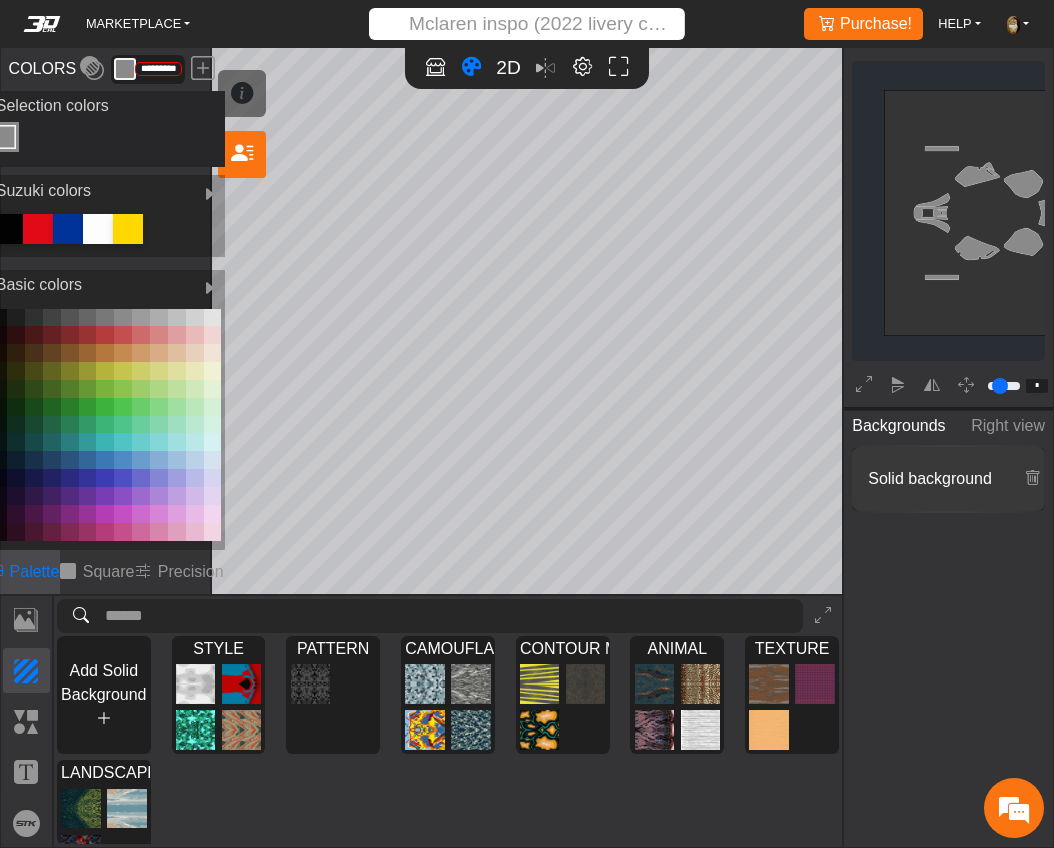 click at bounding box center [105, 425] 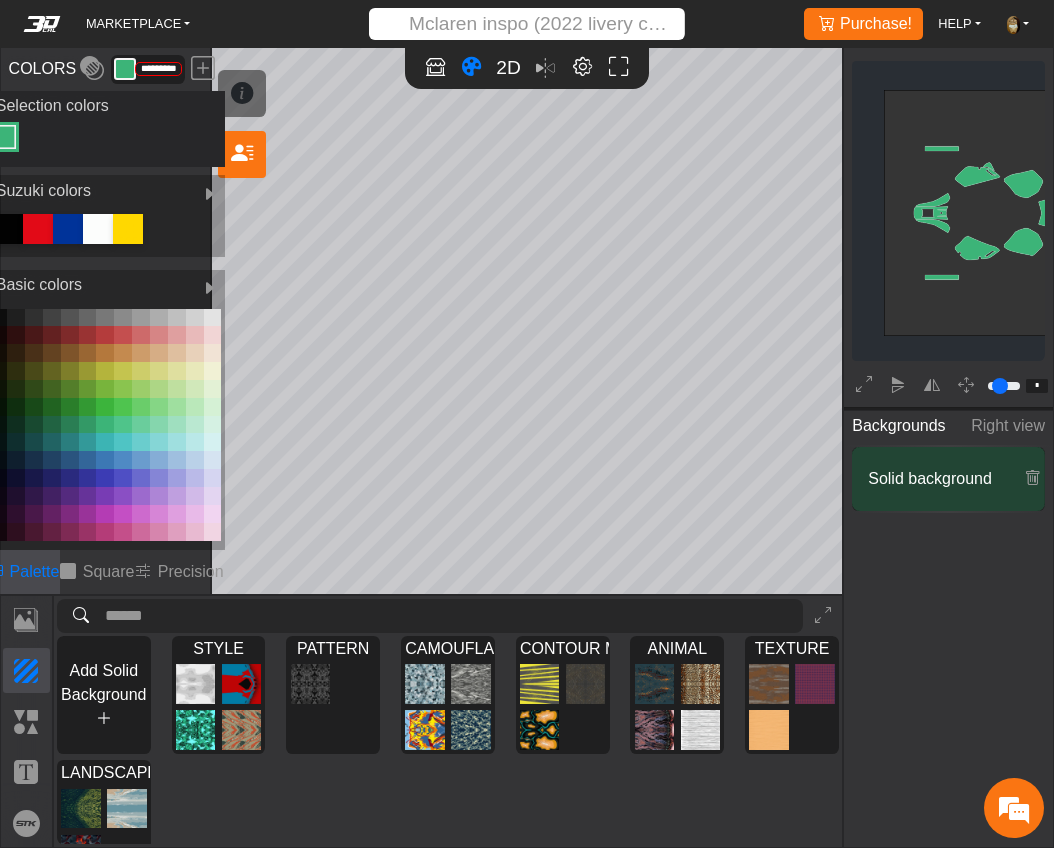click at bounding box center [213, 425] 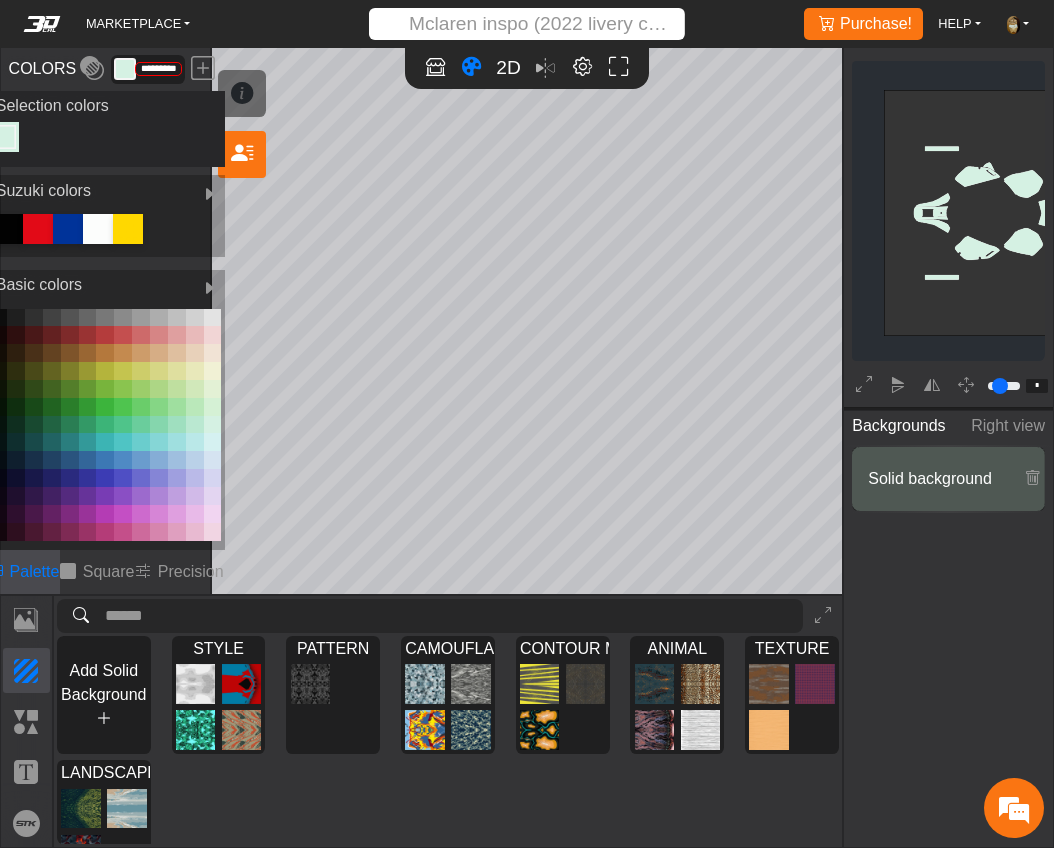 click at bounding box center (213, 407) 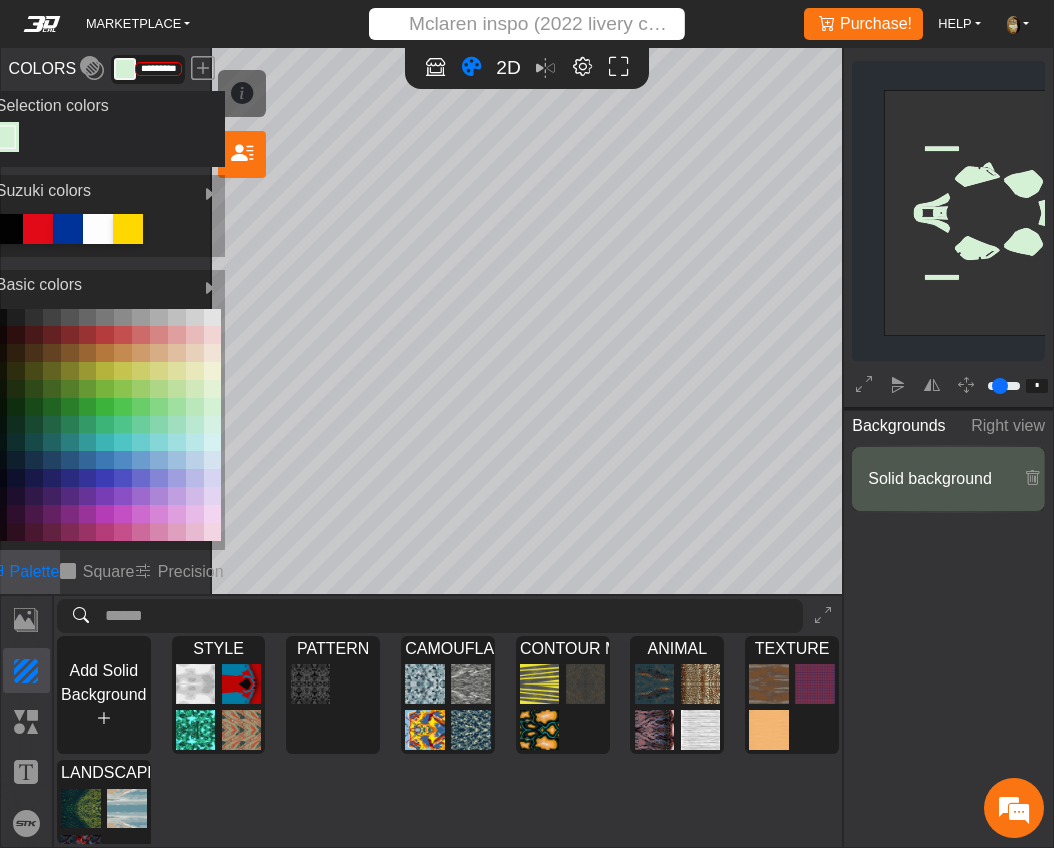 click at bounding box center (195, 442) 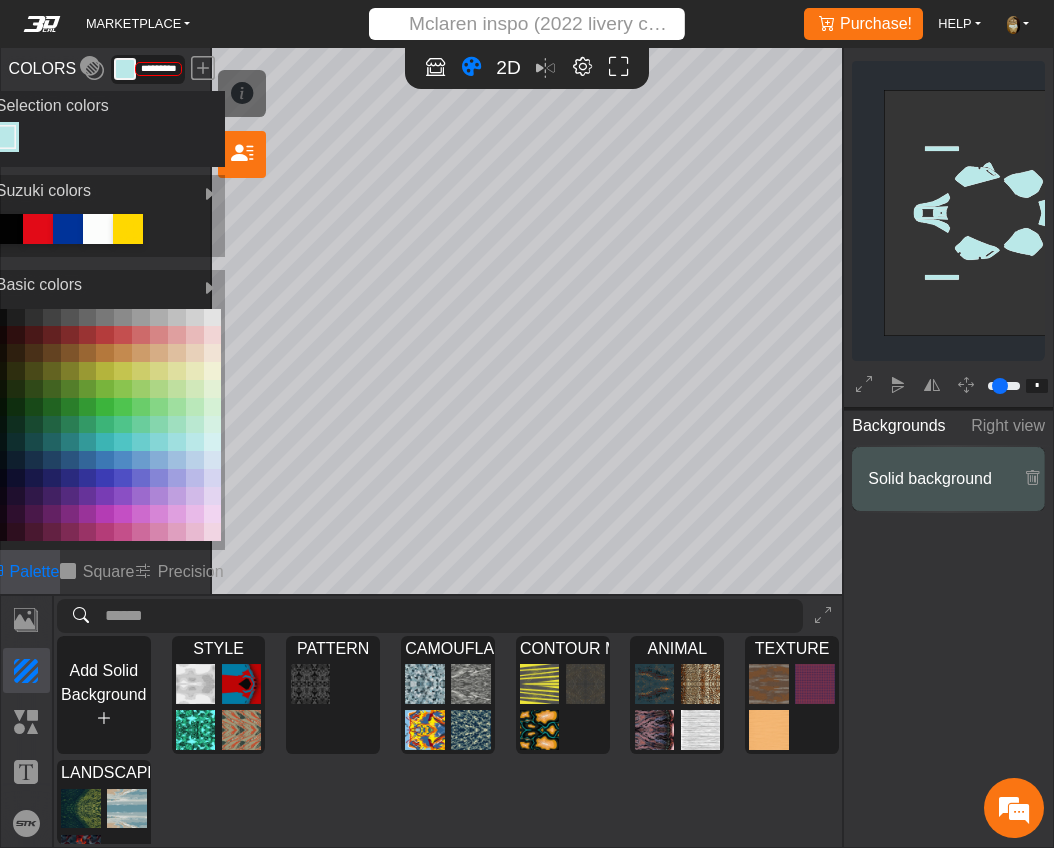 click at bounding box center [177, 460] 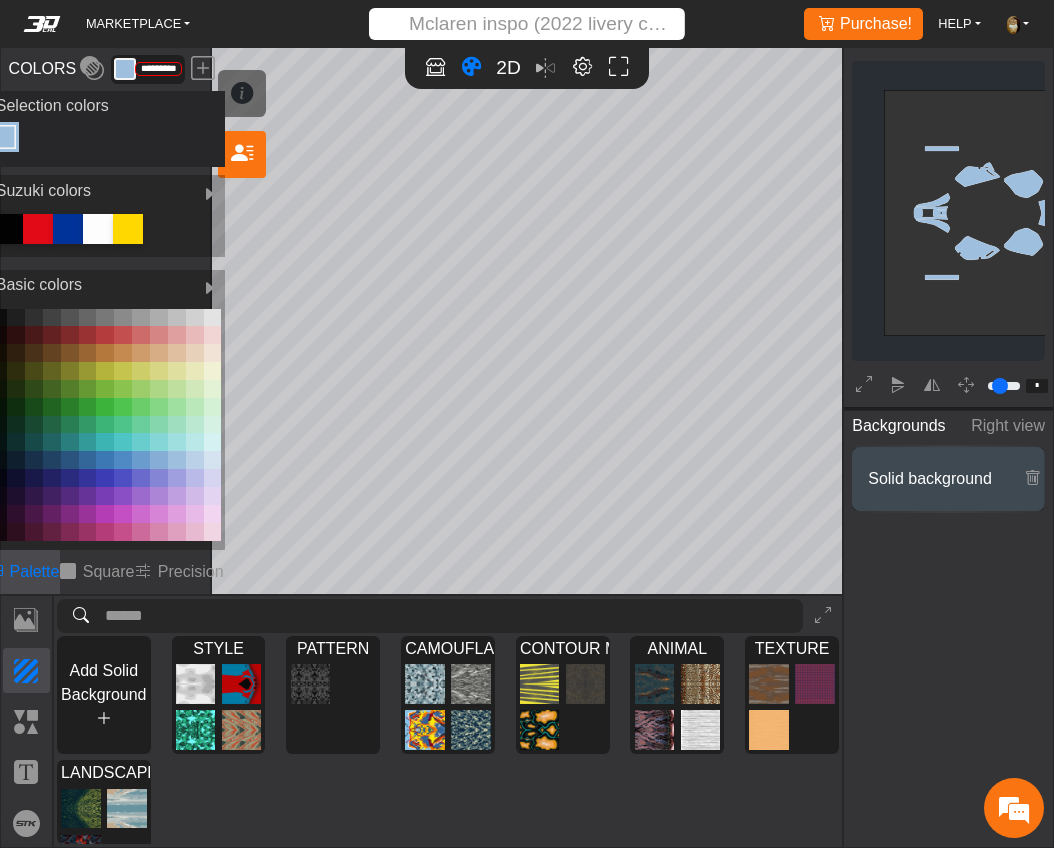 click at bounding box center [159, 460] 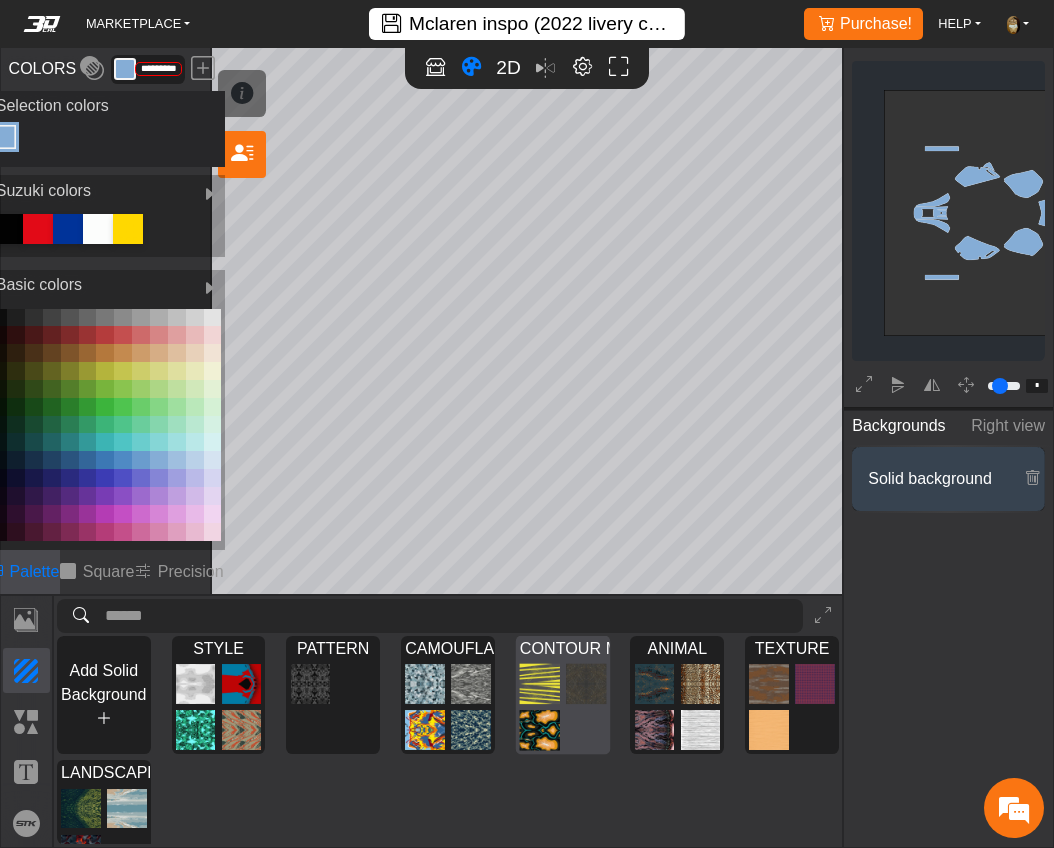 click at bounding box center (562, 707) 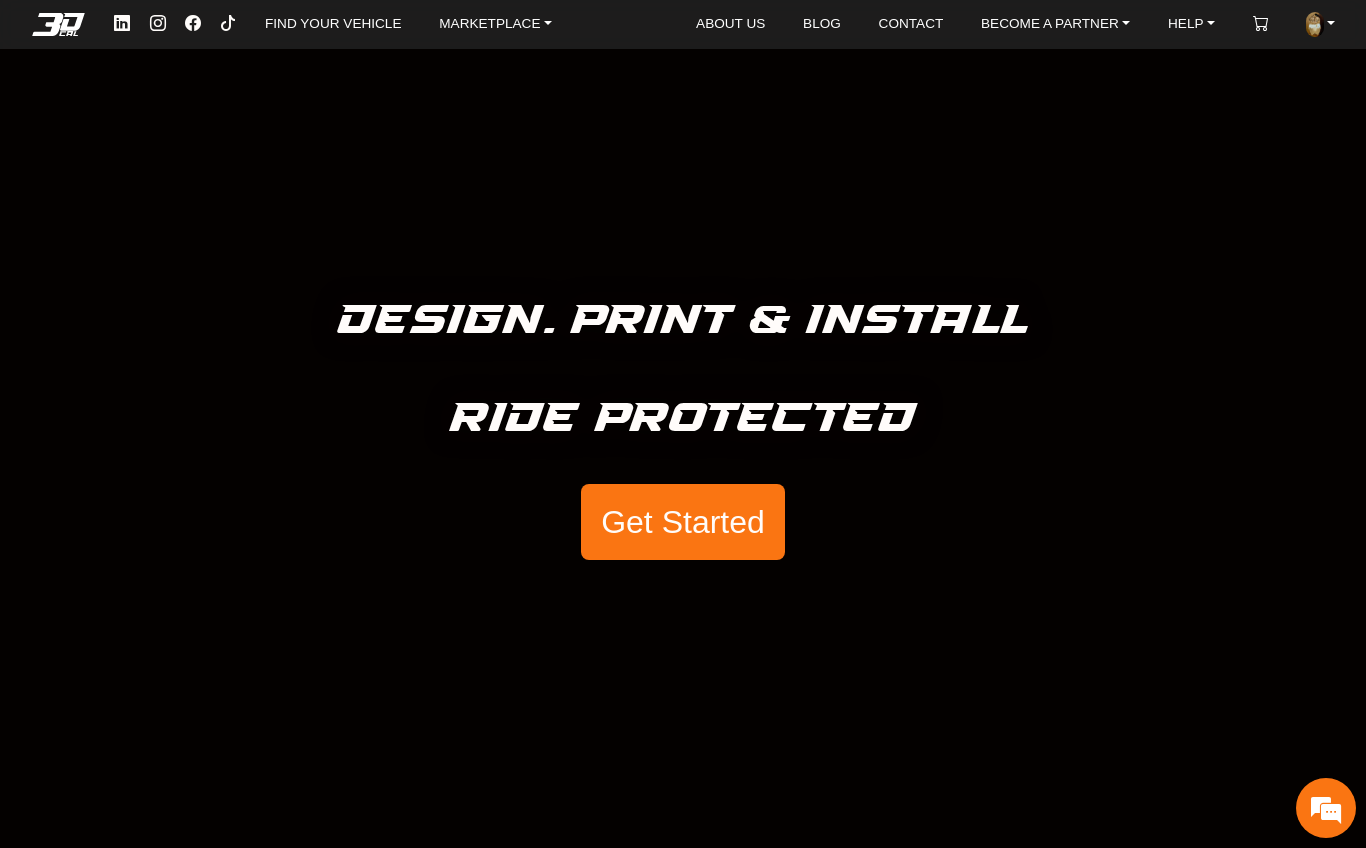 scroll, scrollTop: 0, scrollLeft: 0, axis: both 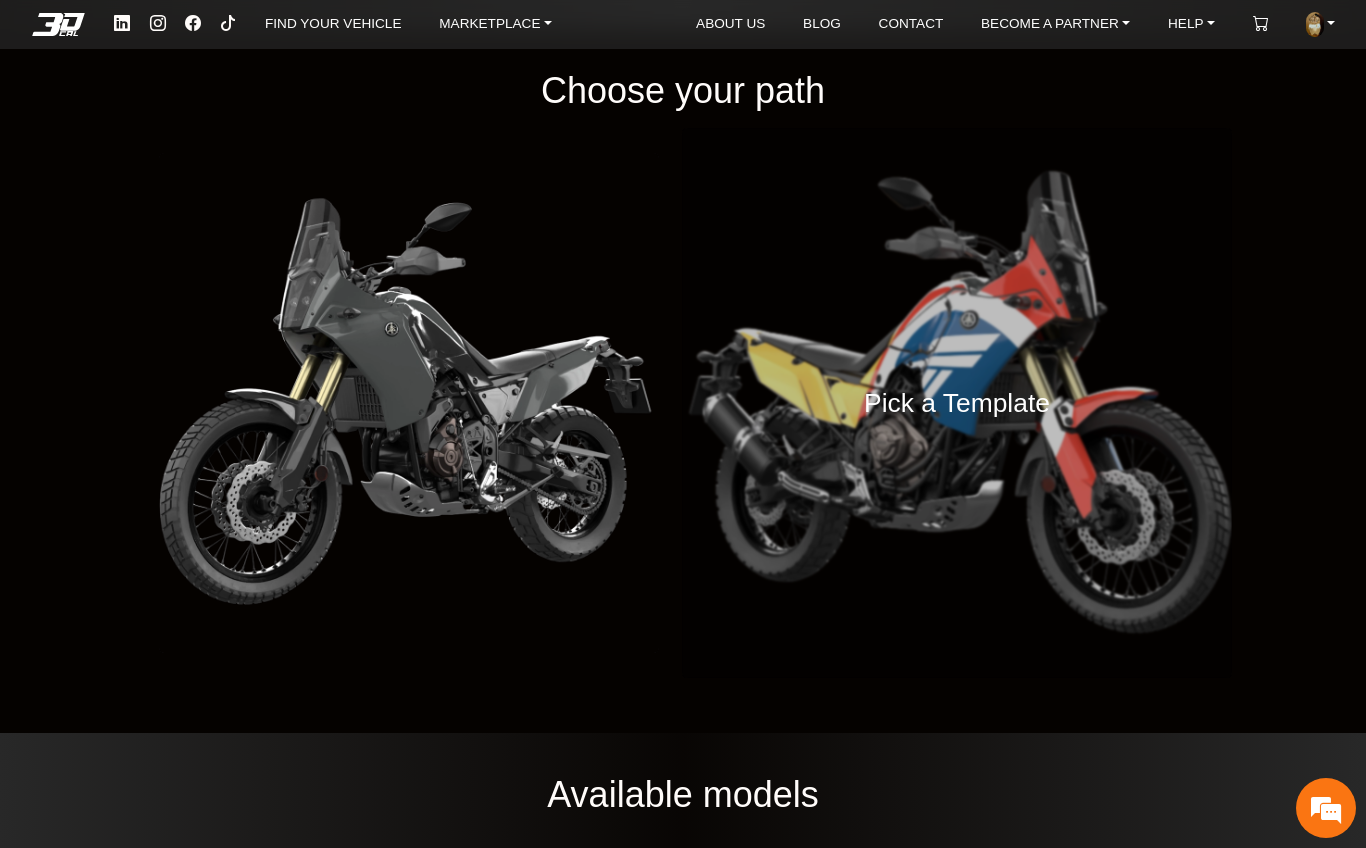 click on "Pick a Template" at bounding box center (957, 403) 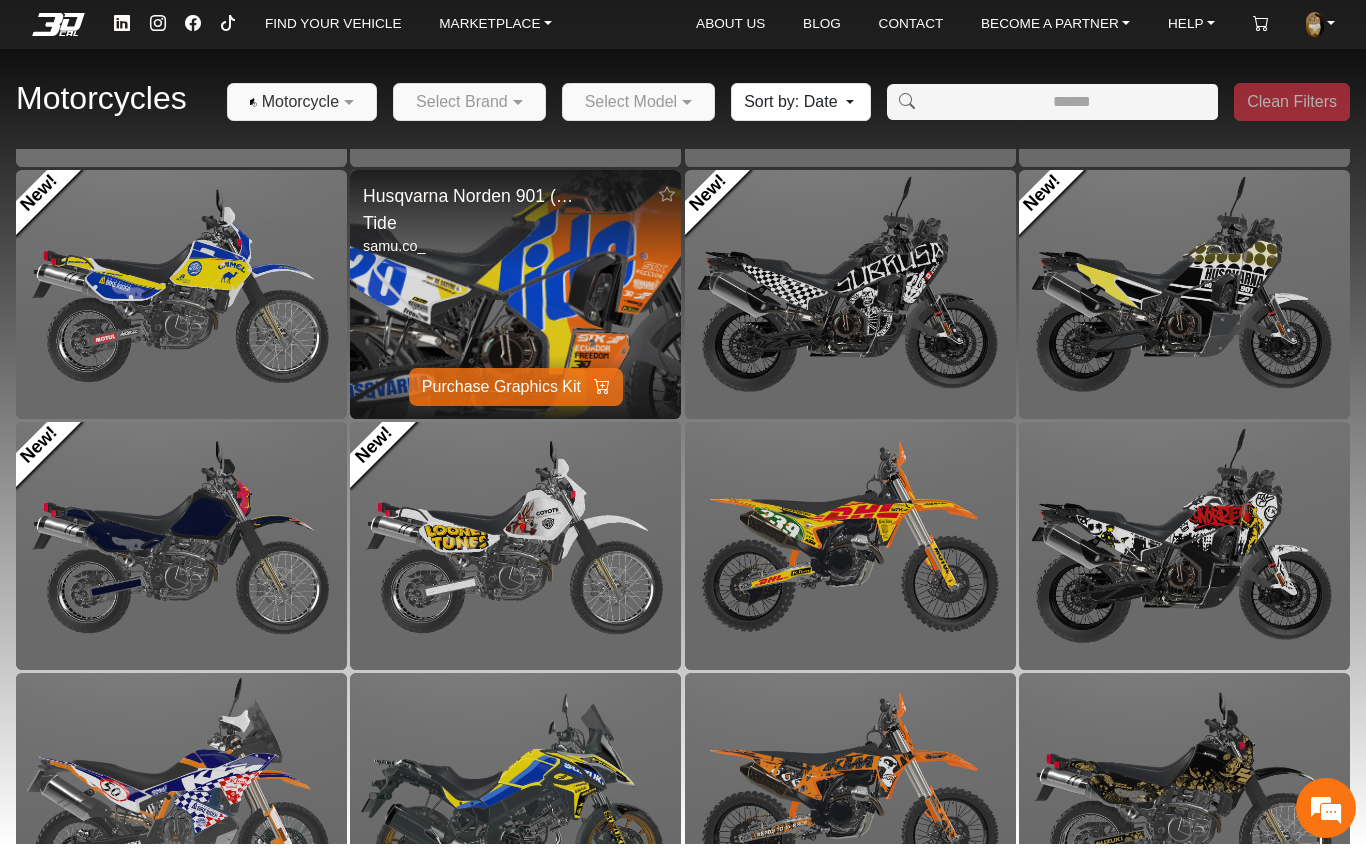 scroll, scrollTop: 304, scrollLeft: 0, axis: vertical 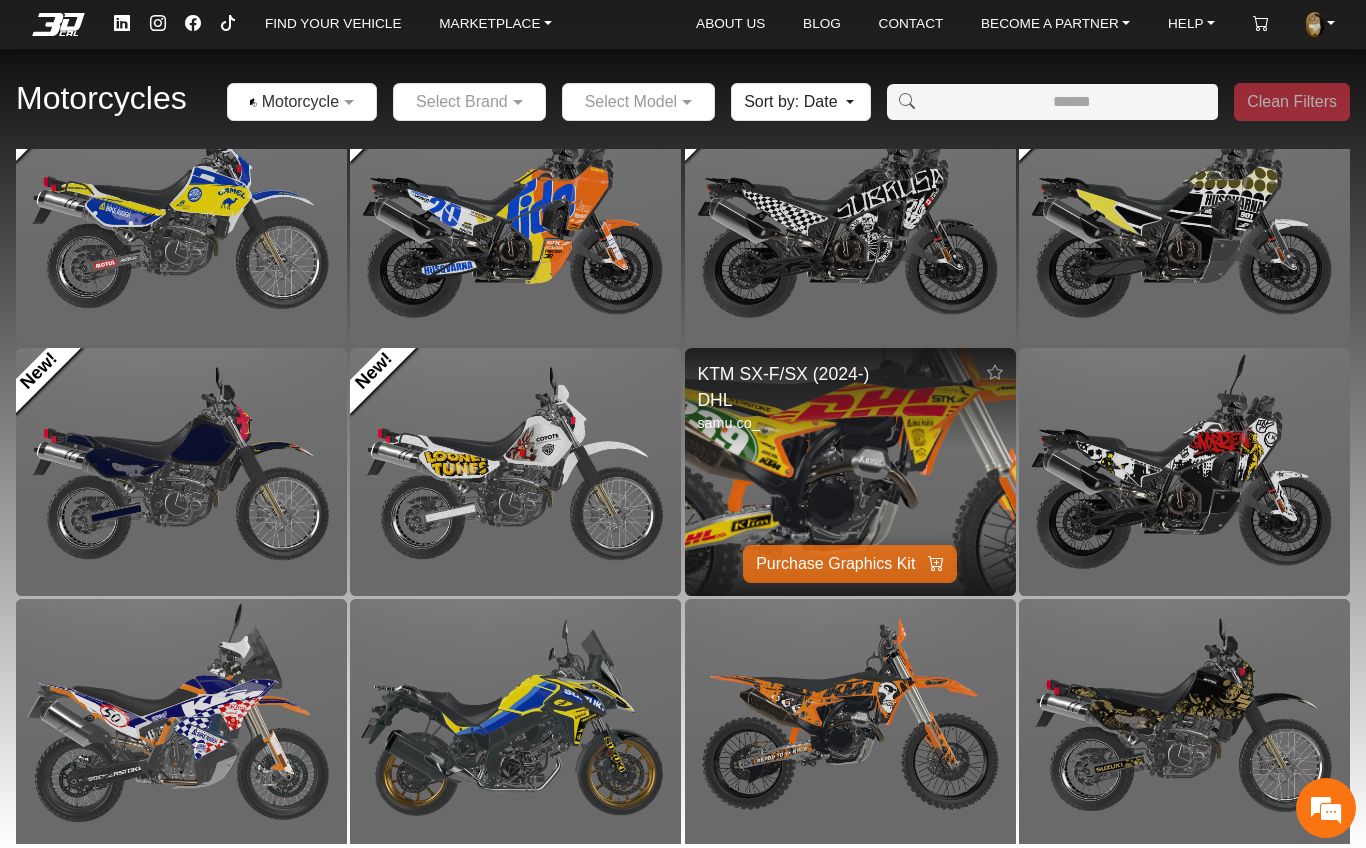 click at bounding box center (850, 472) 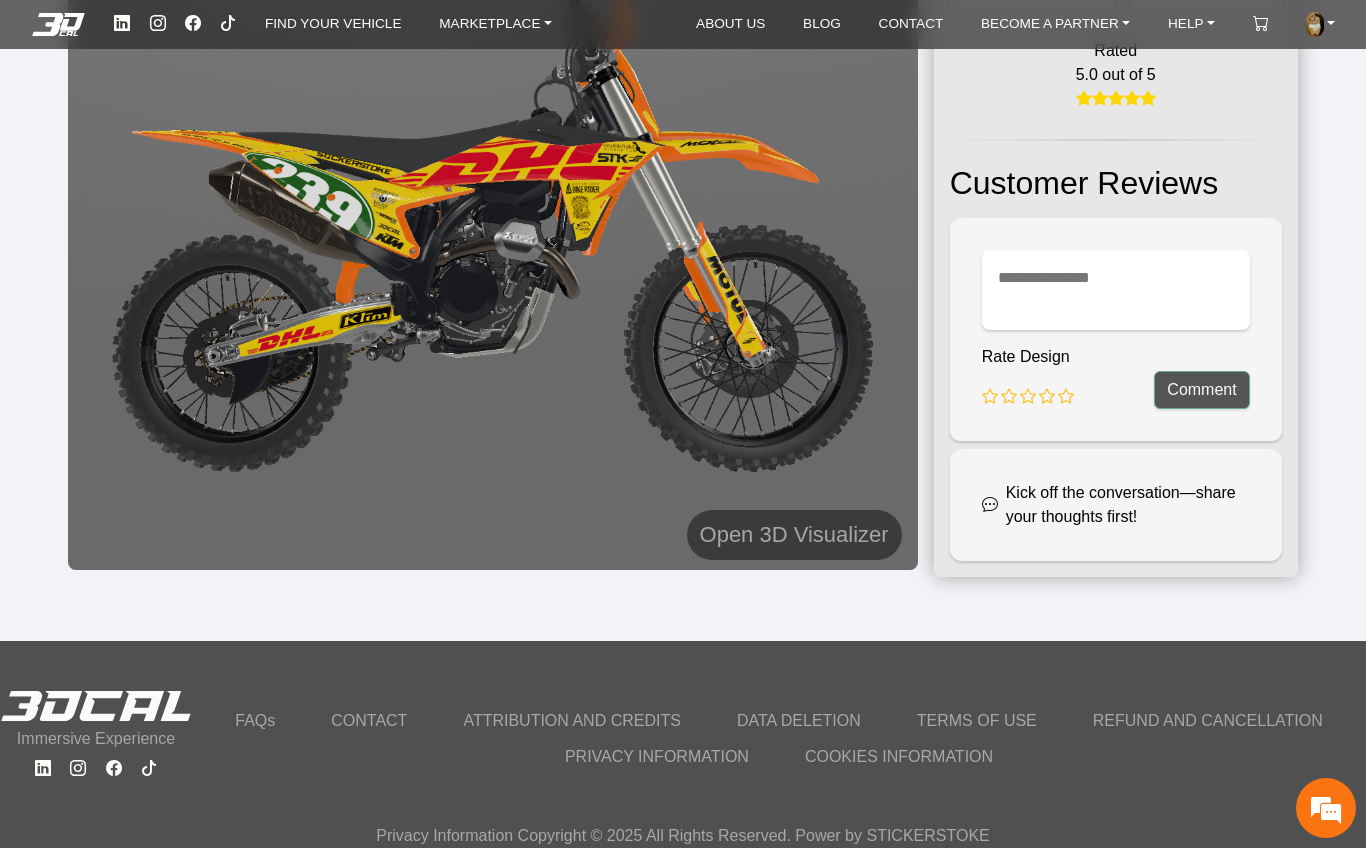 scroll, scrollTop: 0, scrollLeft: 0, axis: both 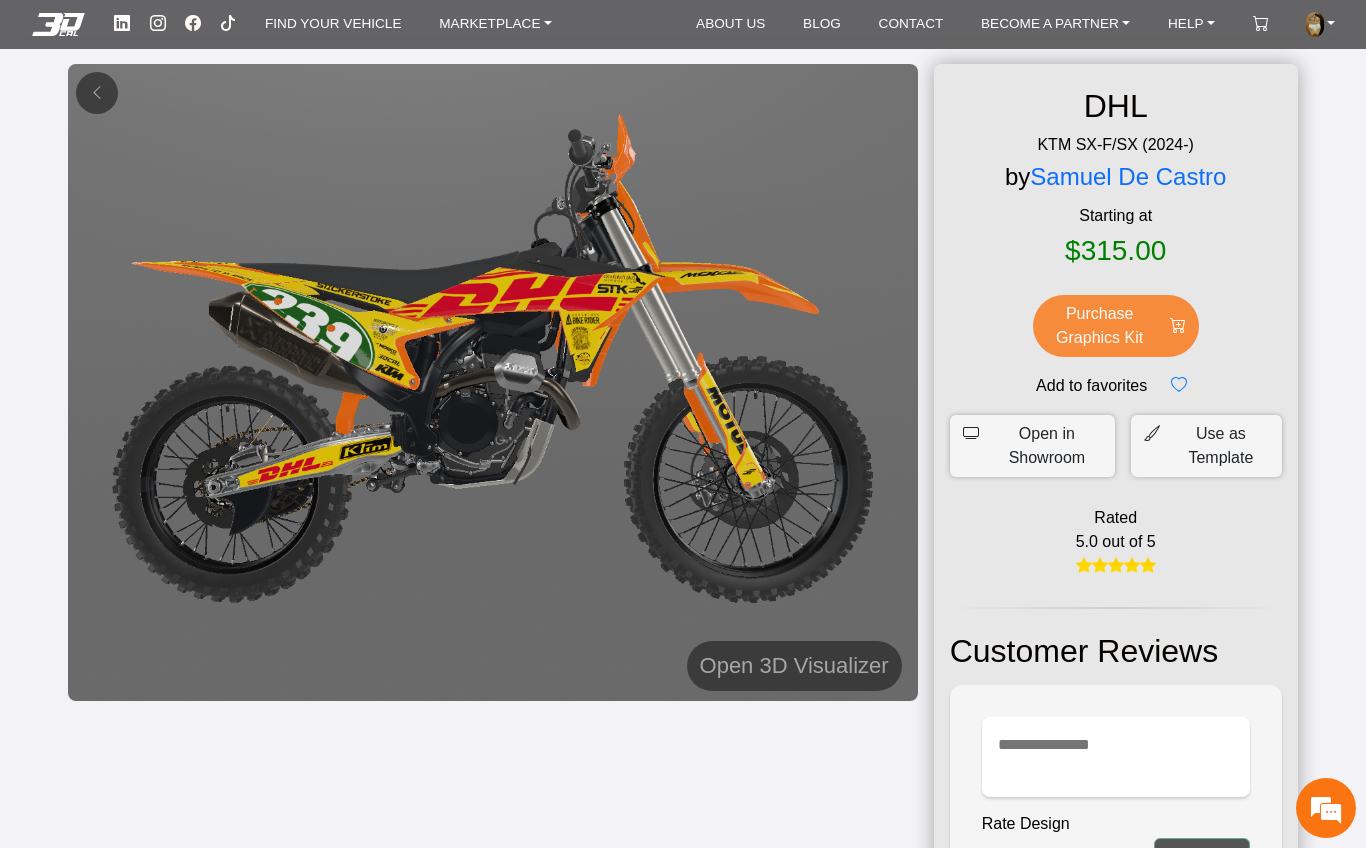 click 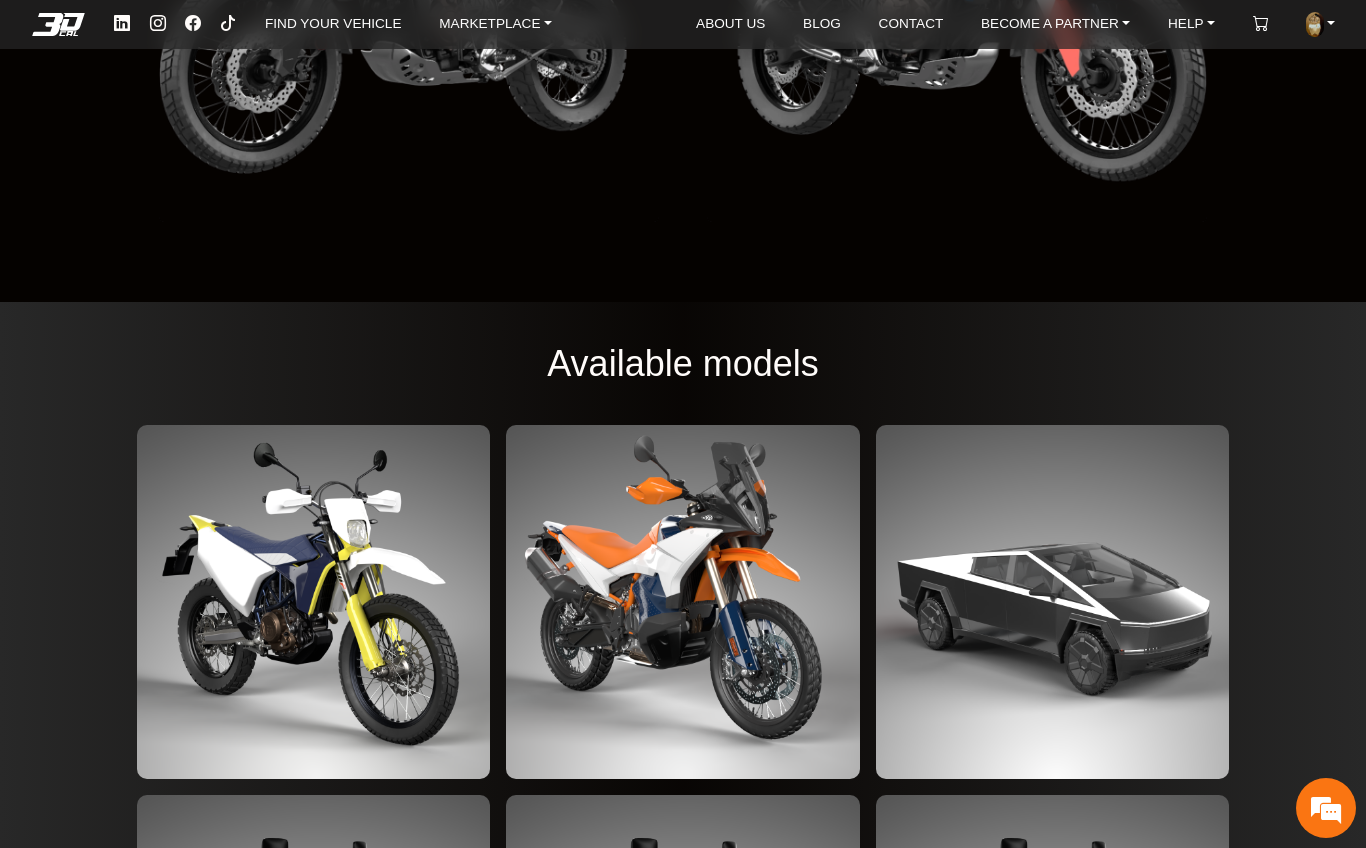 scroll, scrollTop: 3136, scrollLeft: 0, axis: vertical 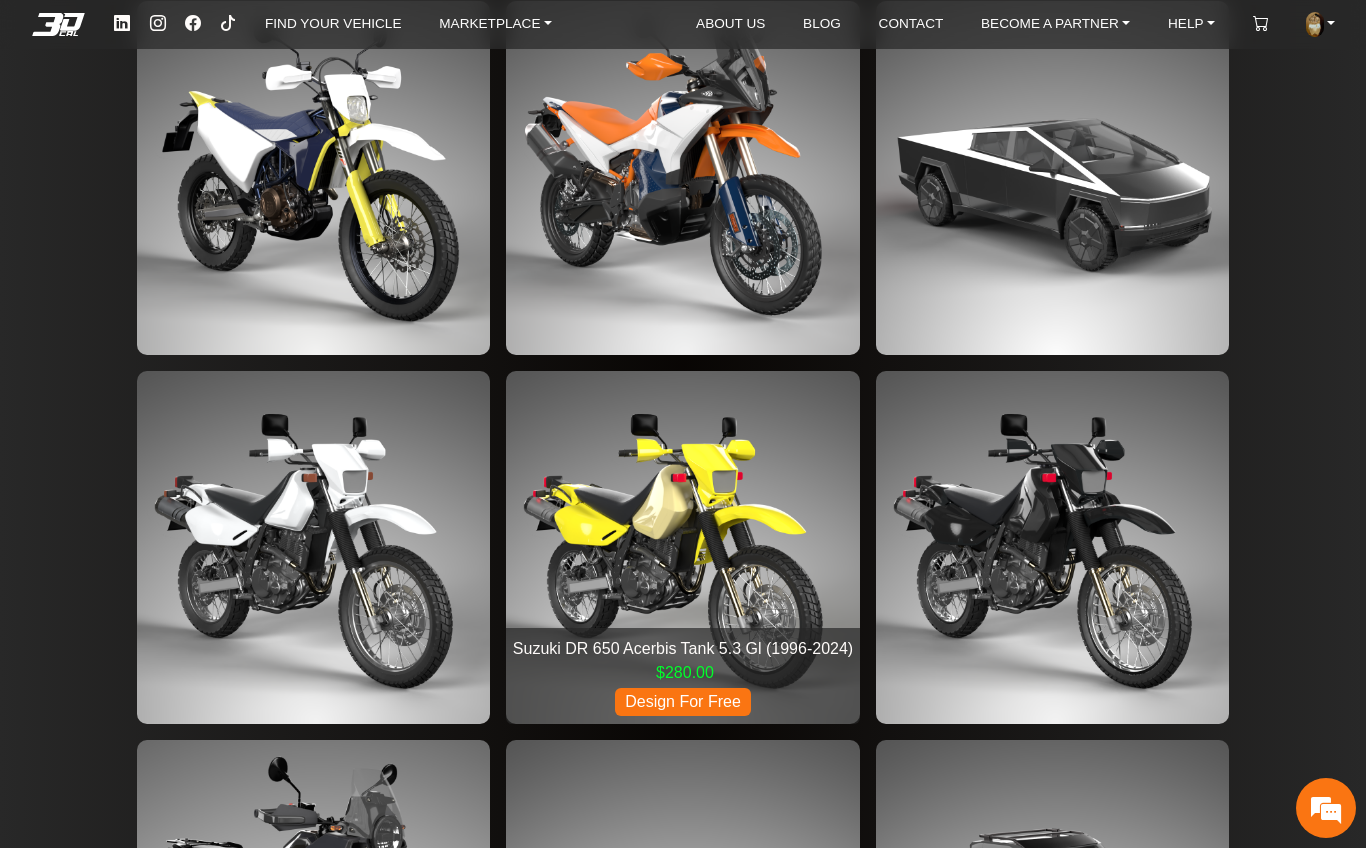 click at bounding box center (683, 548) 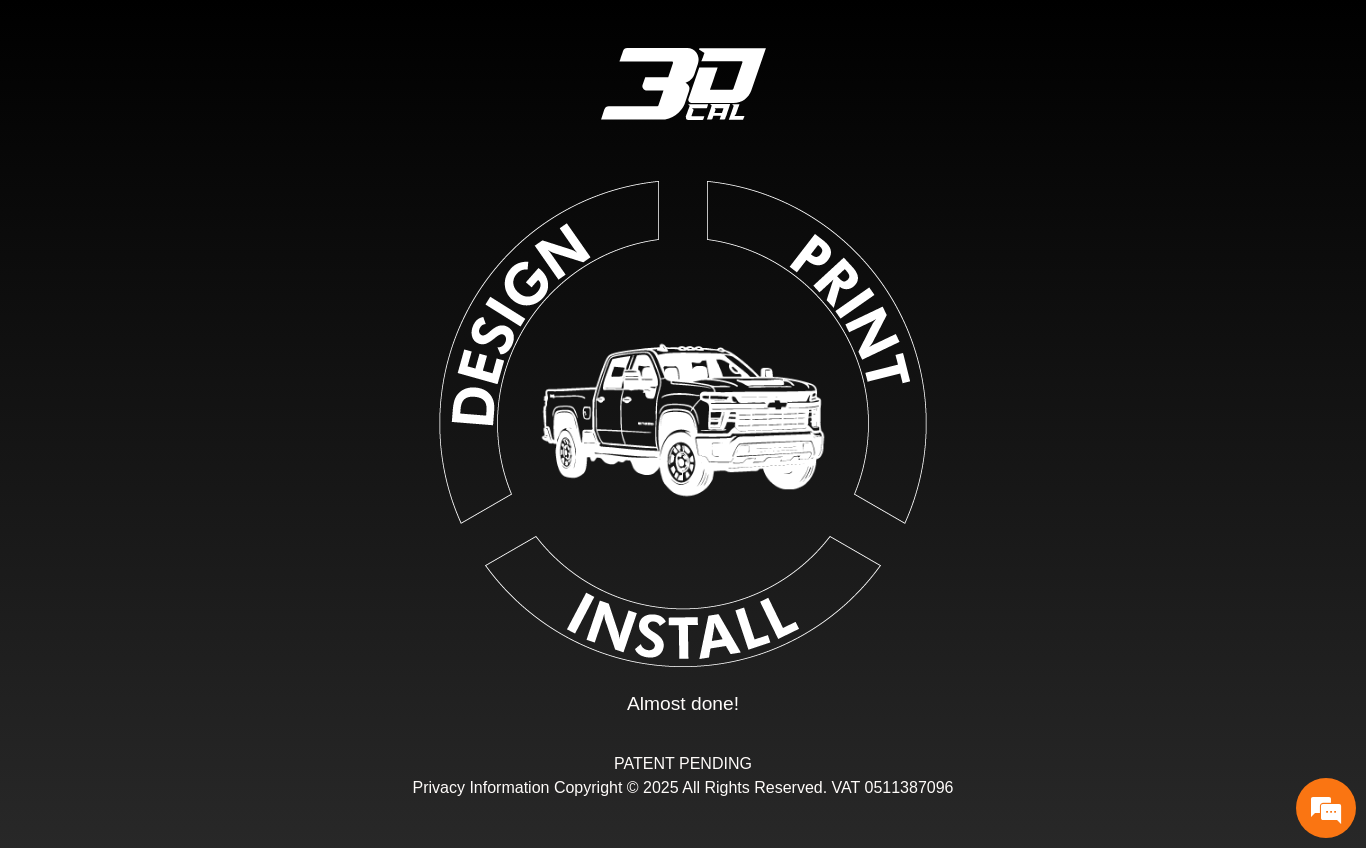 type on "*" 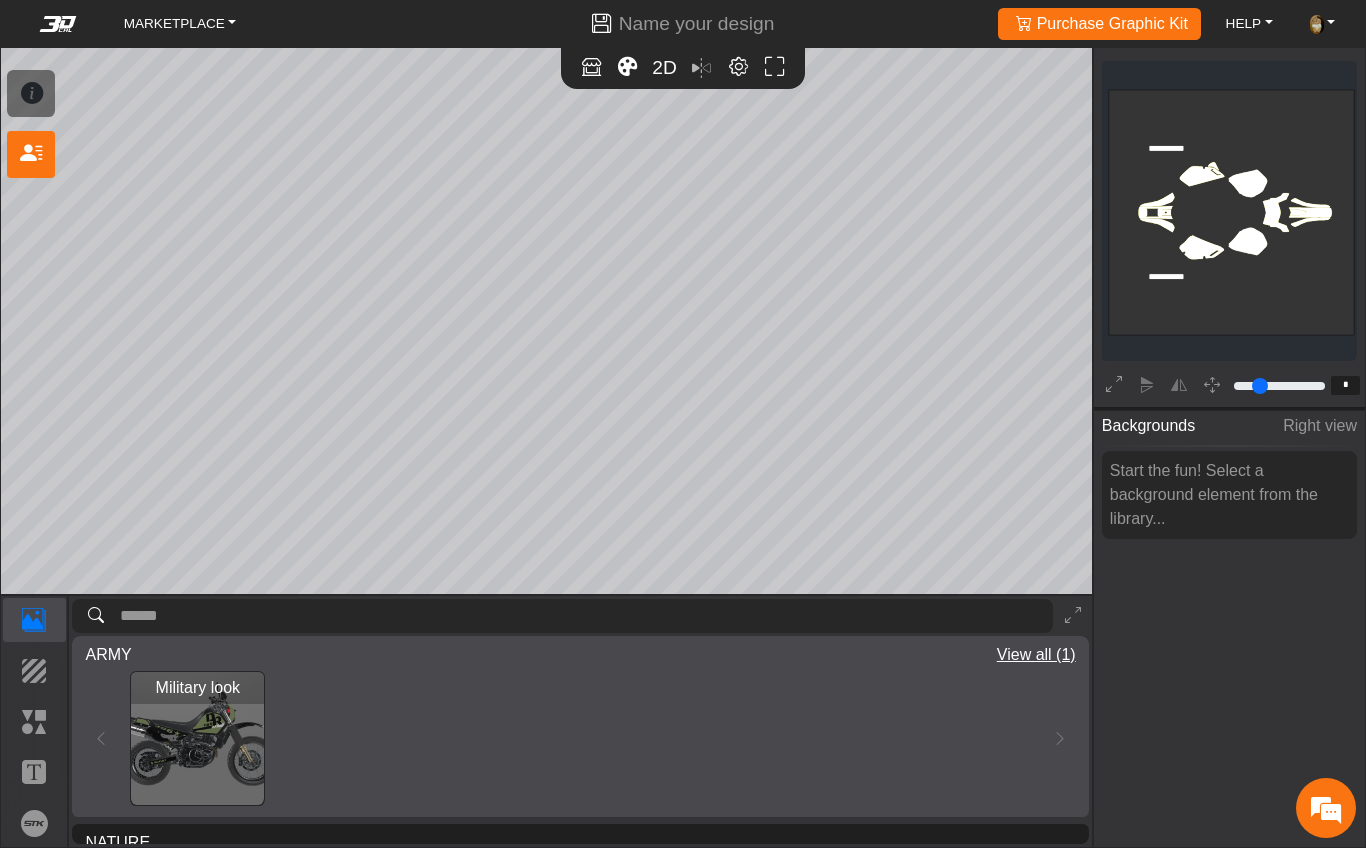 scroll, scrollTop: 424, scrollLeft: 0, axis: vertical 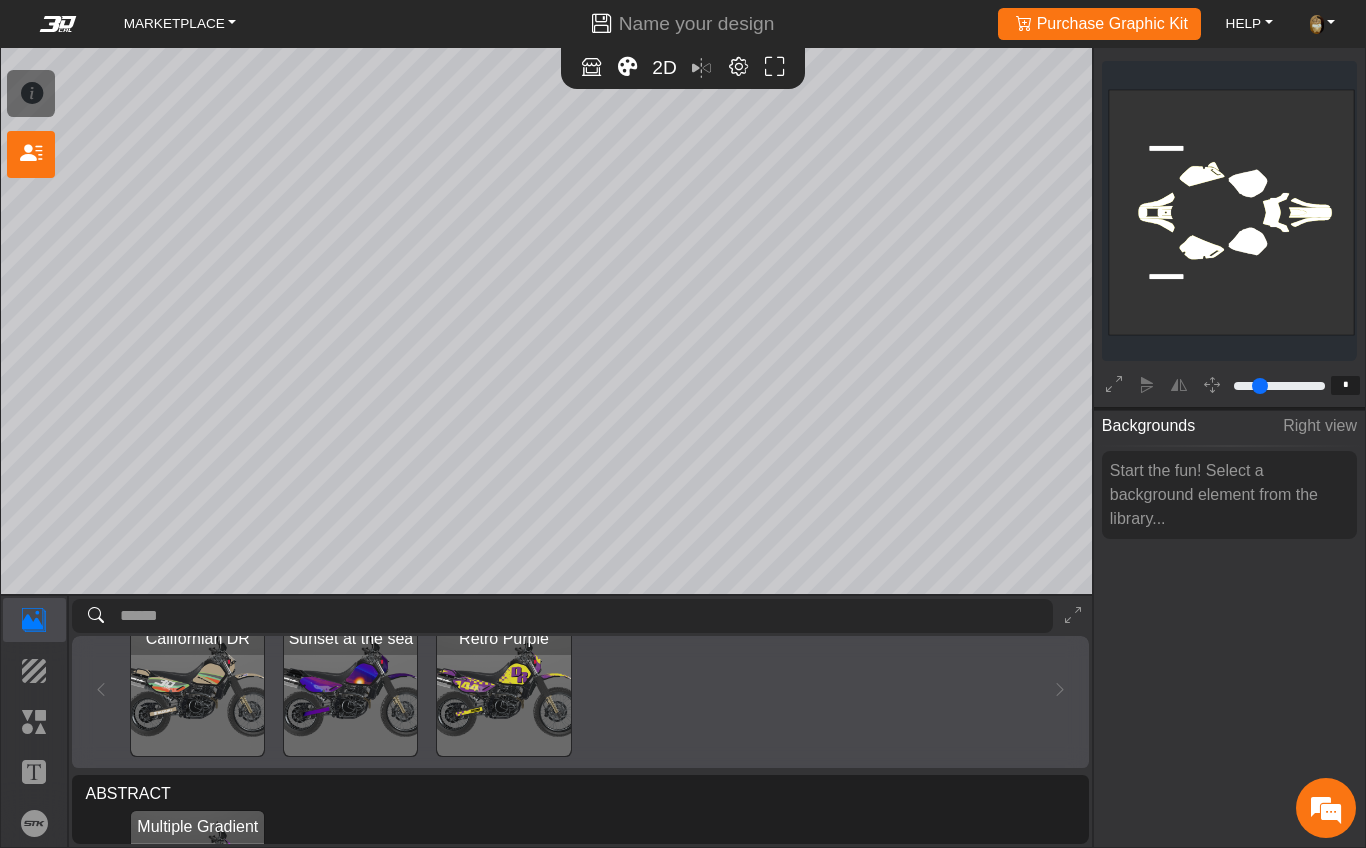 click at bounding box center [503, 689] 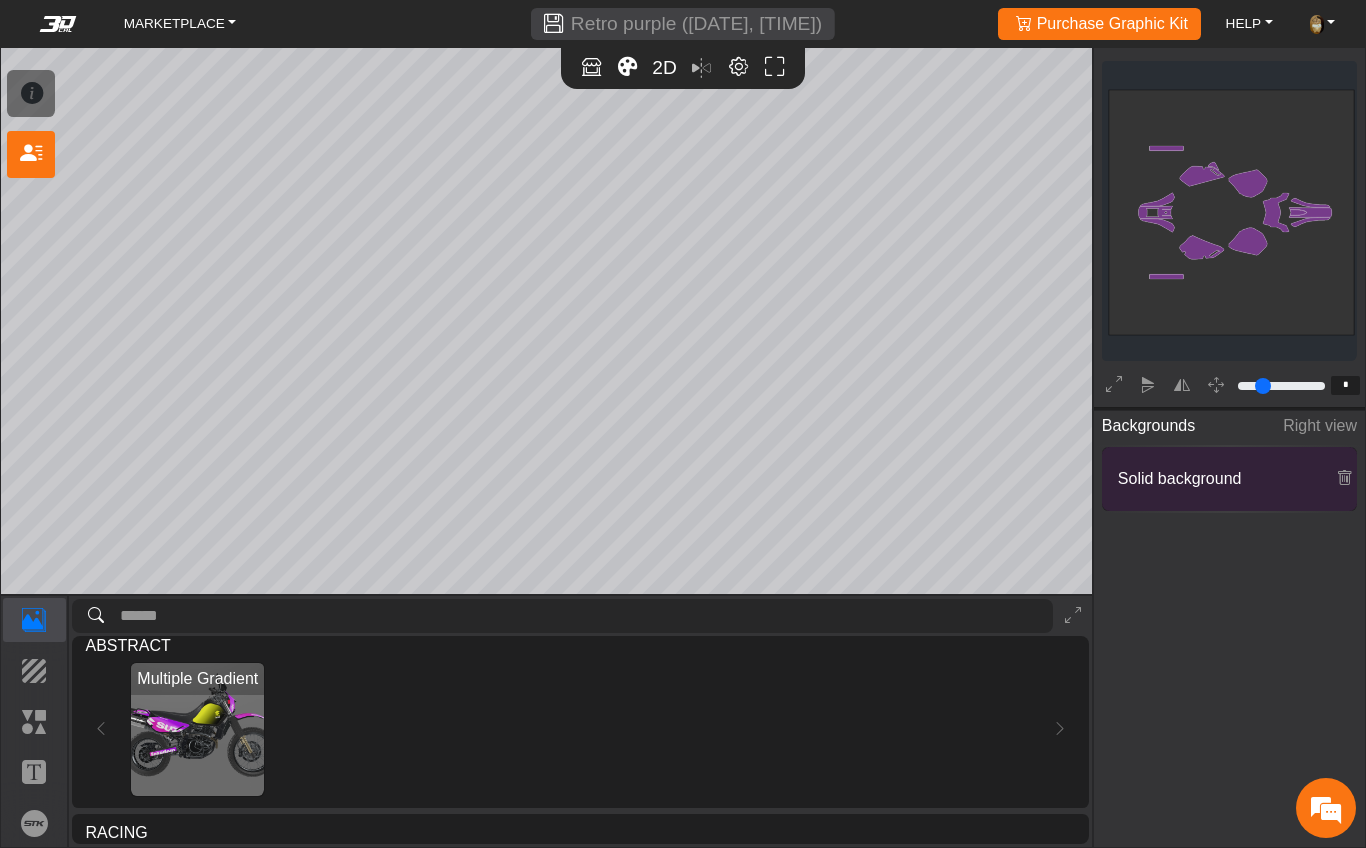 scroll, scrollTop: 719, scrollLeft: 0, axis: vertical 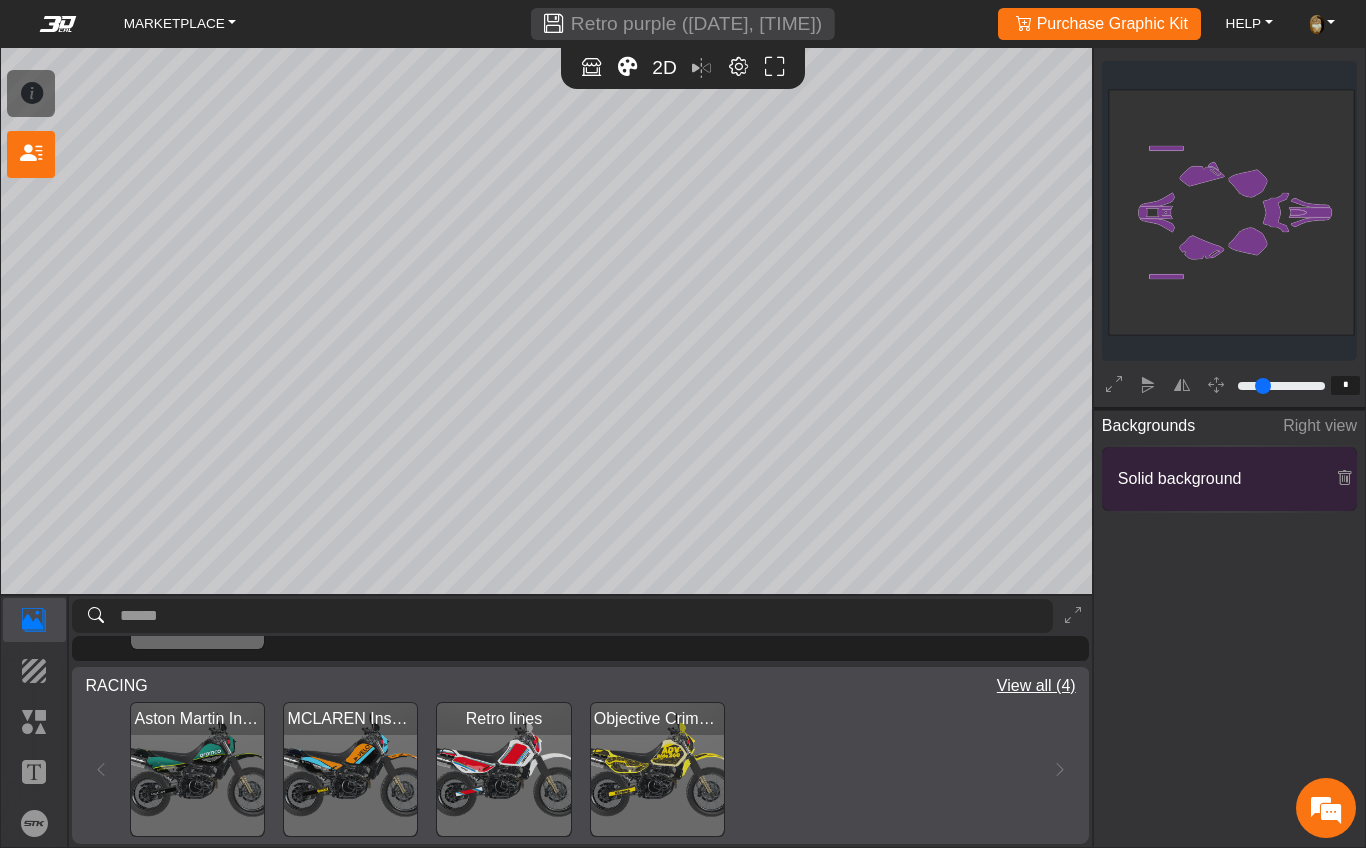 click at bounding box center [350, 769] 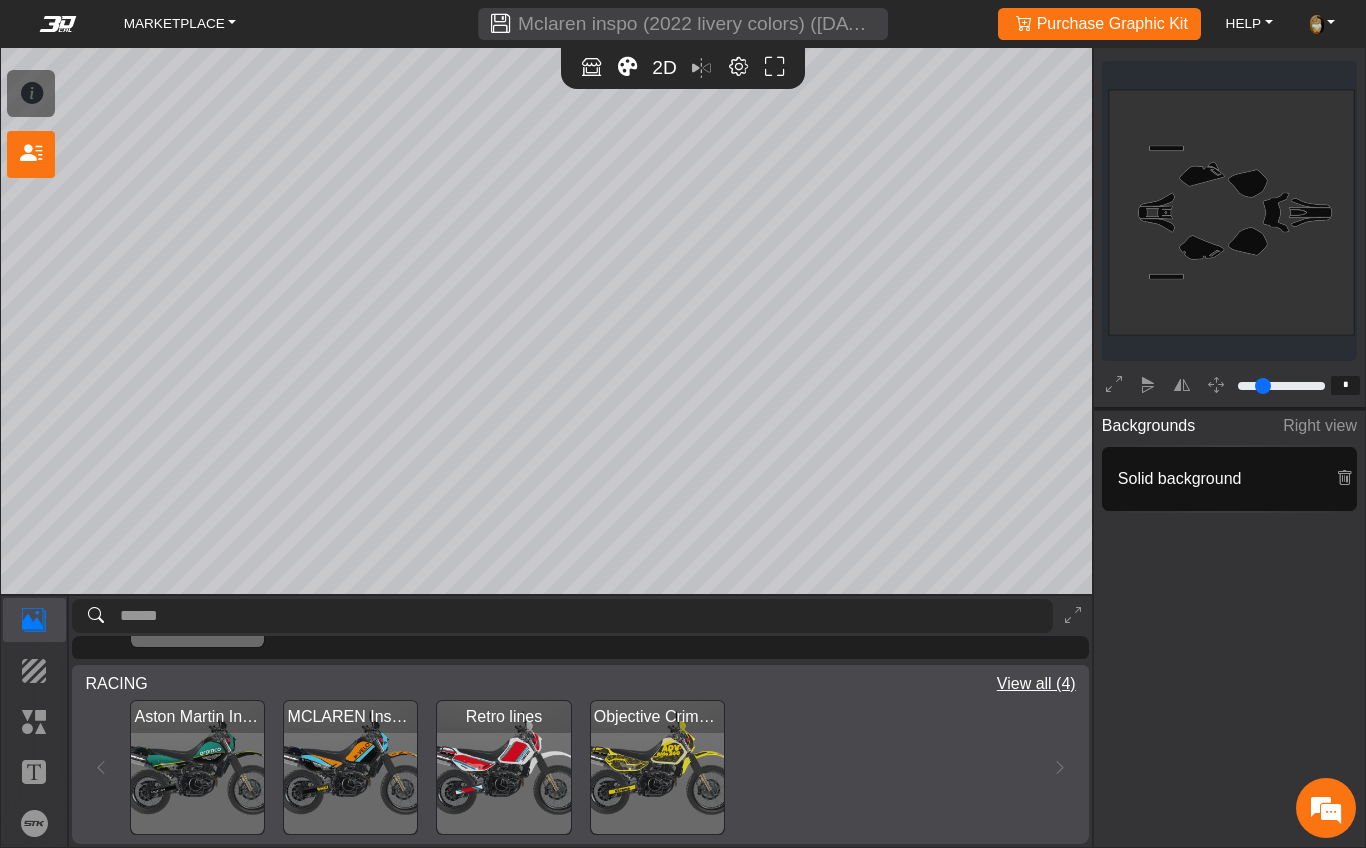type on "*********" 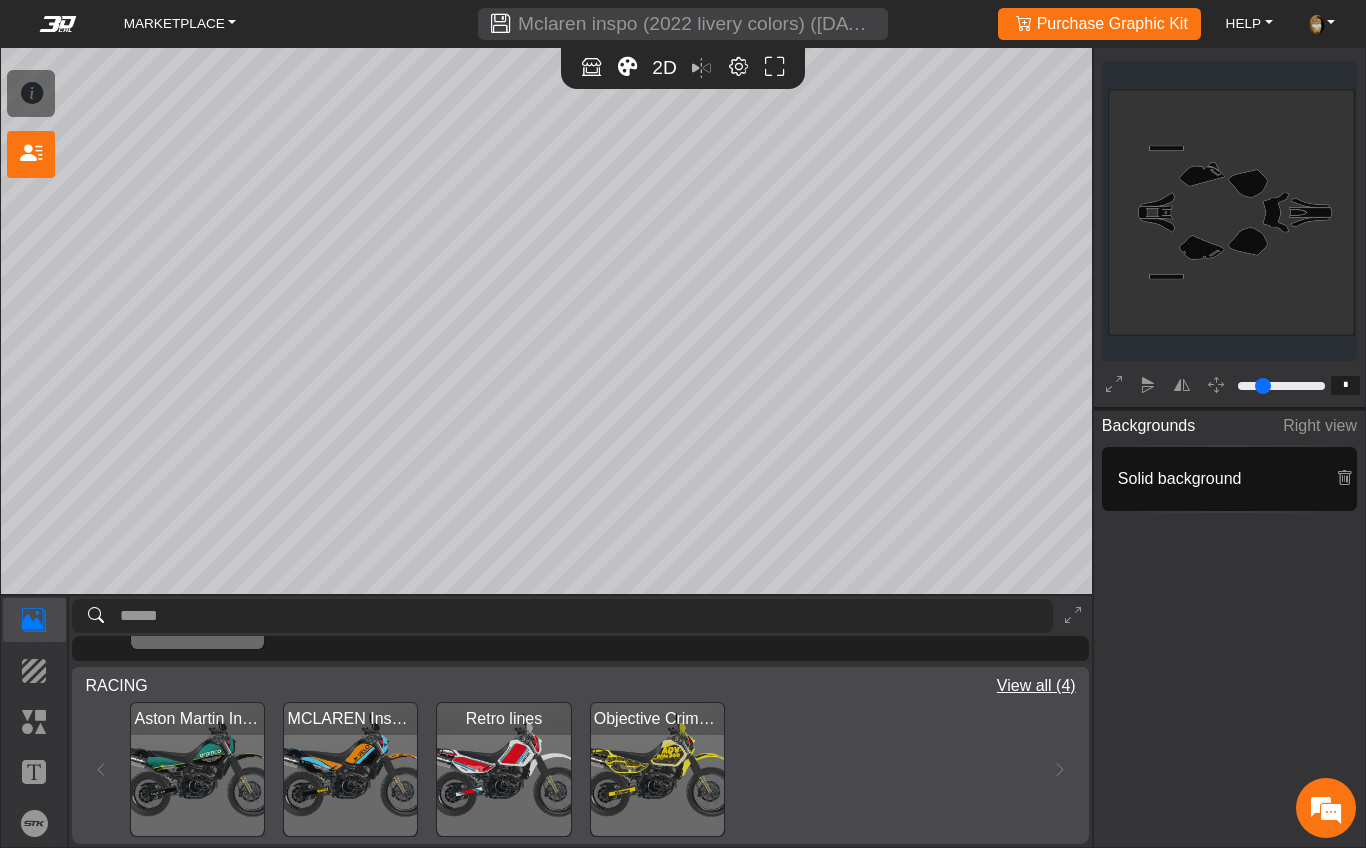 click at bounding box center (197, 769) 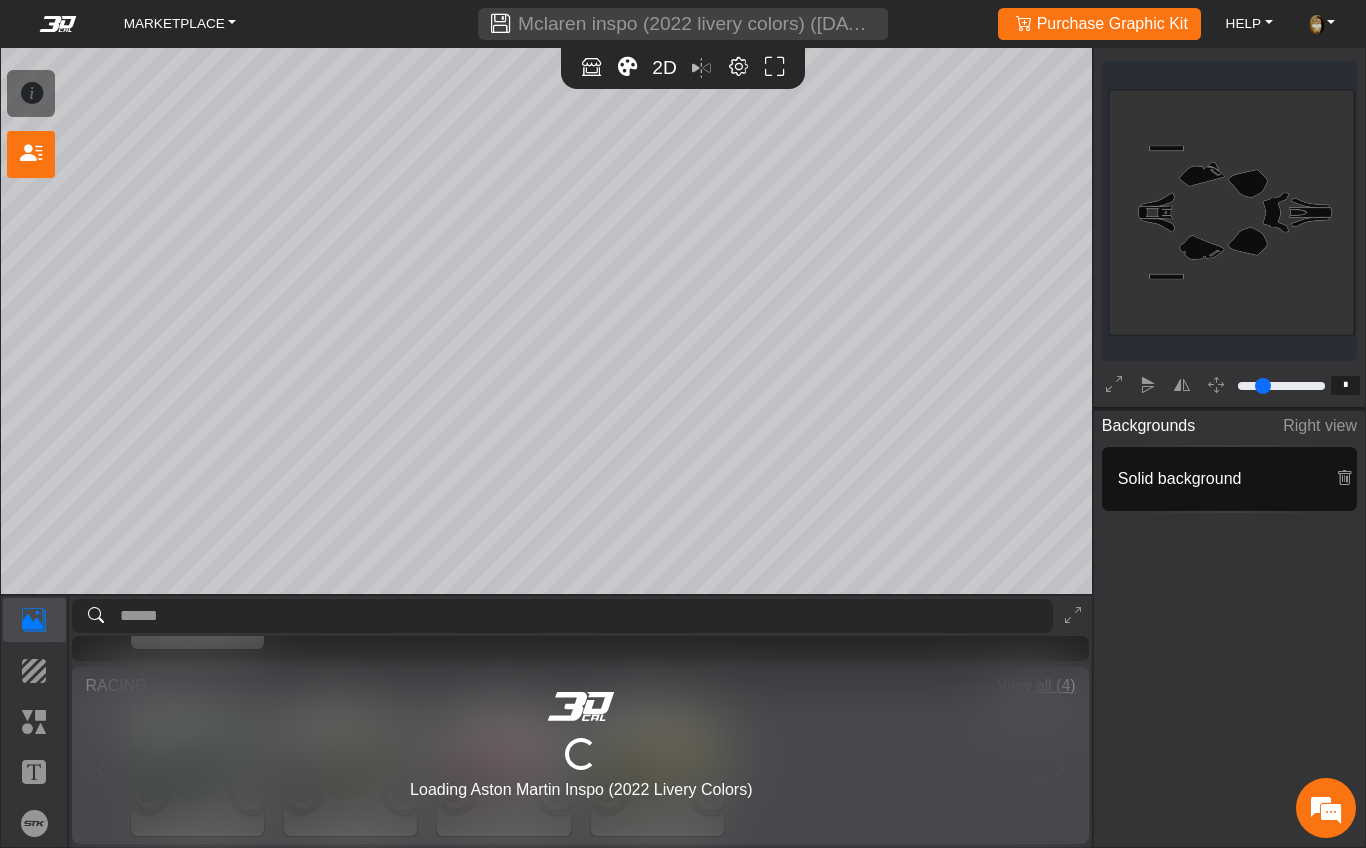 scroll, scrollTop: 721, scrollLeft: 0, axis: vertical 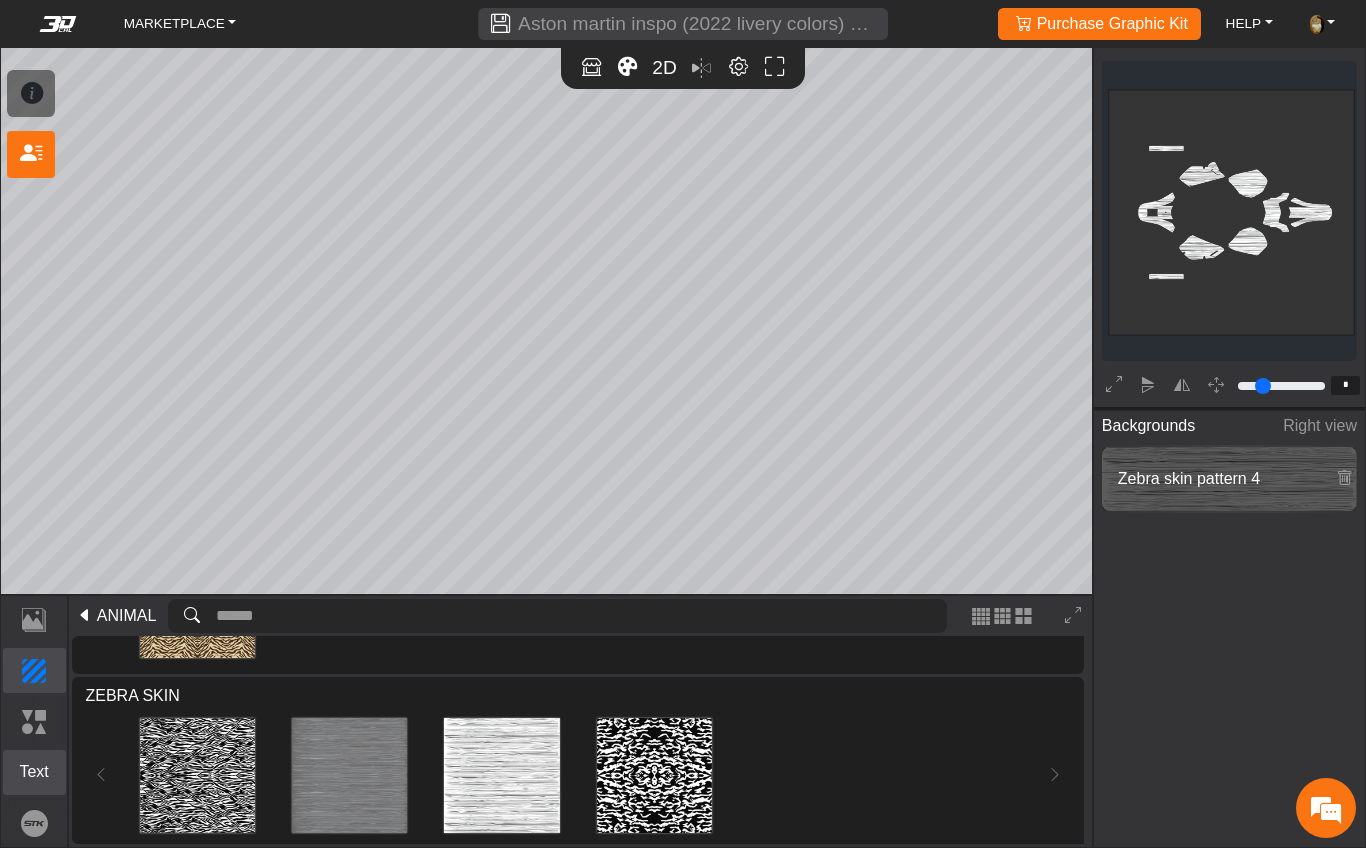 click on "Text" at bounding box center (34, 772) 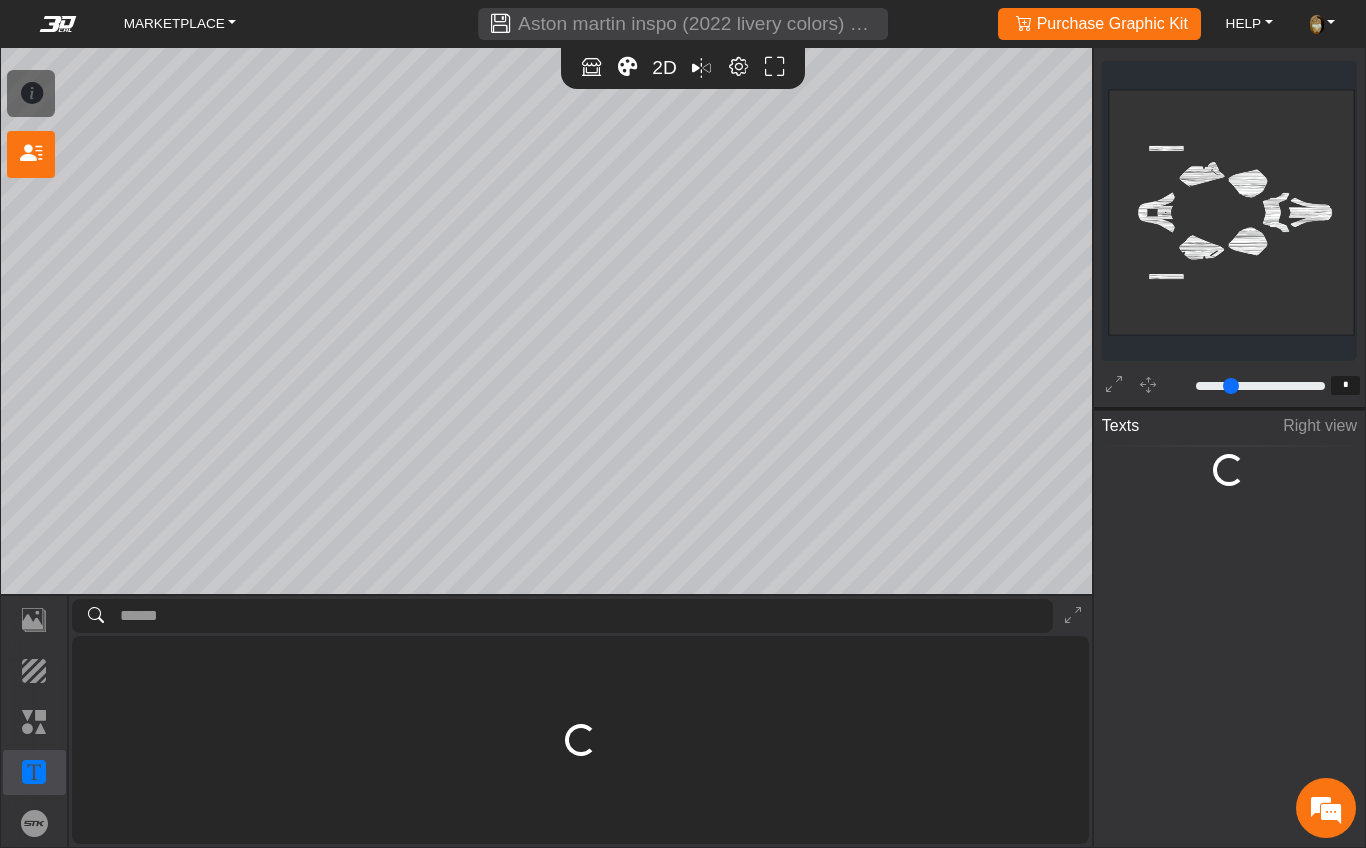type on "**" 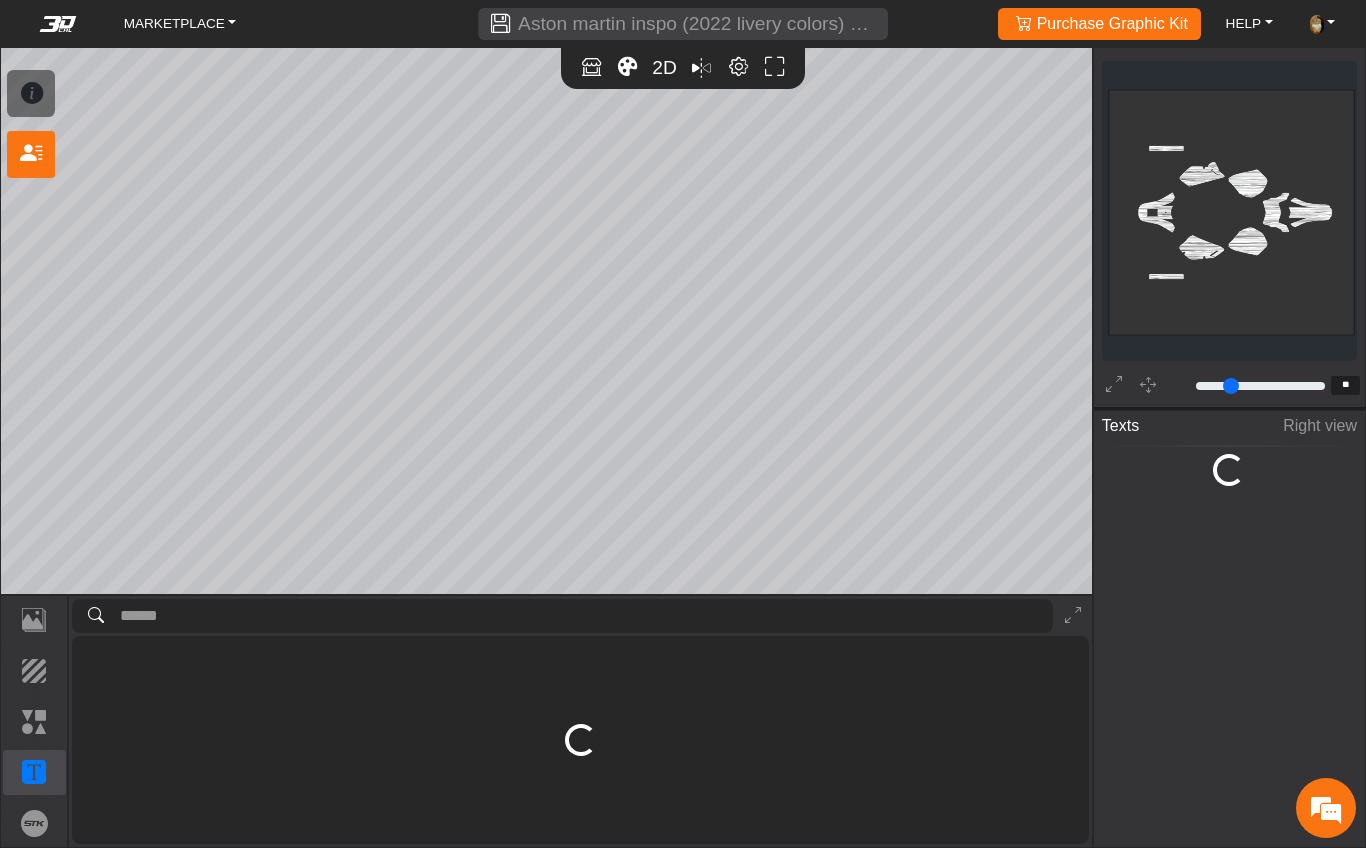 type on "*********" 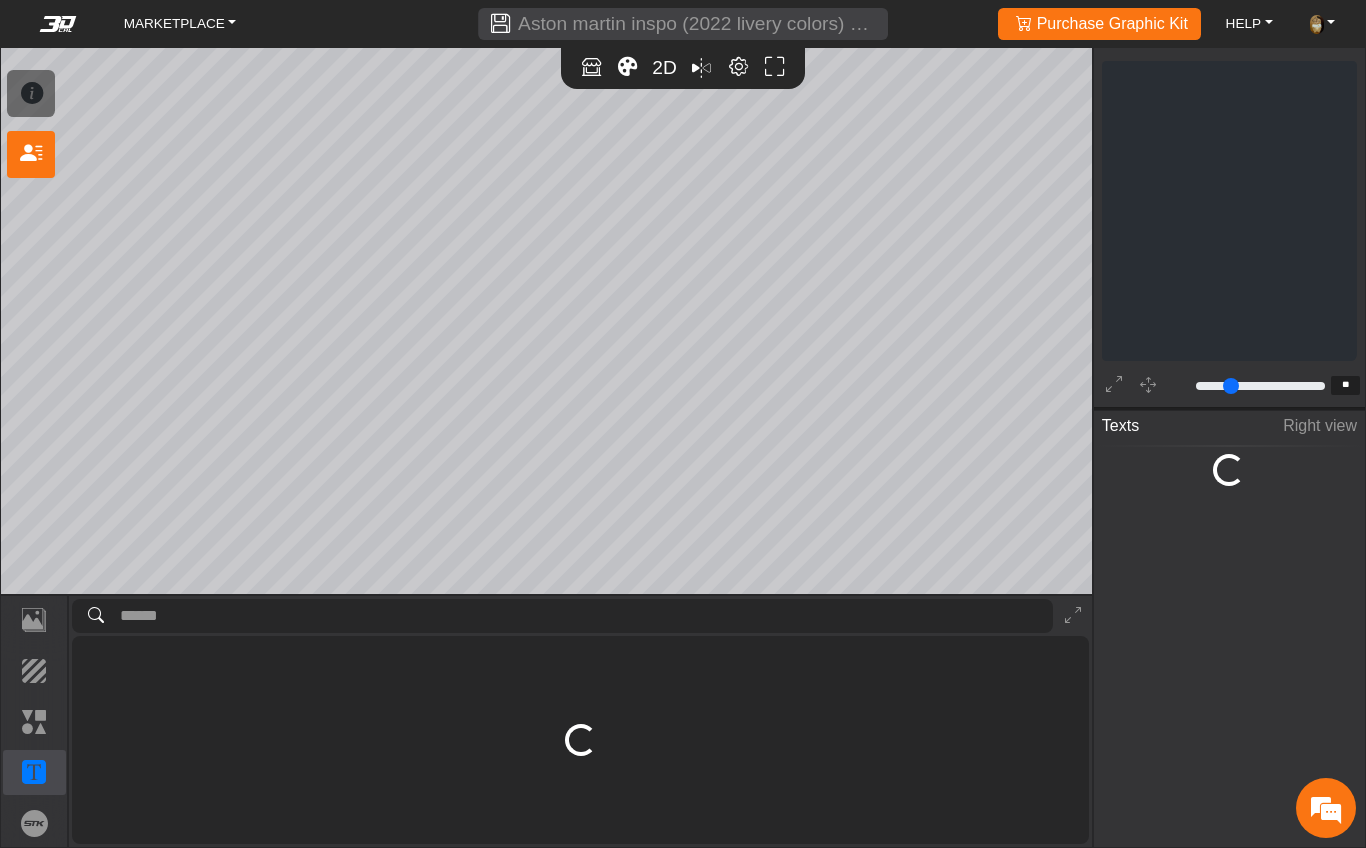 scroll, scrollTop: 1323, scrollLeft: 882, axis: both 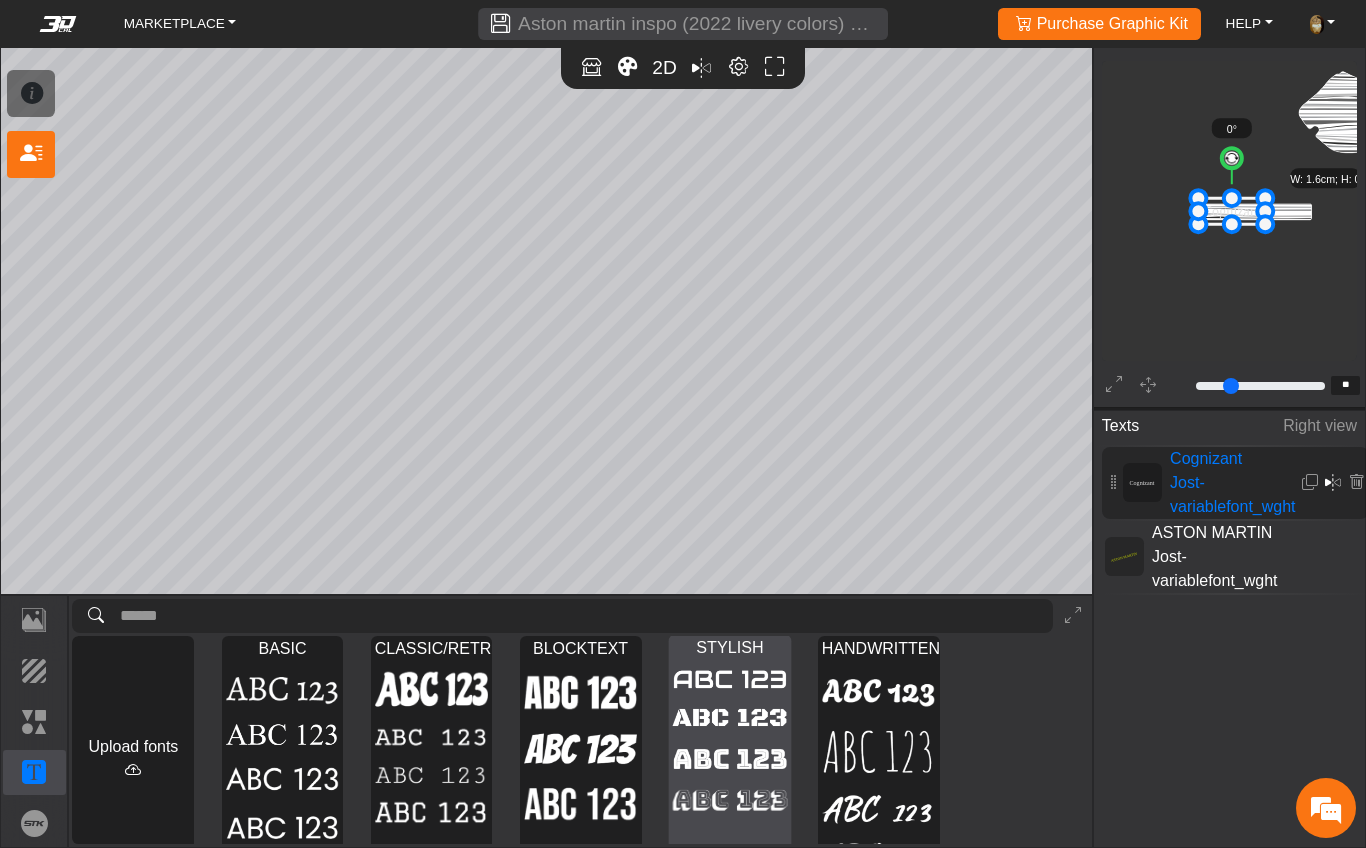 click at bounding box center (729, 718) 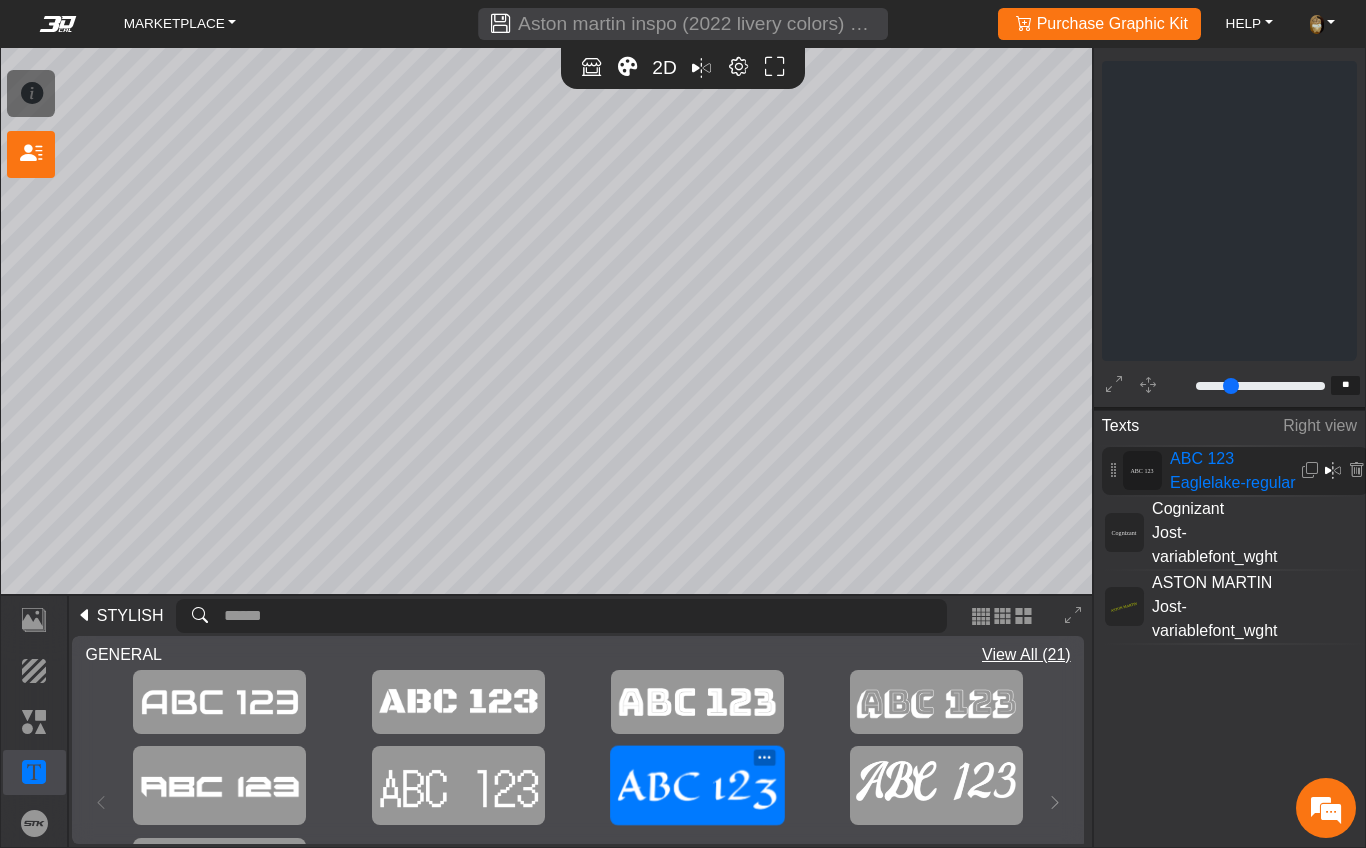 type on "**" 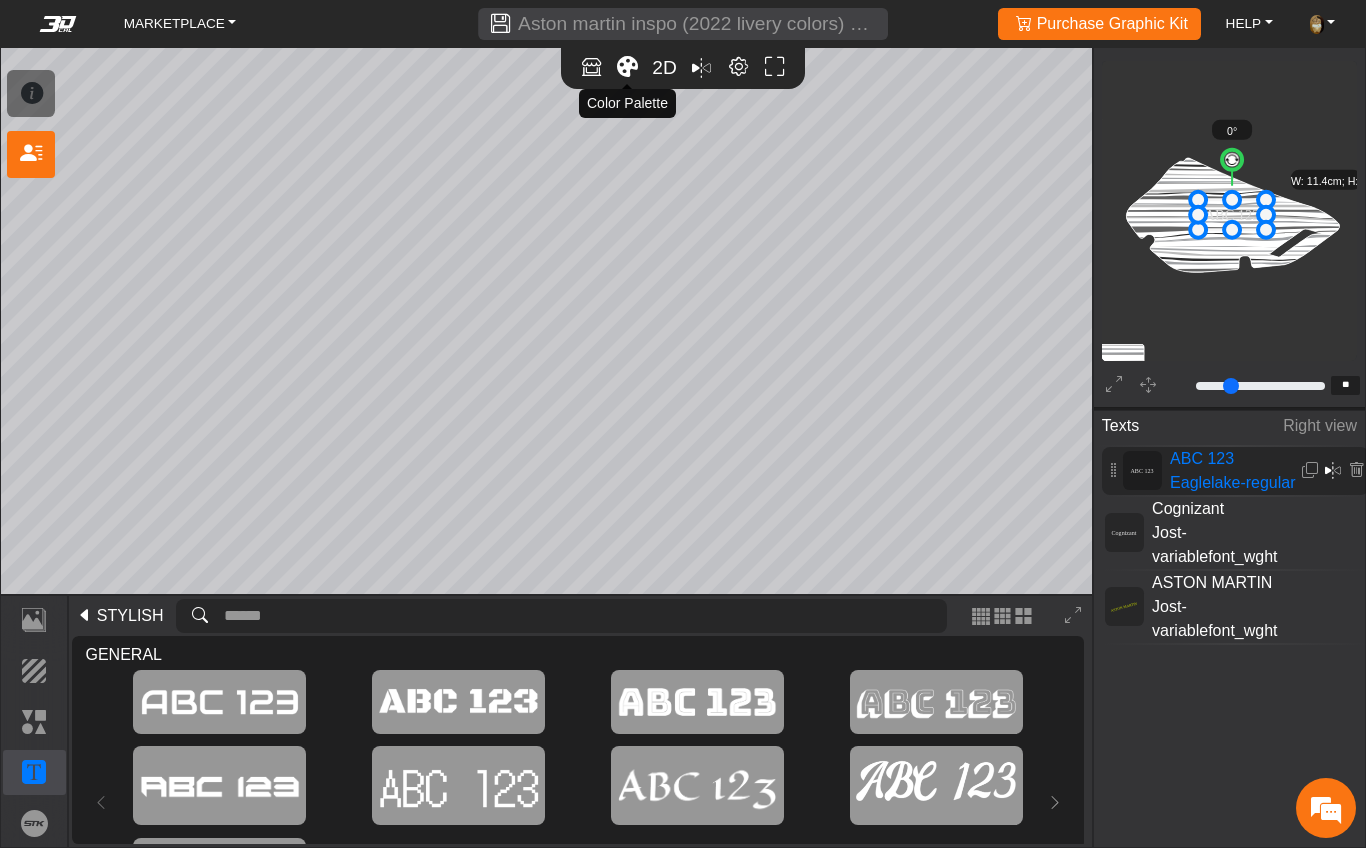 click at bounding box center [627, 67] 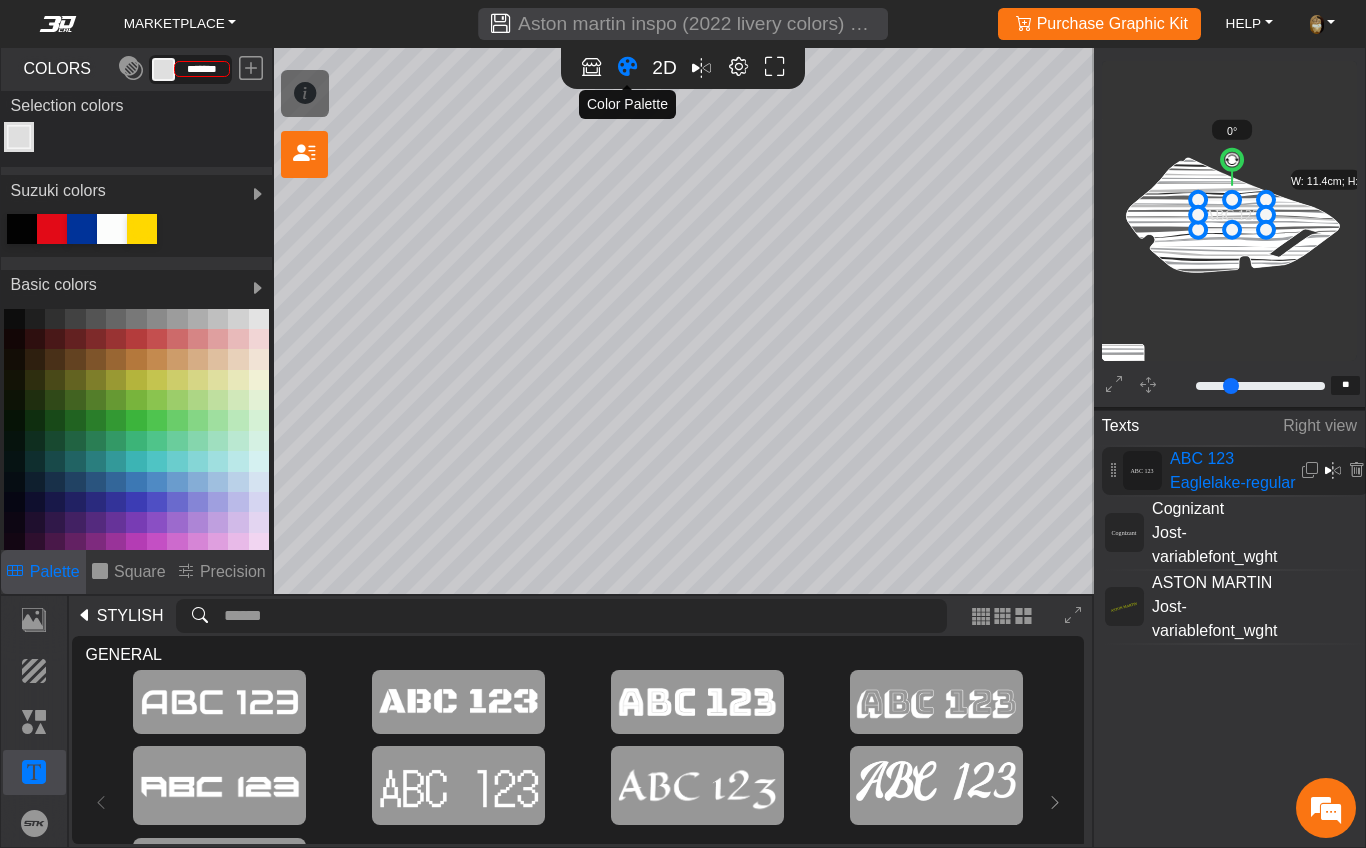 scroll, scrollTop: 1787, scrollLeft: 1498, axis: both 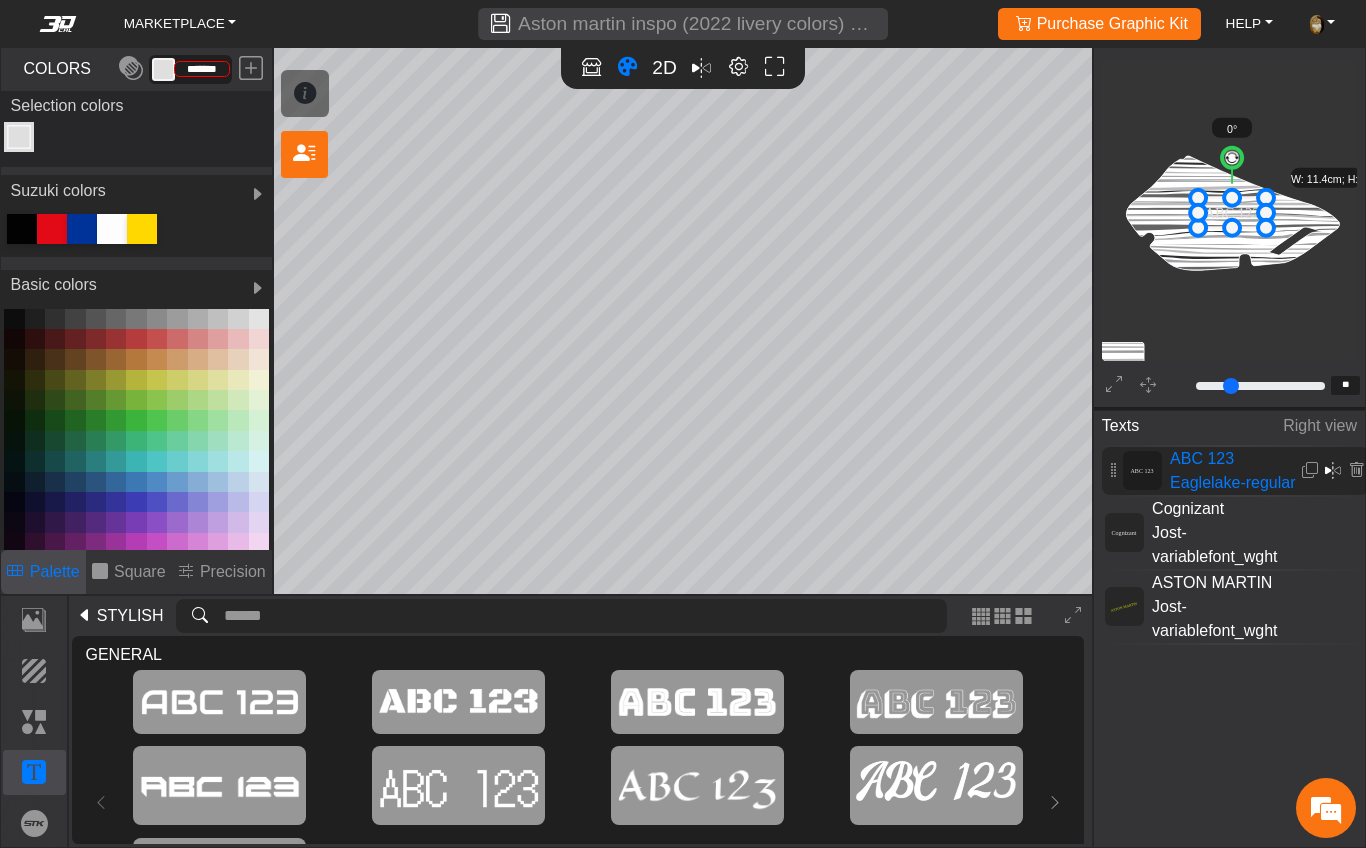 click 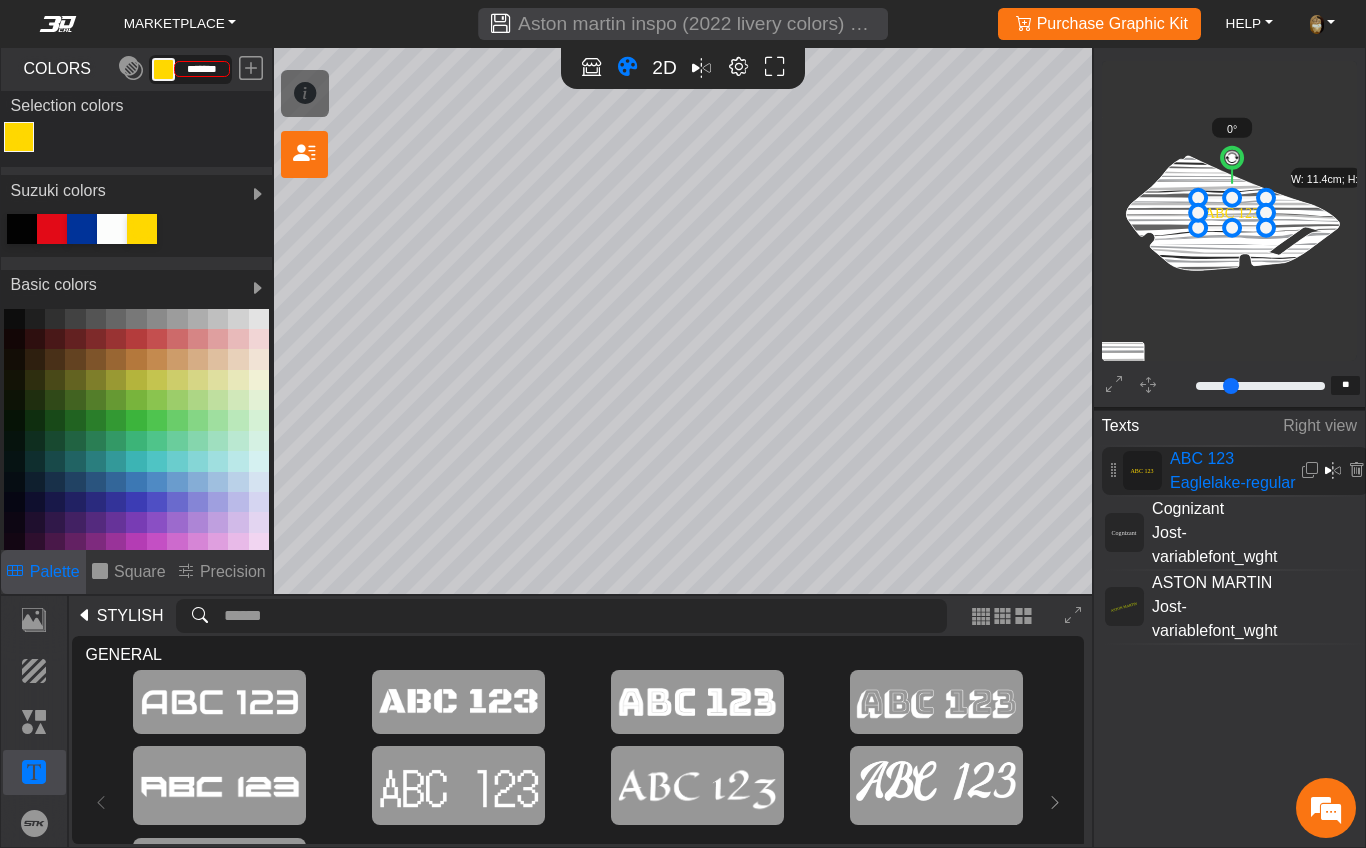 click at bounding box center (218, 441) 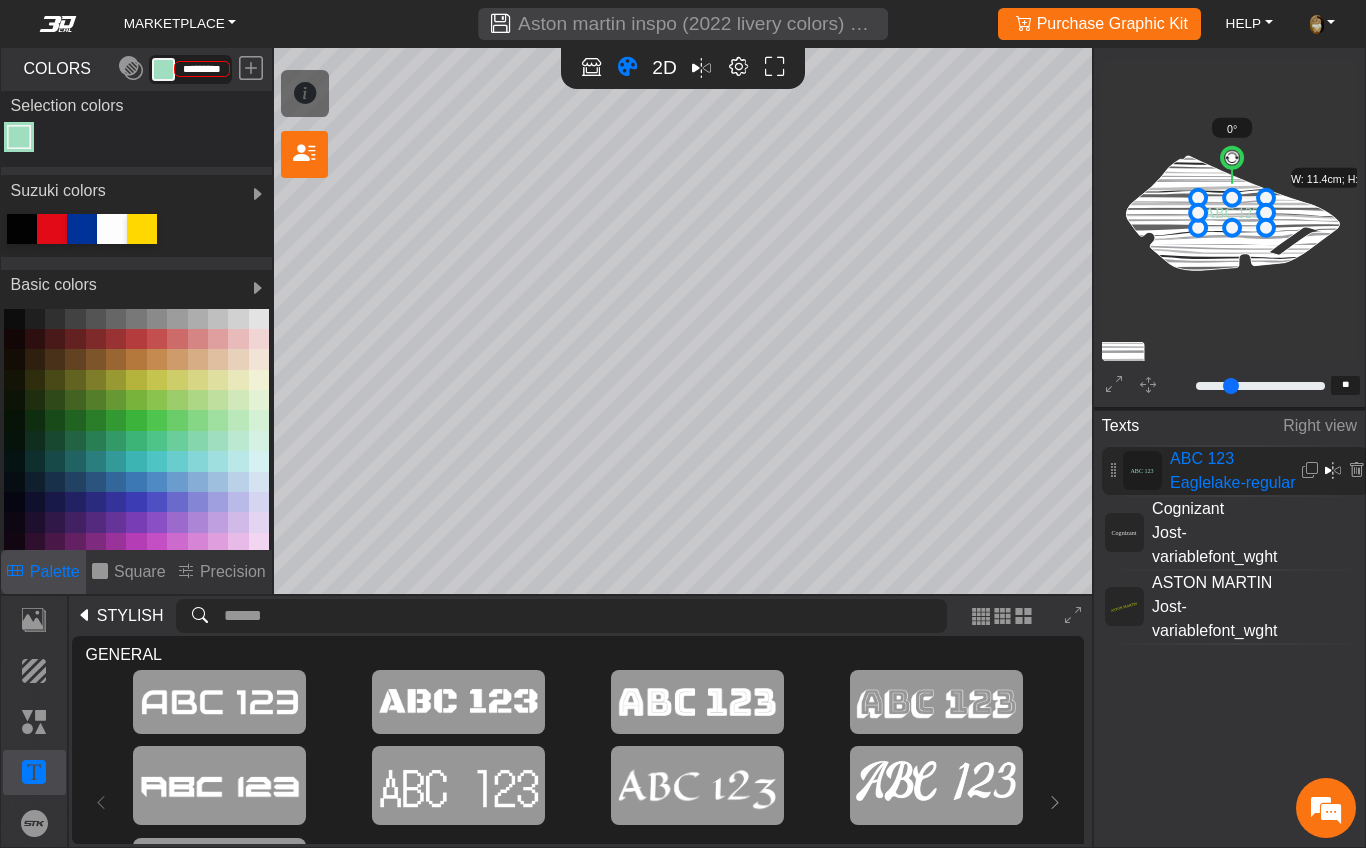 click at bounding box center (136, 441) 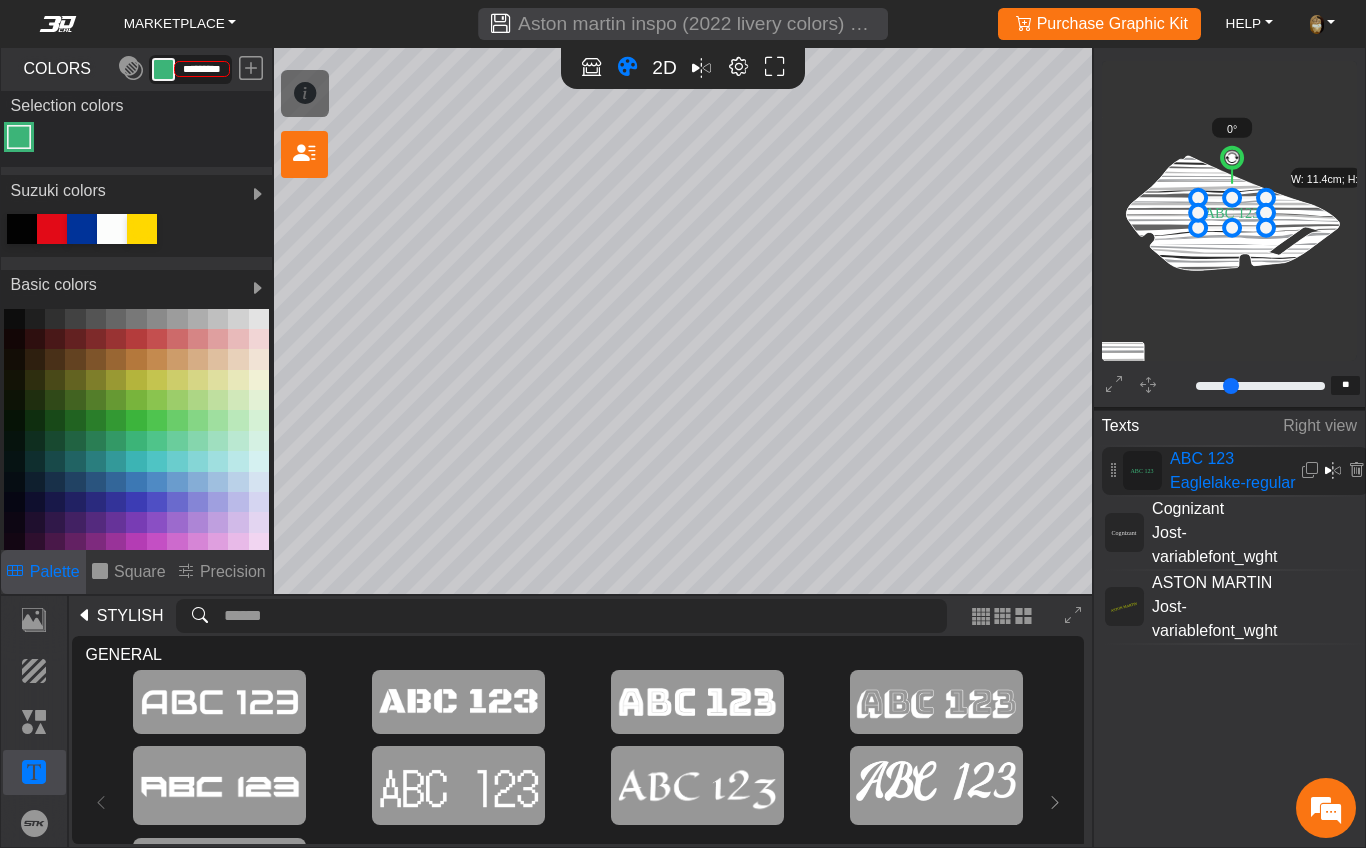 click at bounding box center (136, 482) 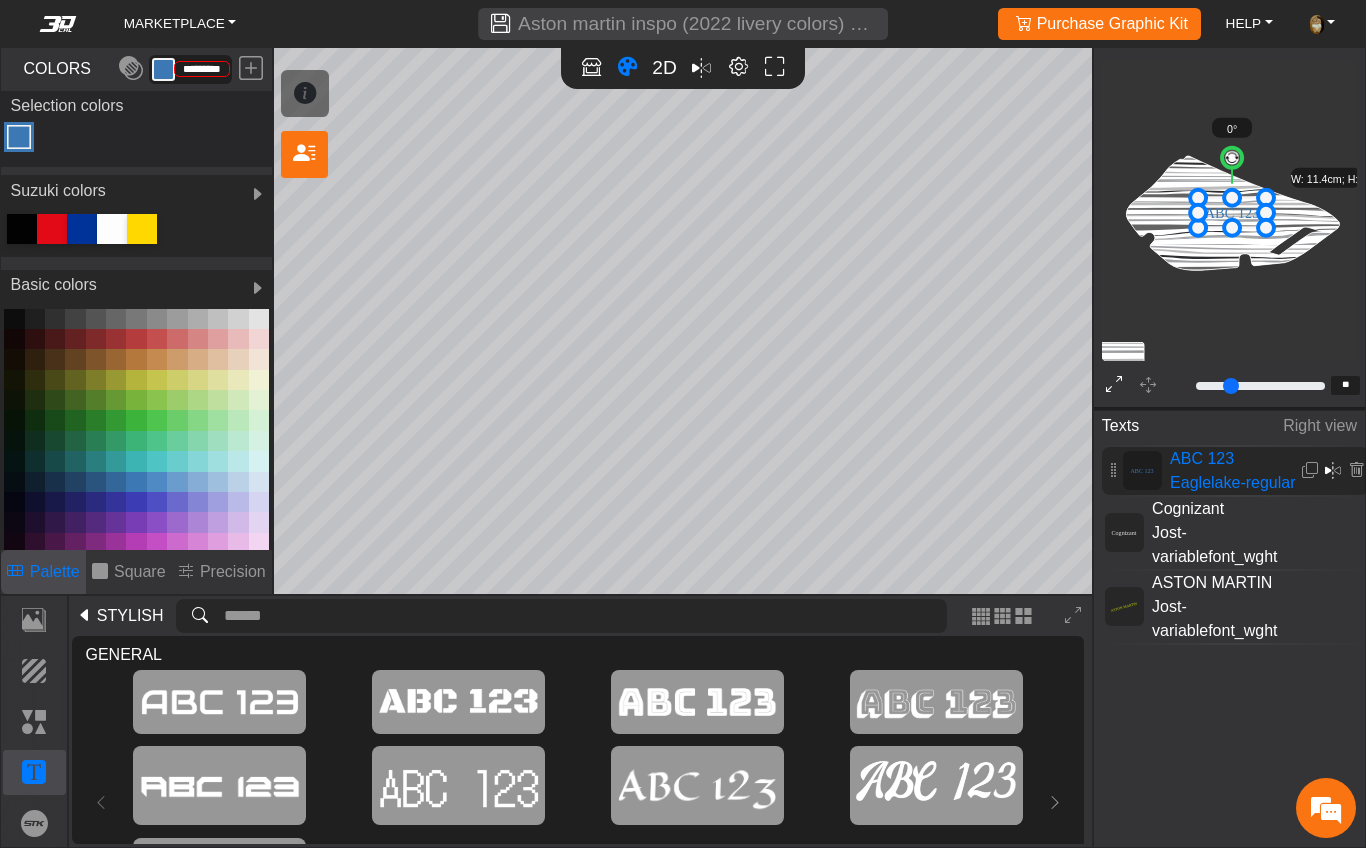 click at bounding box center [1114, 385] 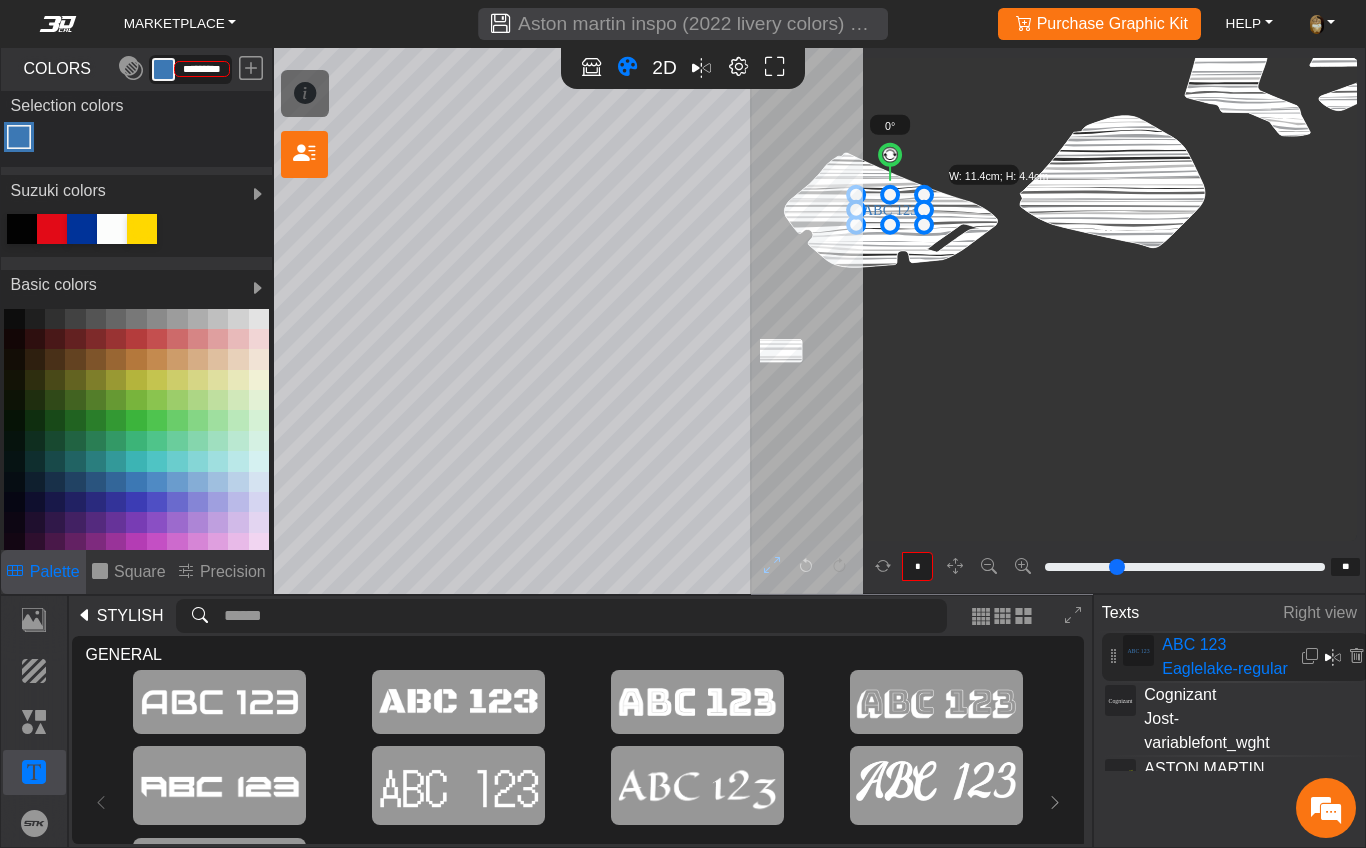 type on "**" 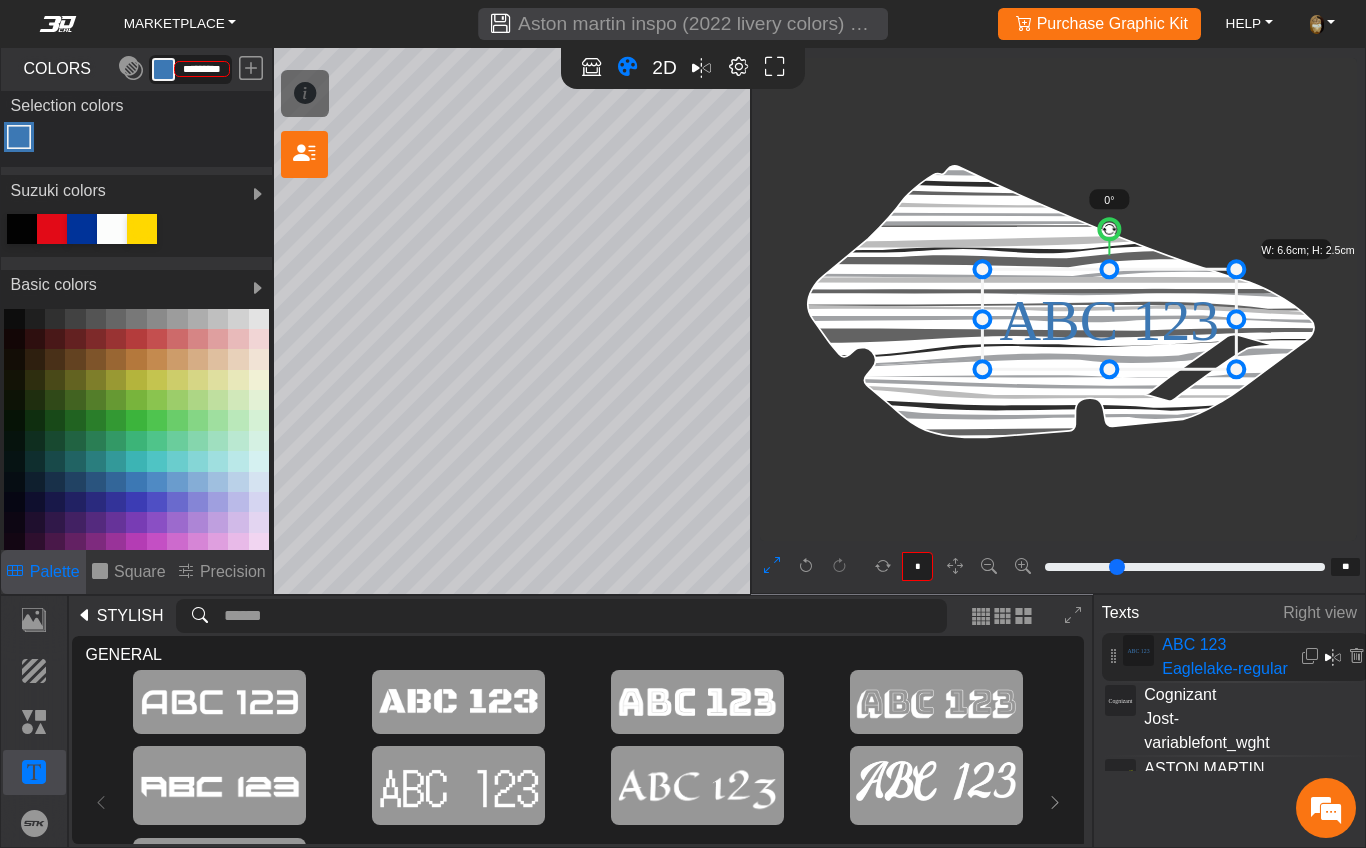 drag, startPoint x: 1133, startPoint y: 331, endPoint x: 1234, endPoint y: 397, distance: 120.65239 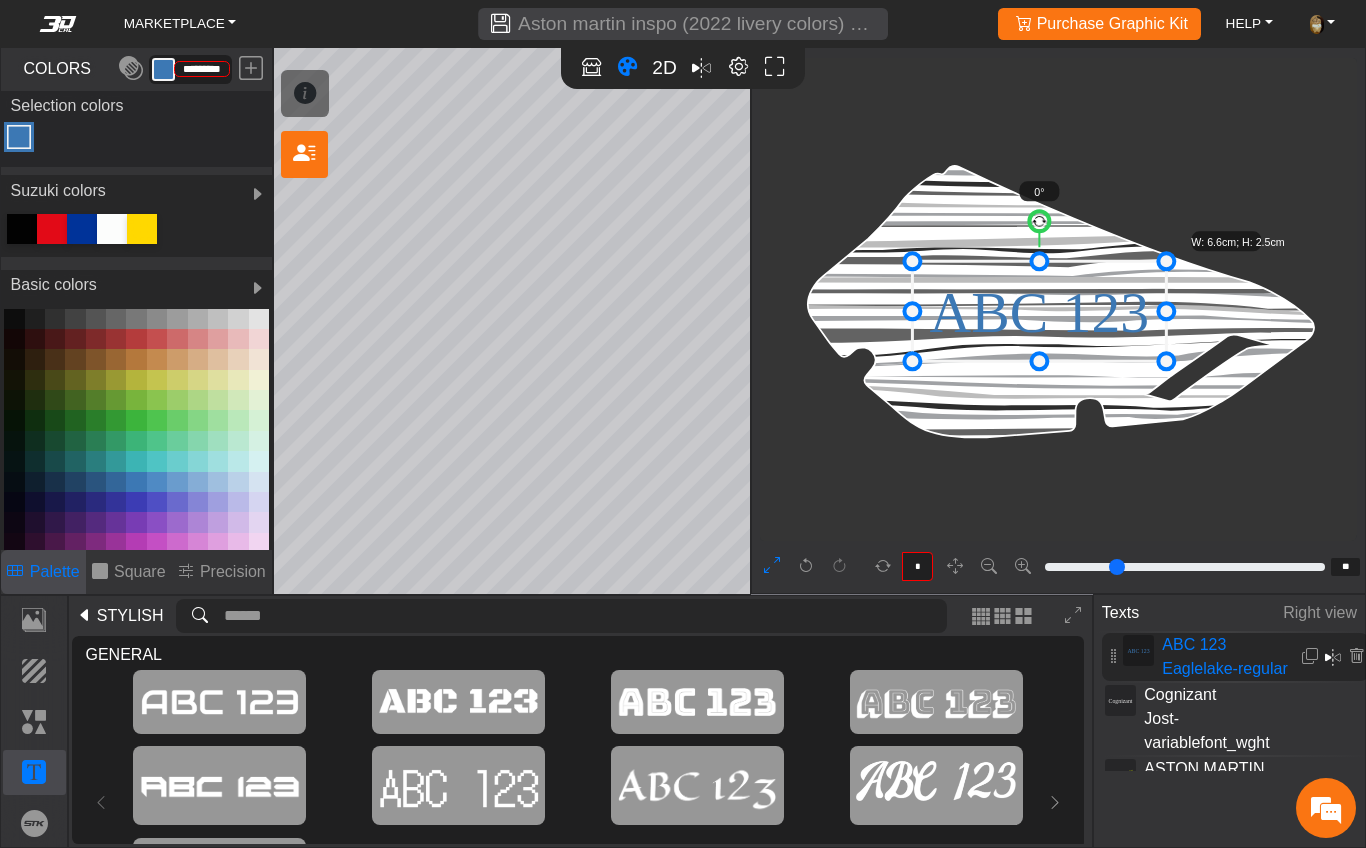 drag, startPoint x: 1131, startPoint y: 316, endPoint x: 1061, endPoint y: 308, distance: 70.45566 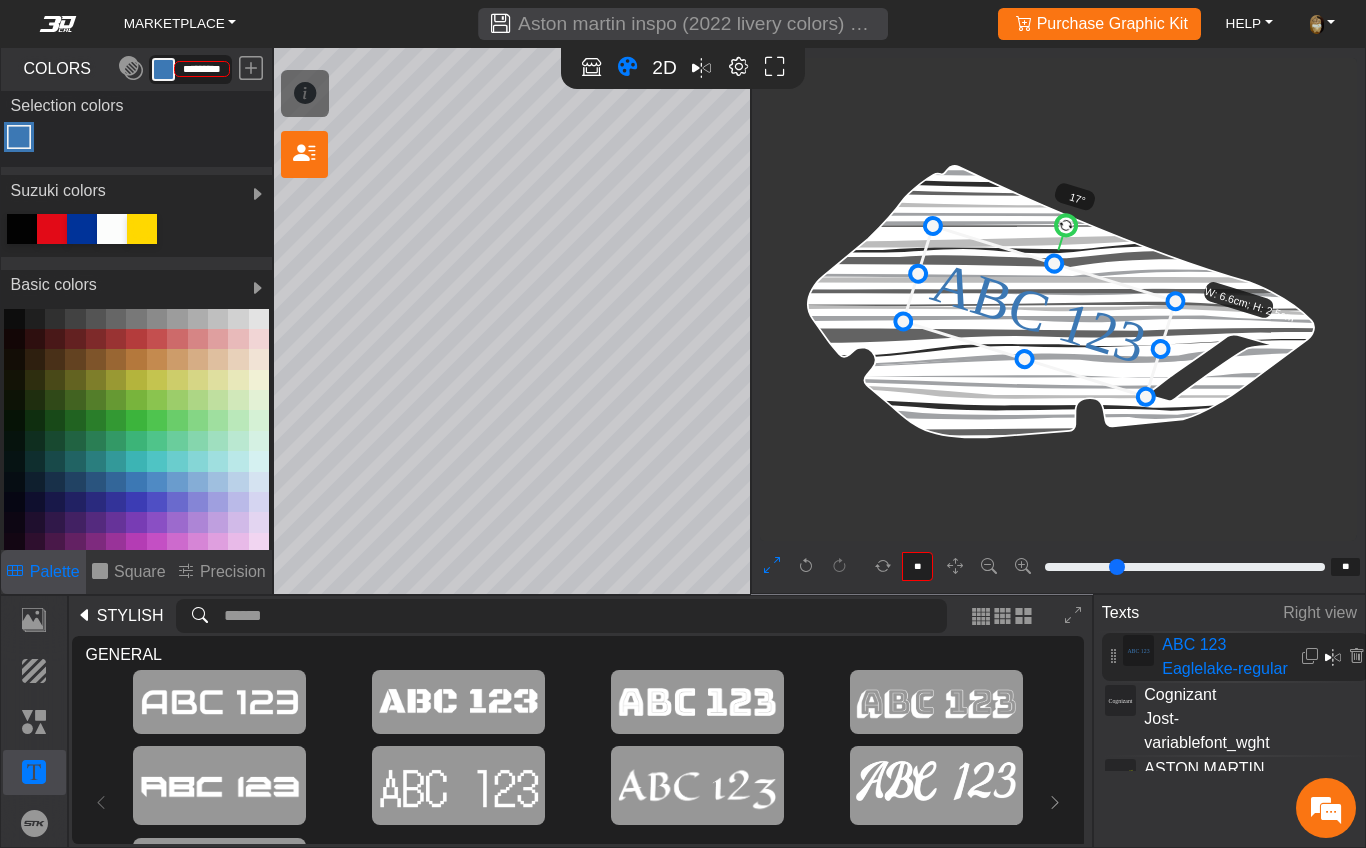 drag, startPoint x: 1036, startPoint y: 218, endPoint x: 1064, endPoint y: 233, distance: 31.764761 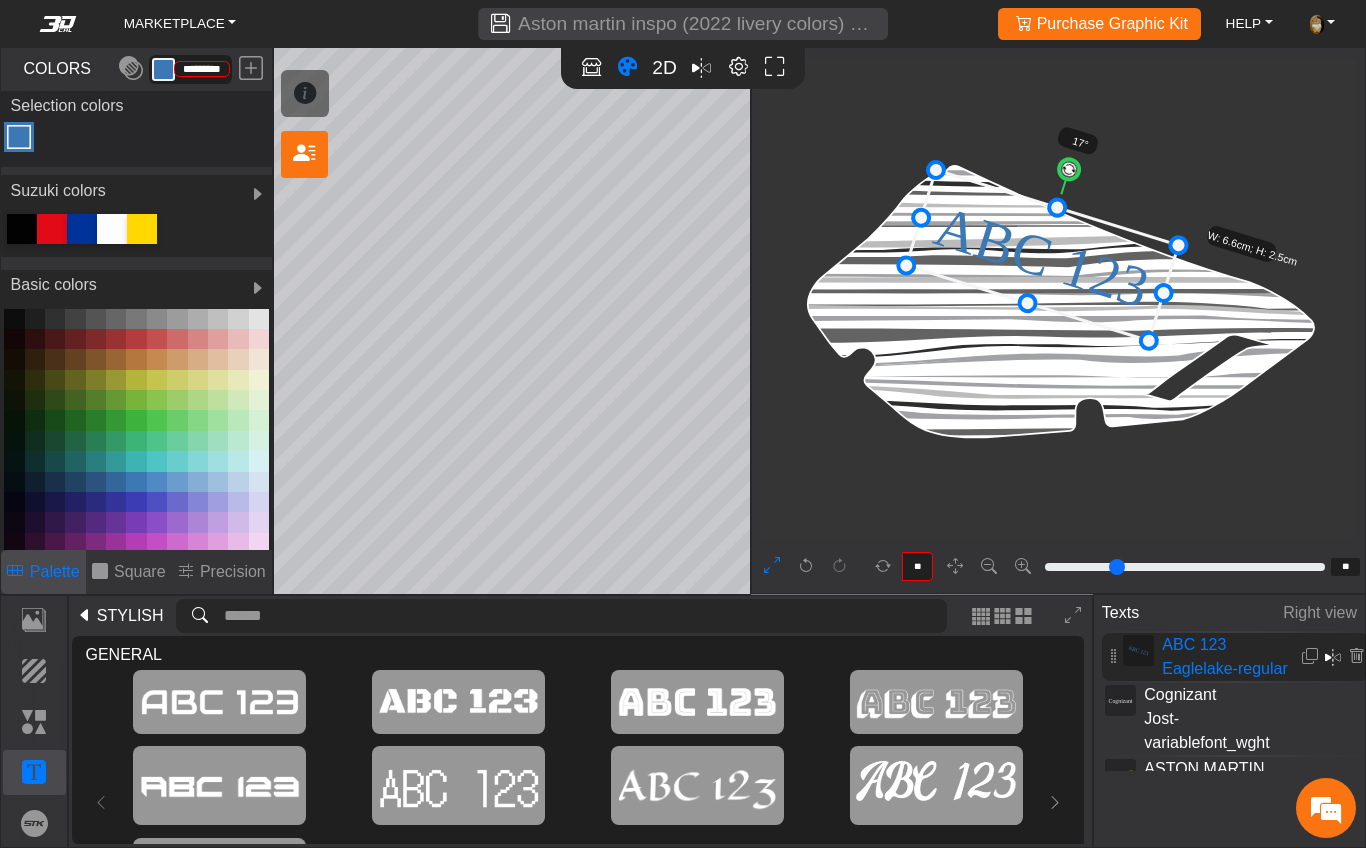 drag, startPoint x: 1067, startPoint y: 318, endPoint x: 1070, endPoint y: 262, distance: 56.0803 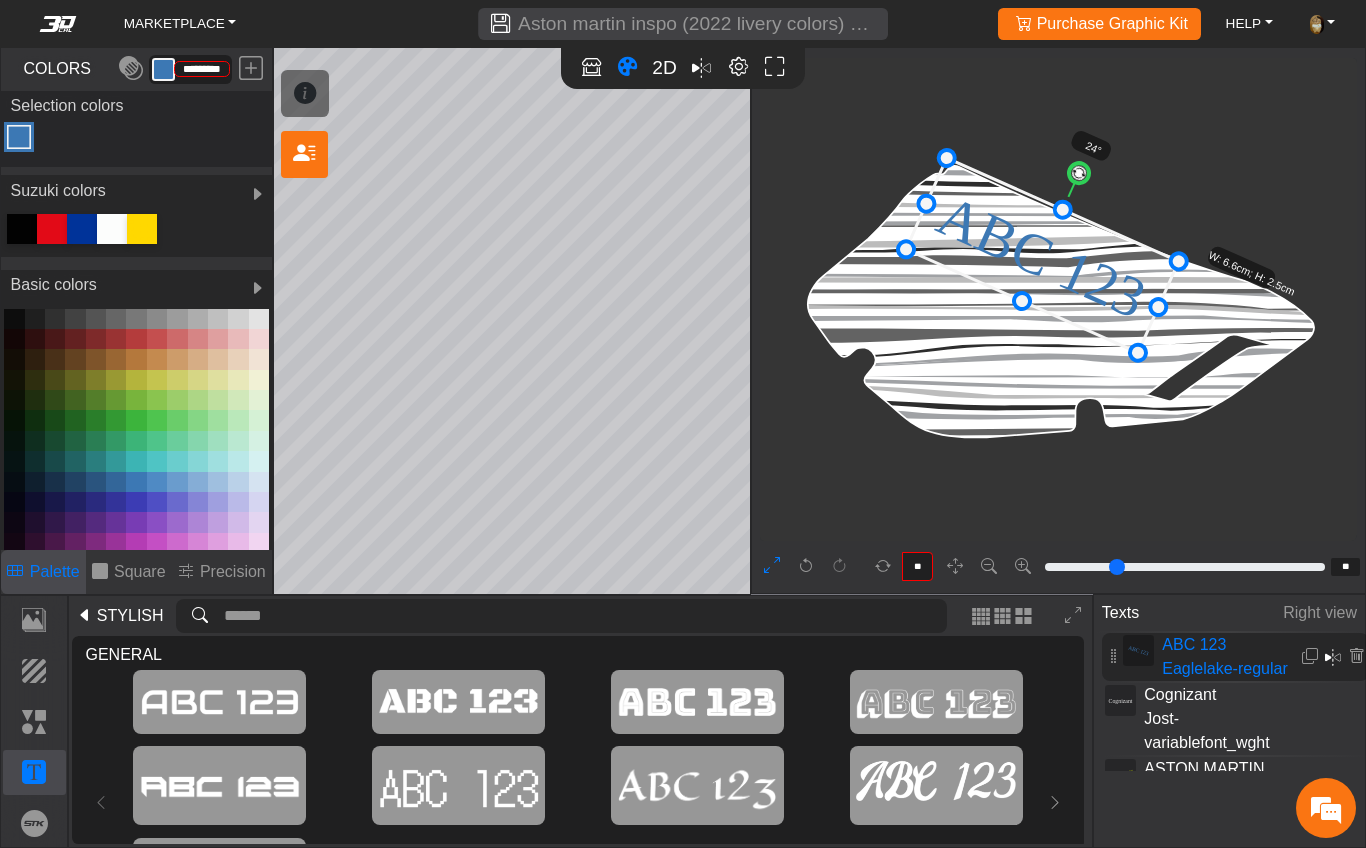 type on "**" 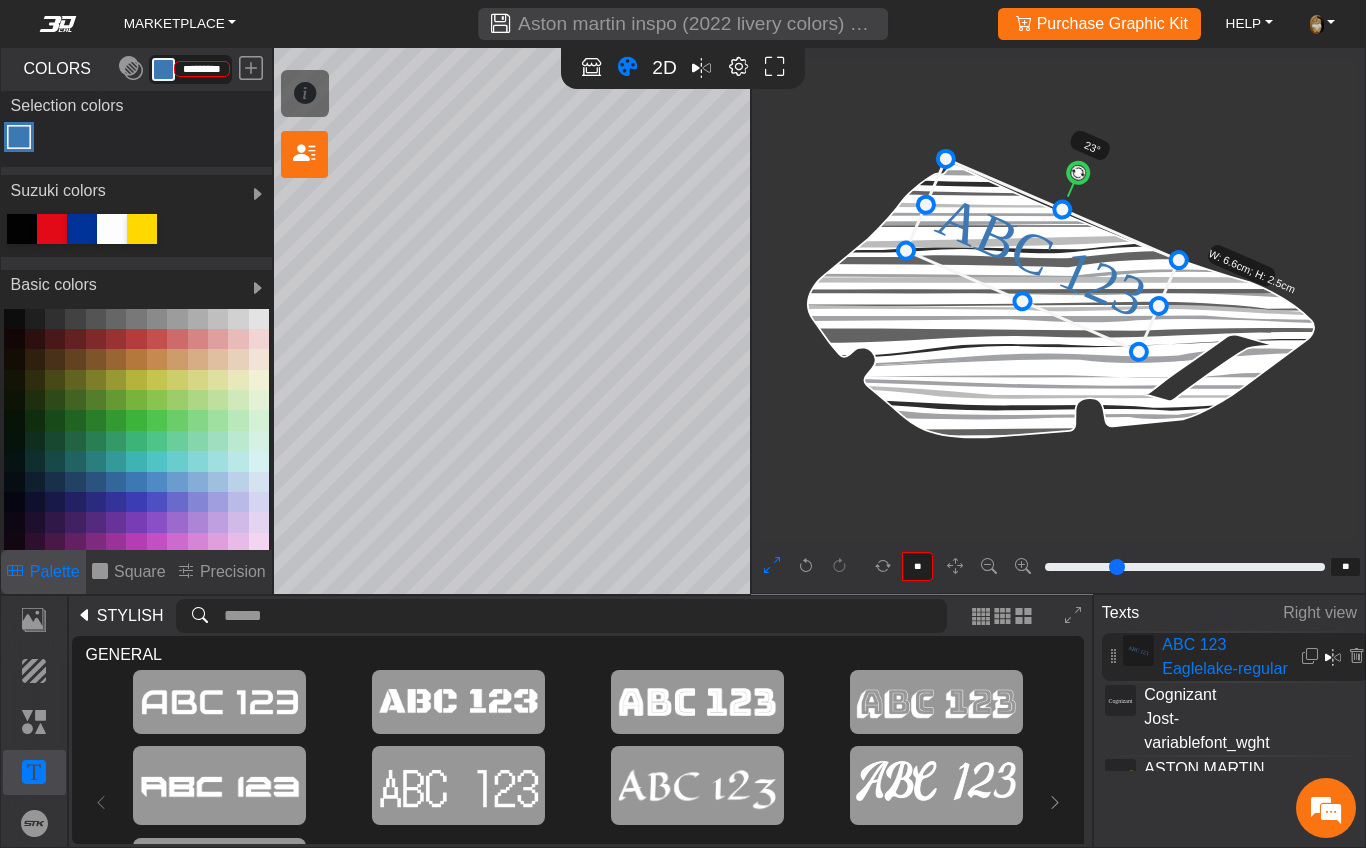 click 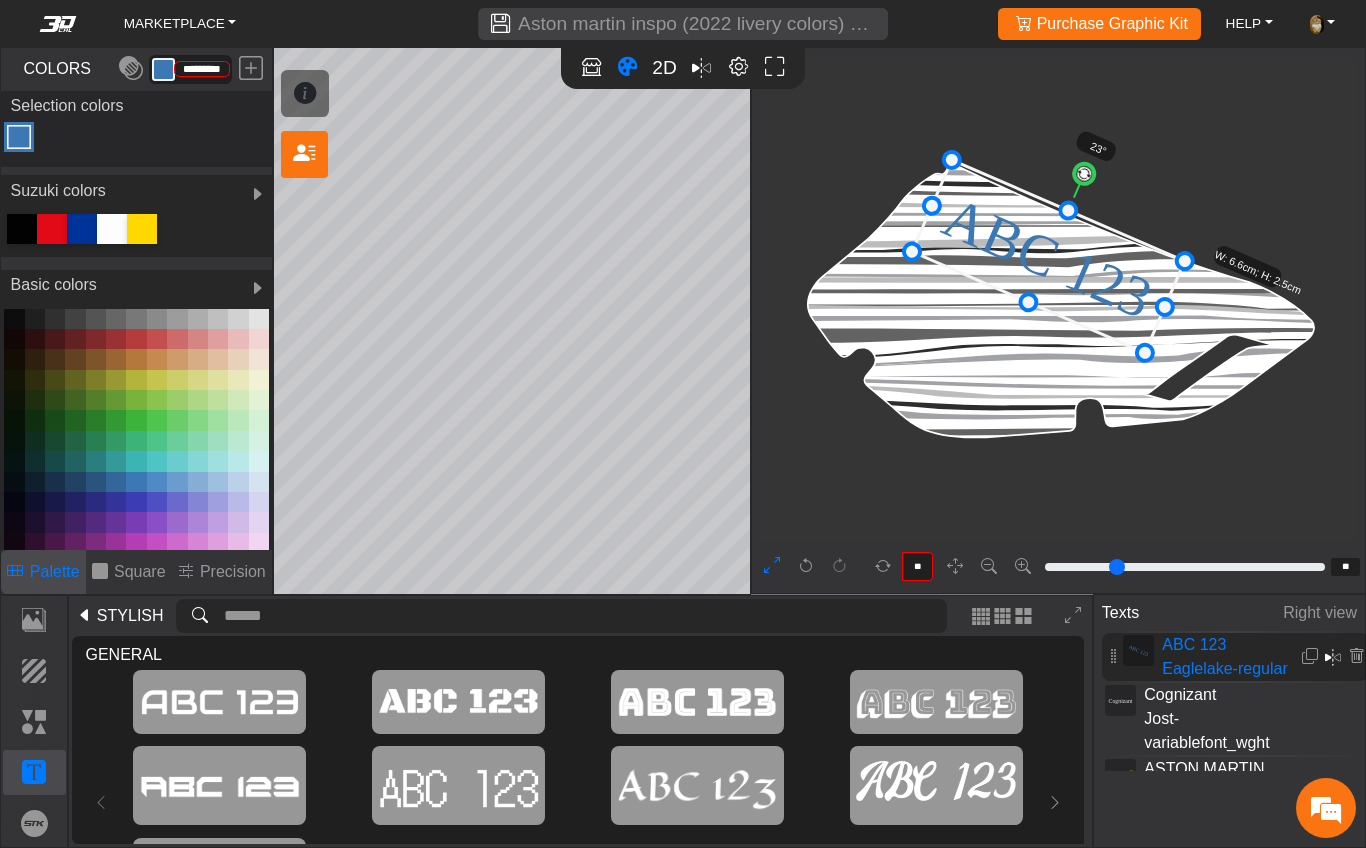 click 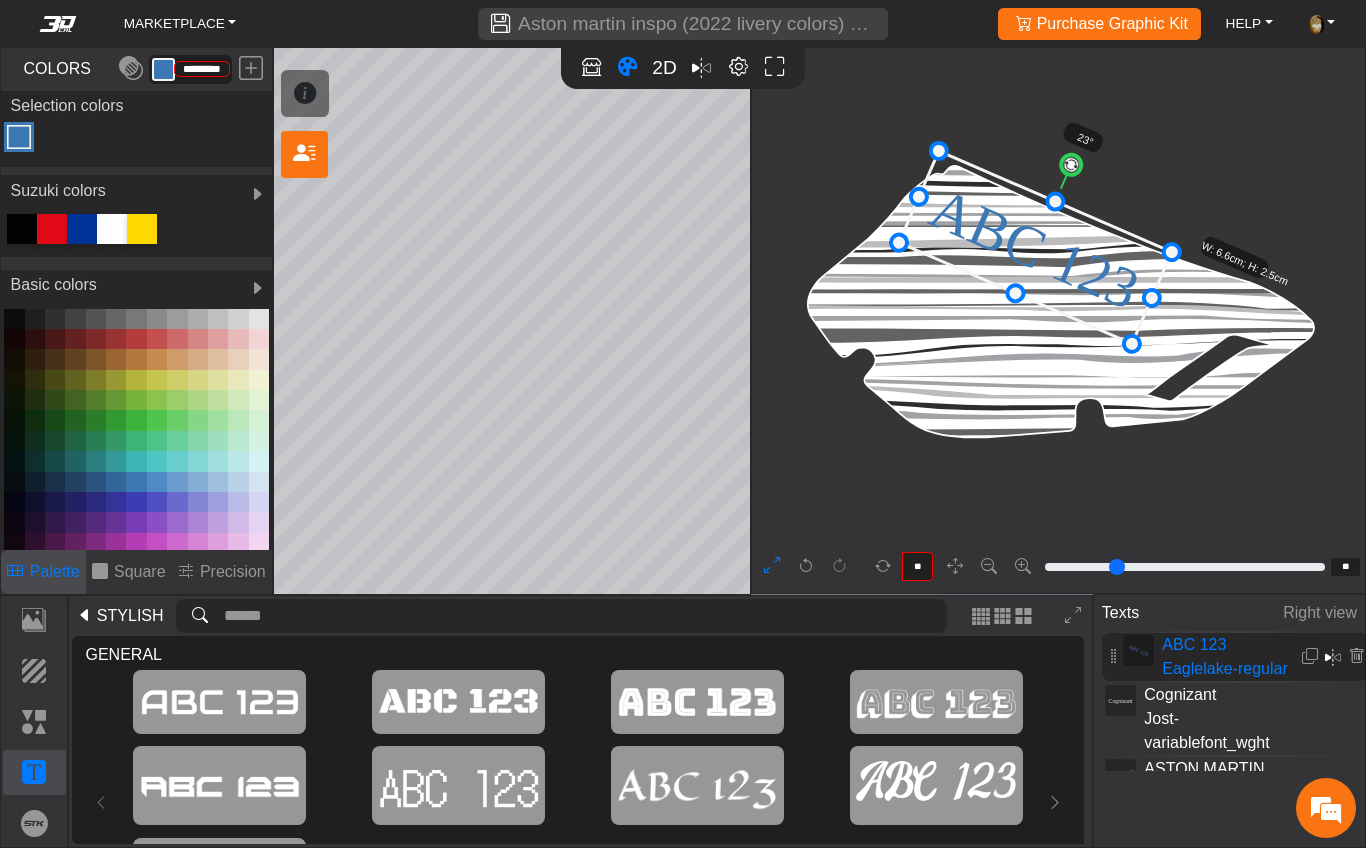 drag, startPoint x: 1051, startPoint y: 291, endPoint x: 1037, endPoint y: 281, distance: 17.20465 